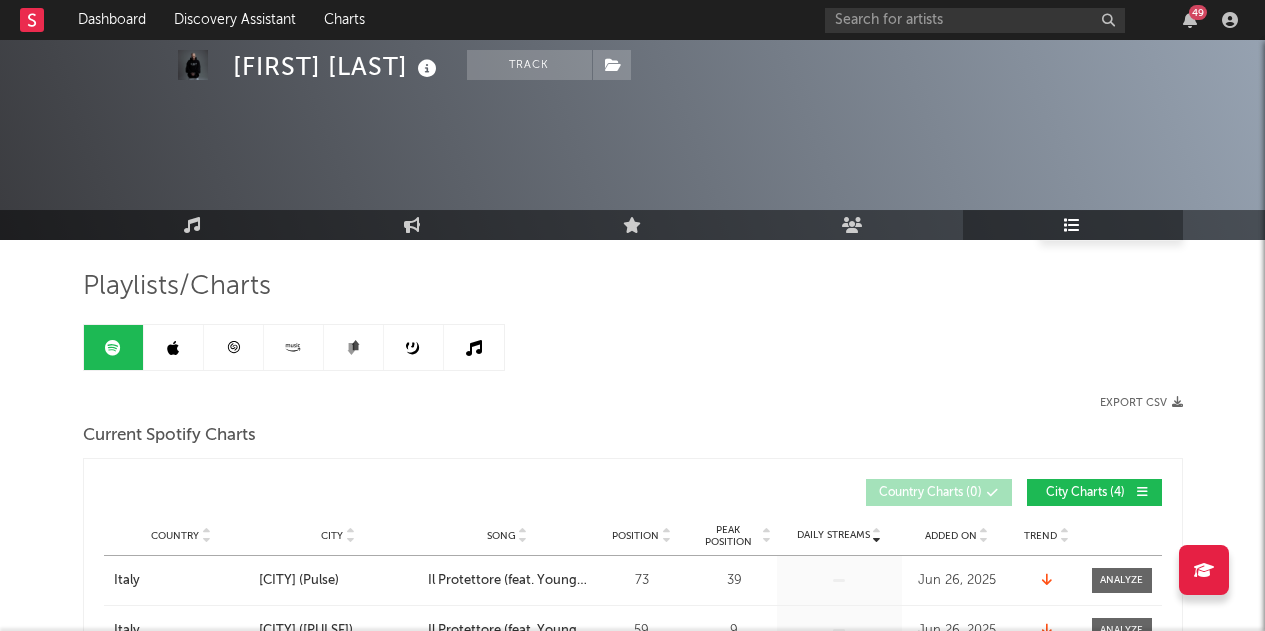 scroll, scrollTop: 651, scrollLeft: 0, axis: vertical 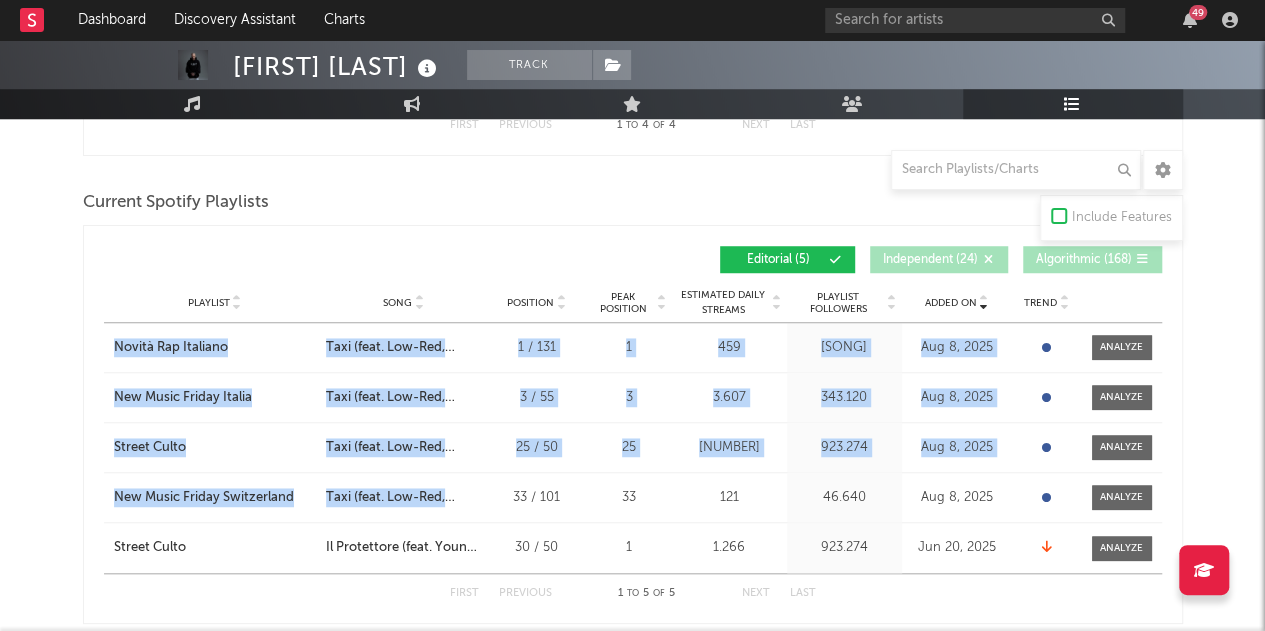 drag, startPoint x: 97, startPoint y: 347, endPoint x: 470, endPoint y: 507, distance: 405.8682 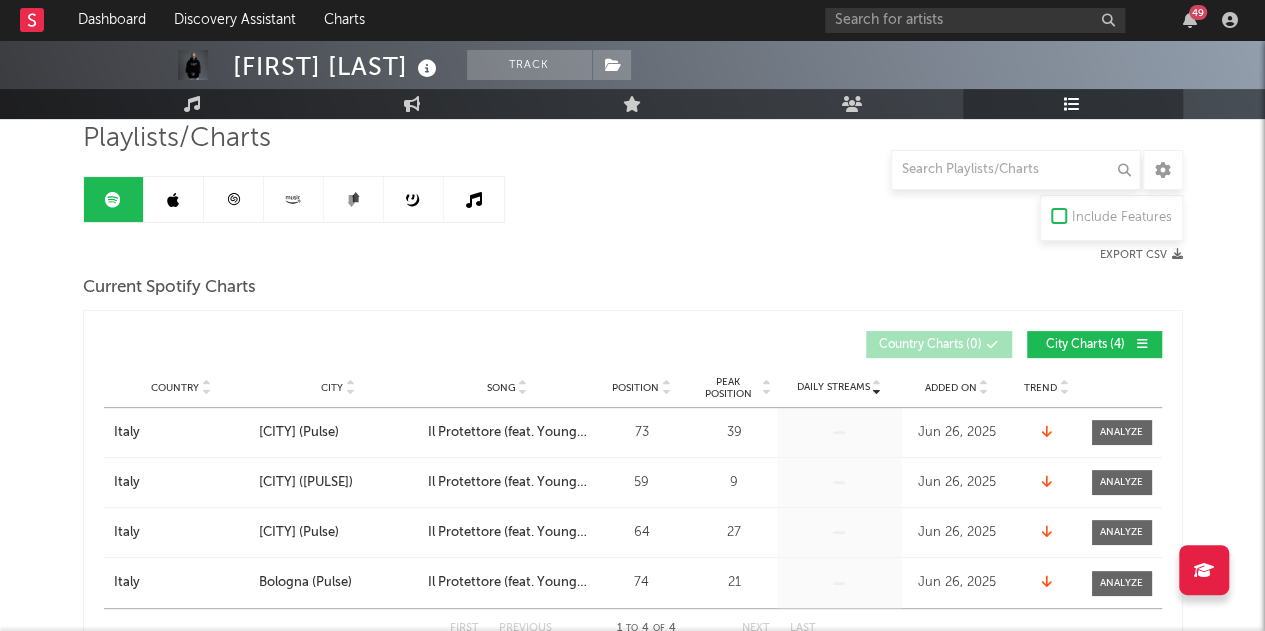 scroll, scrollTop: 123, scrollLeft: 0, axis: vertical 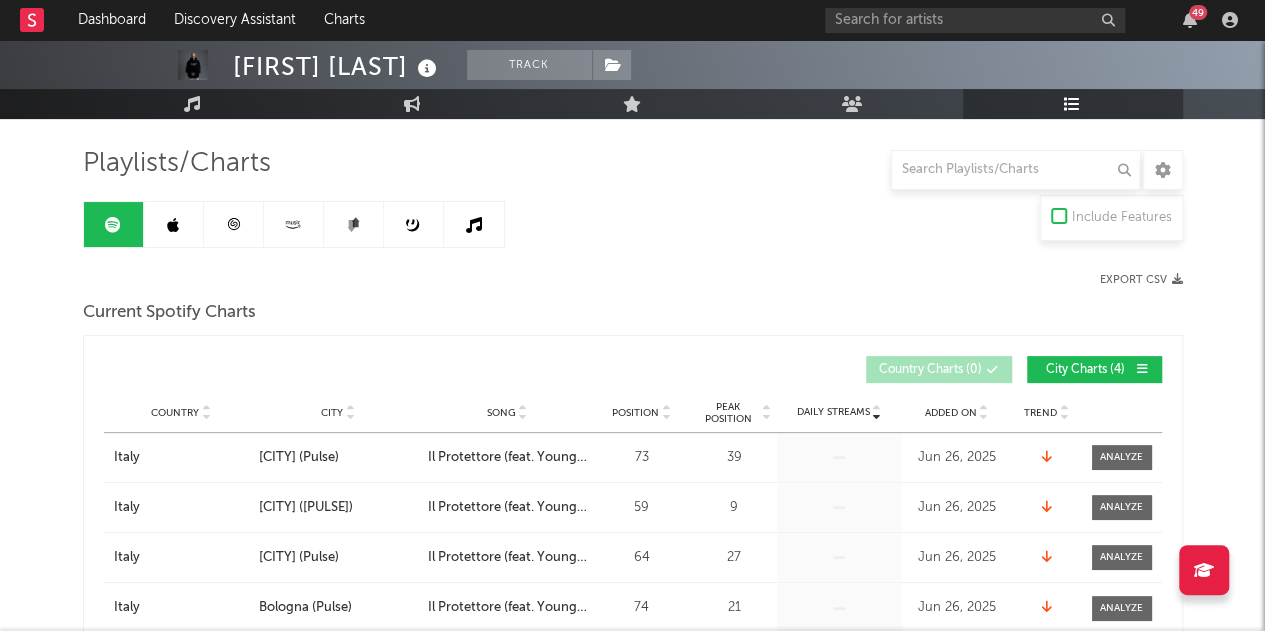 click at bounding box center [174, 224] 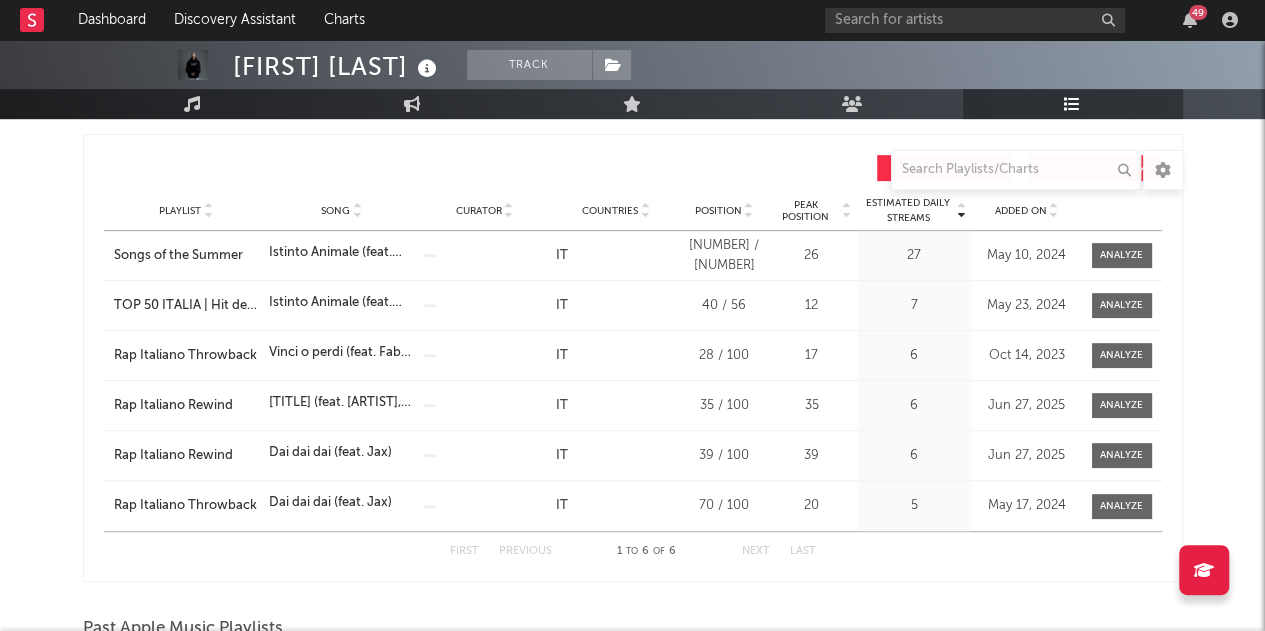 scroll, scrollTop: 328, scrollLeft: 0, axis: vertical 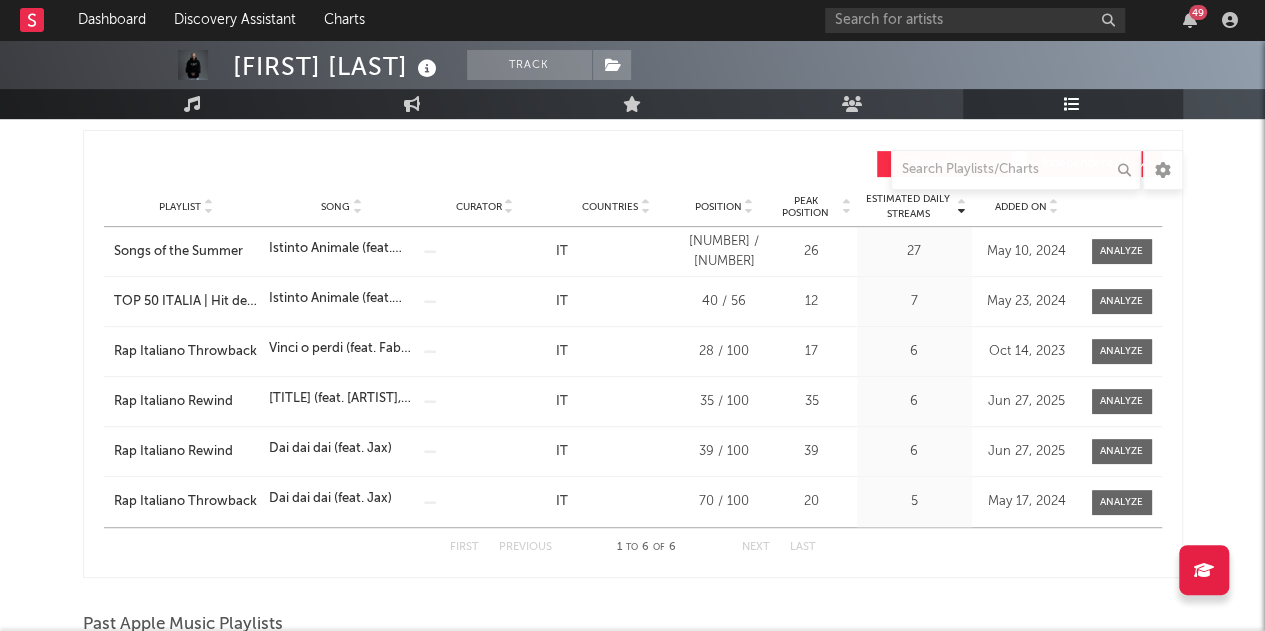 click on "Added On" at bounding box center [1021, 207] 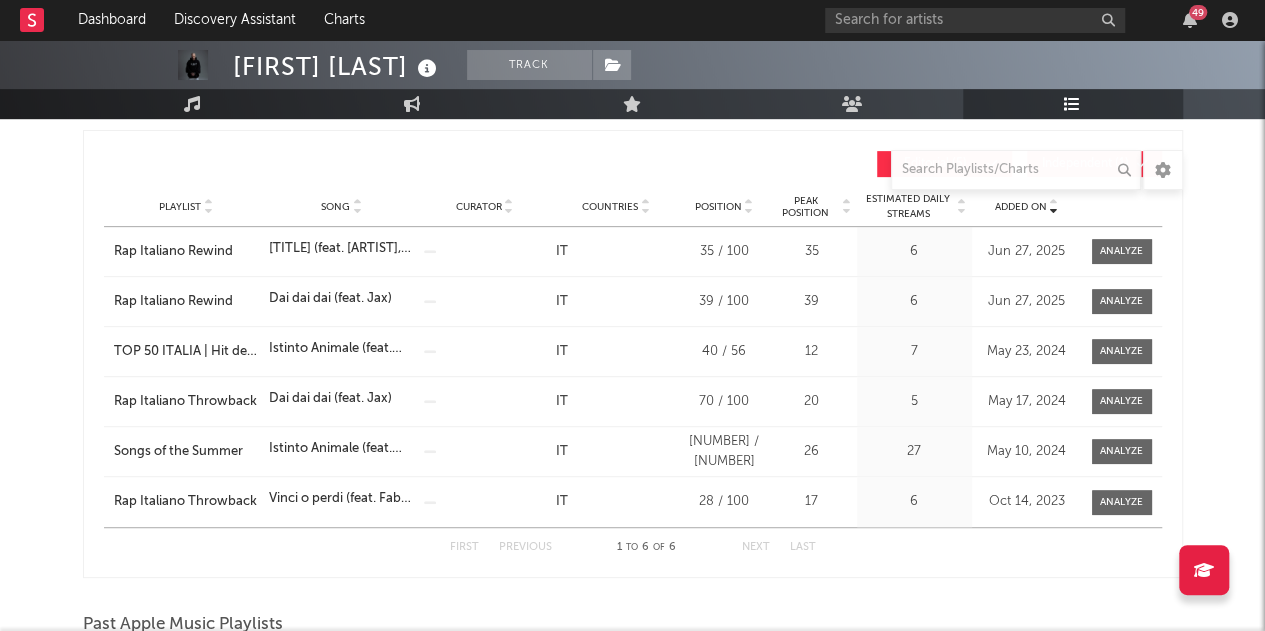 click on "Added On" at bounding box center (1021, 207) 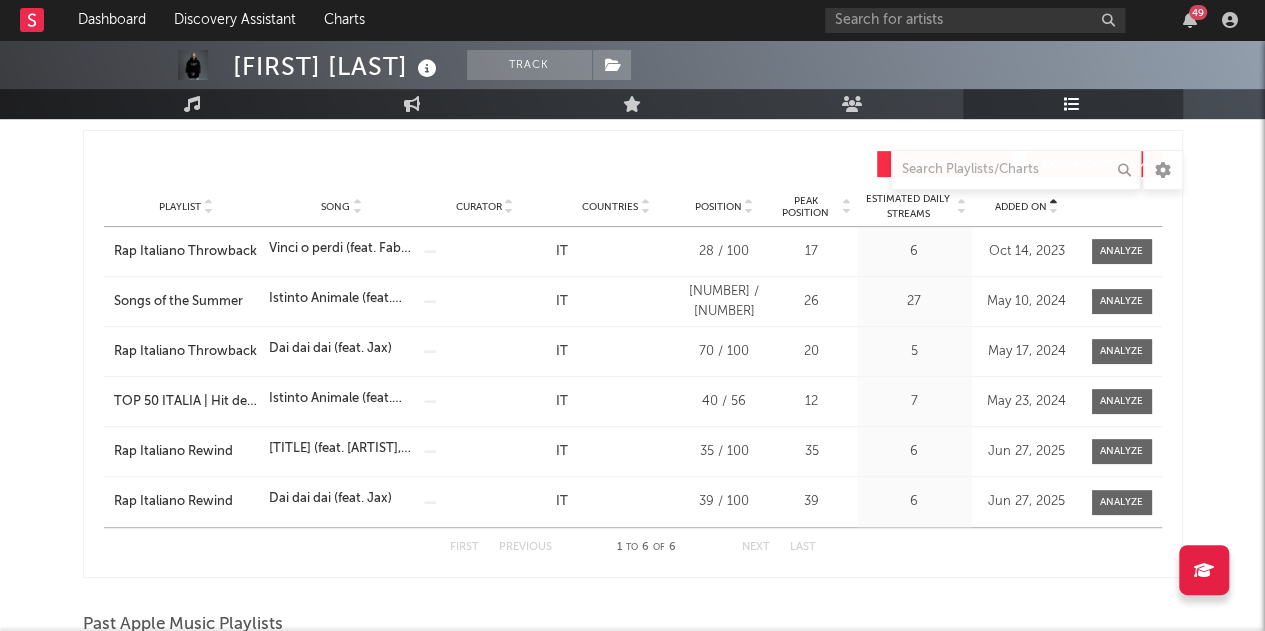 click on "Added On" at bounding box center [1021, 207] 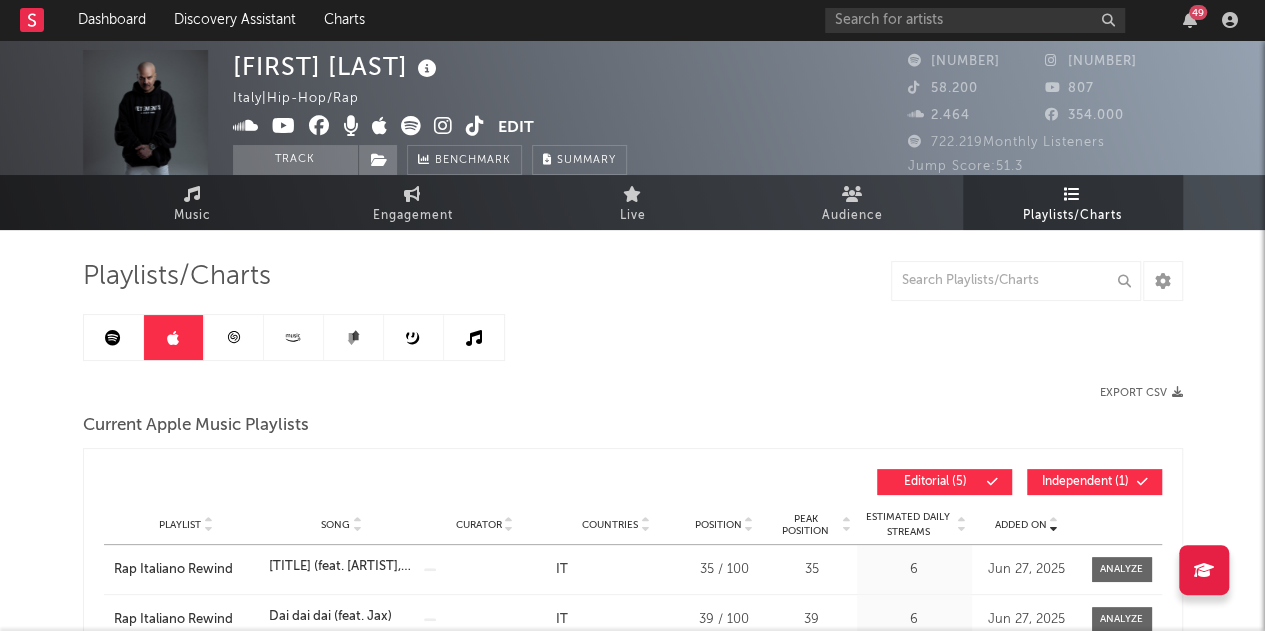 scroll, scrollTop: 0, scrollLeft: 0, axis: both 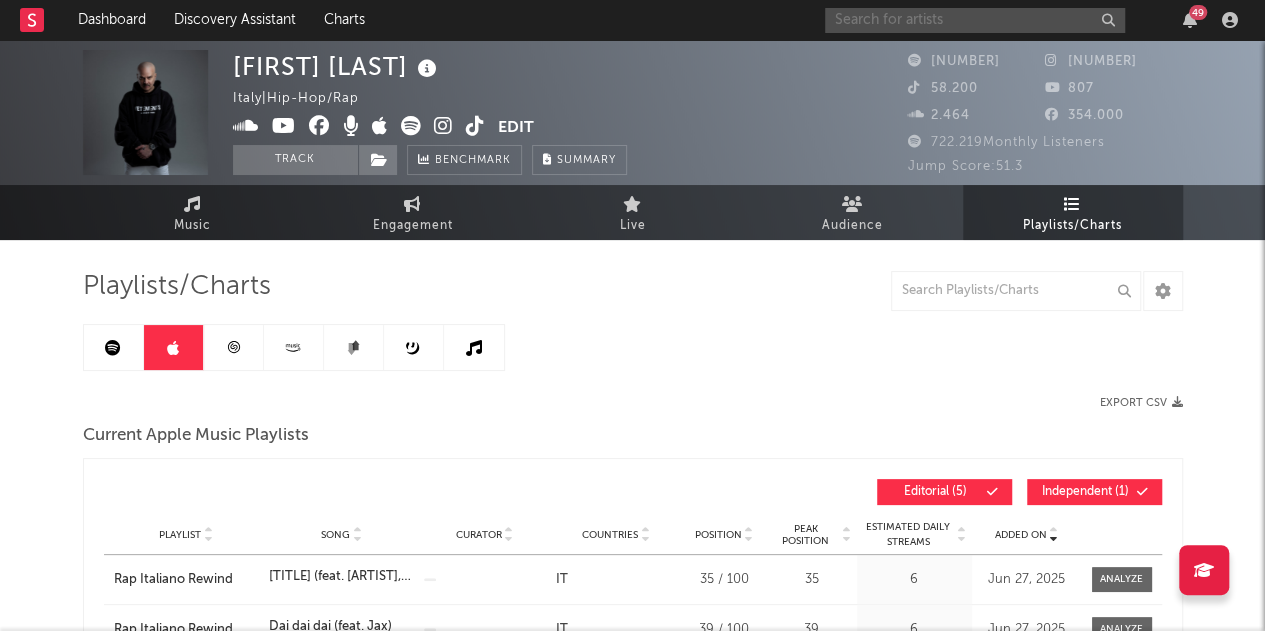 click at bounding box center [975, 20] 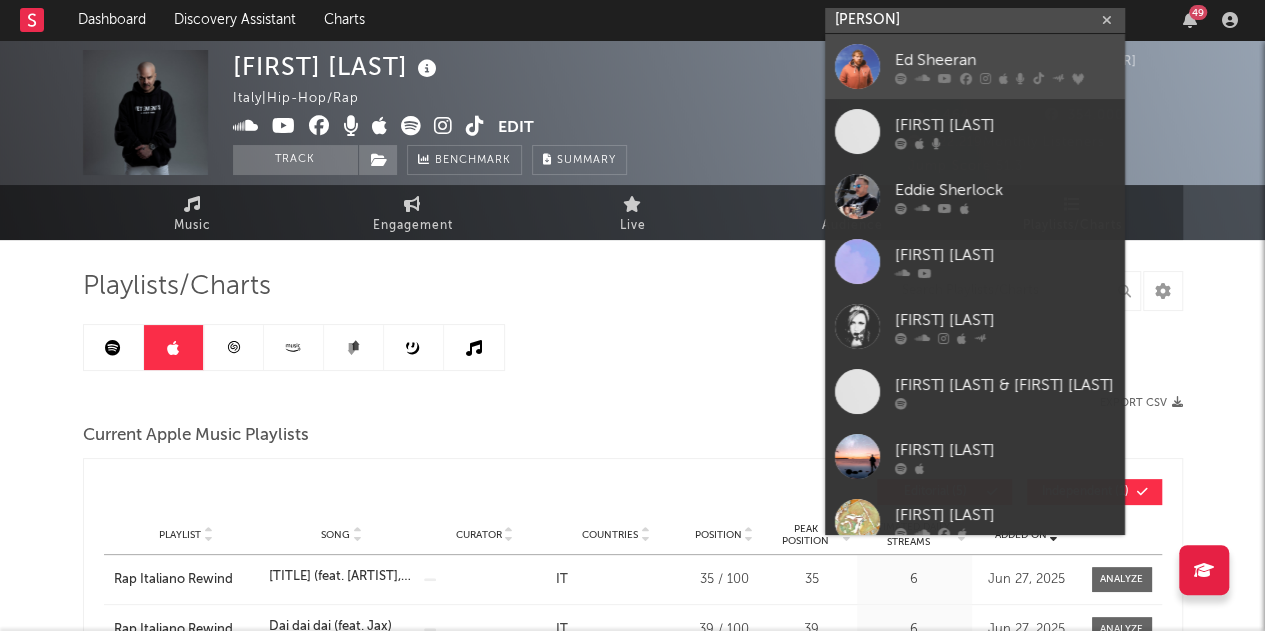 type on "[PERSON]" 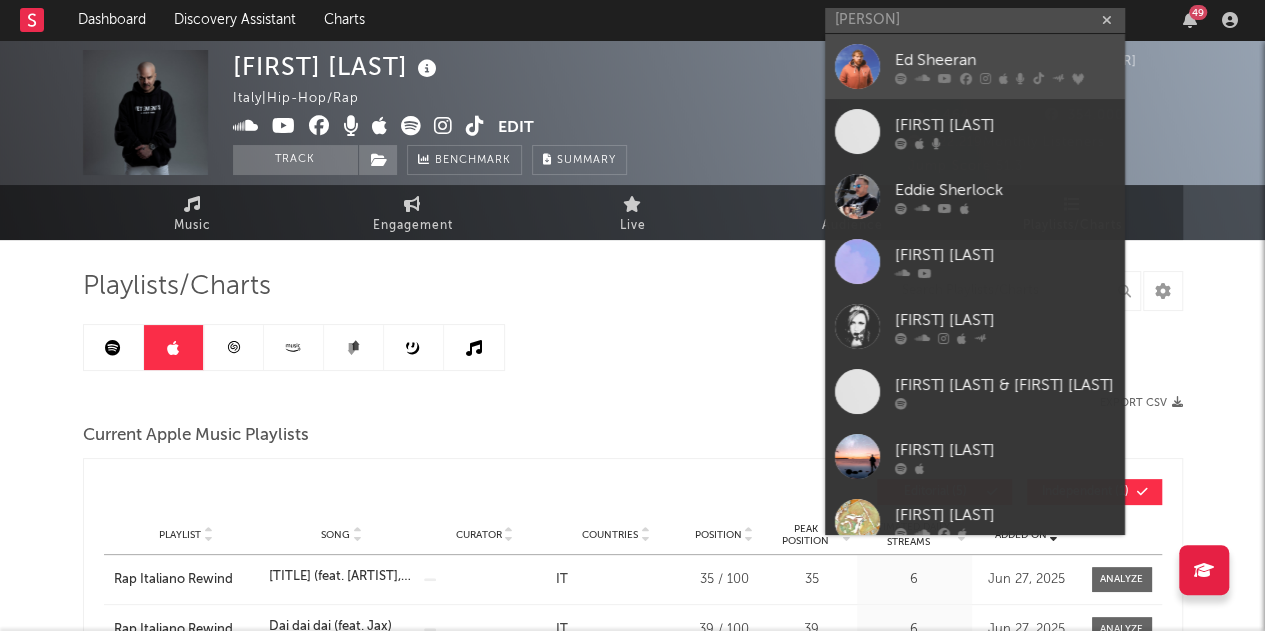 click on "Ed Sheeran" at bounding box center (1005, 60) 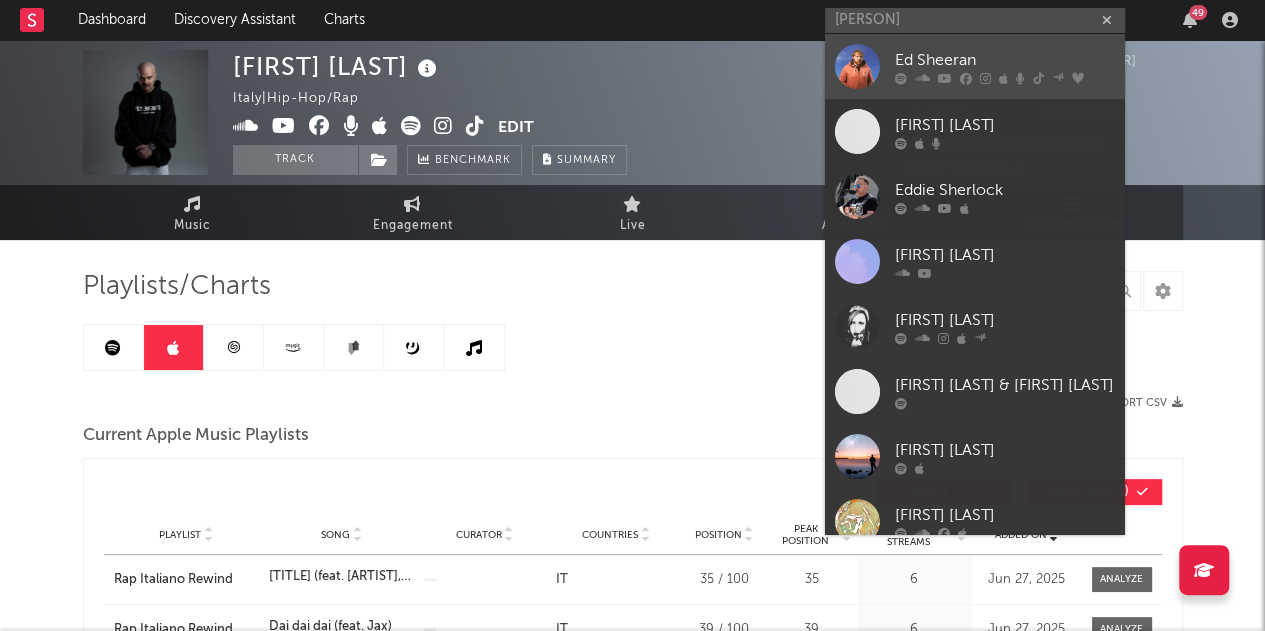 type 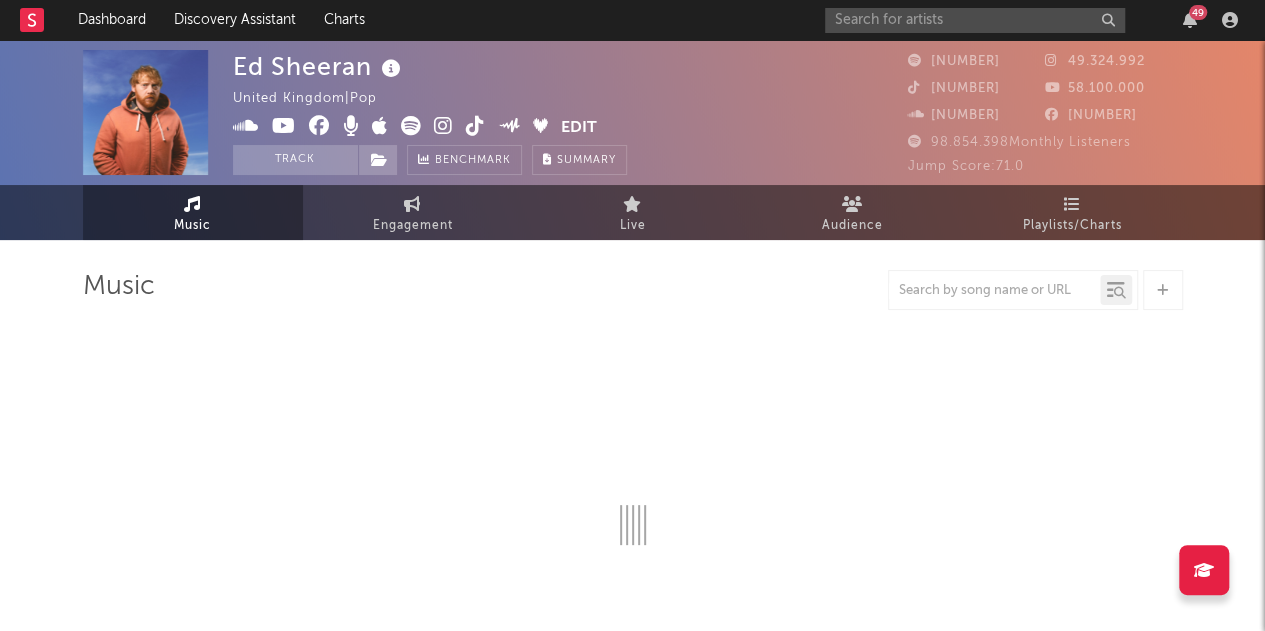 select on "6m" 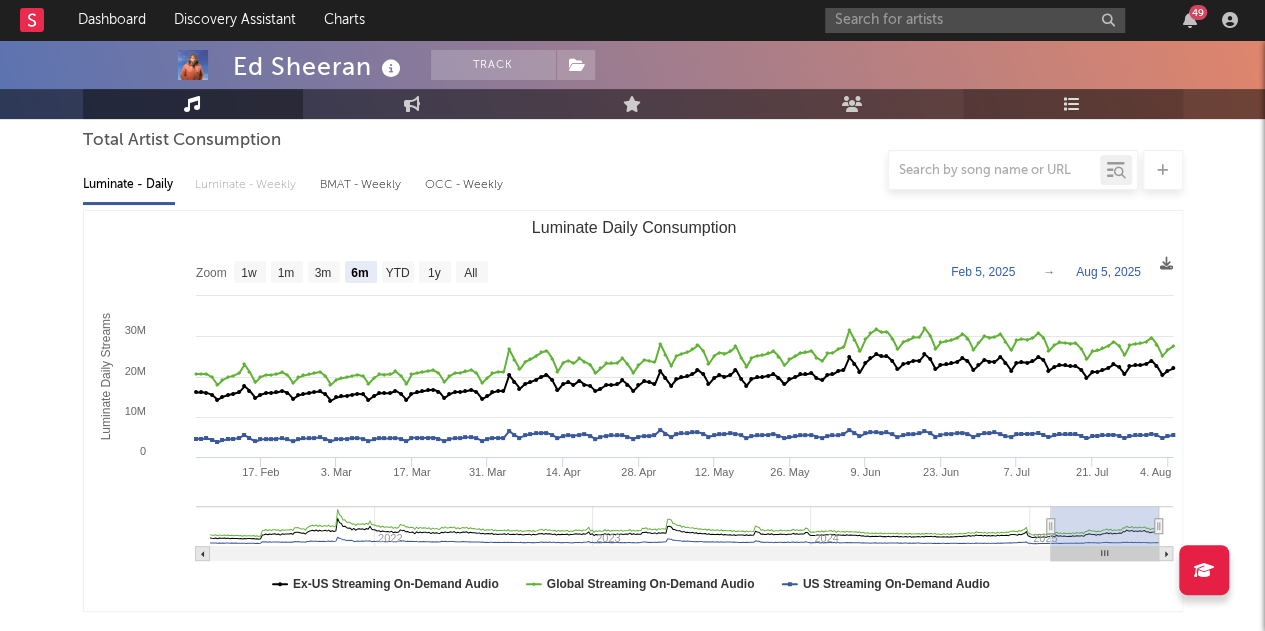 scroll, scrollTop: 178, scrollLeft: 0, axis: vertical 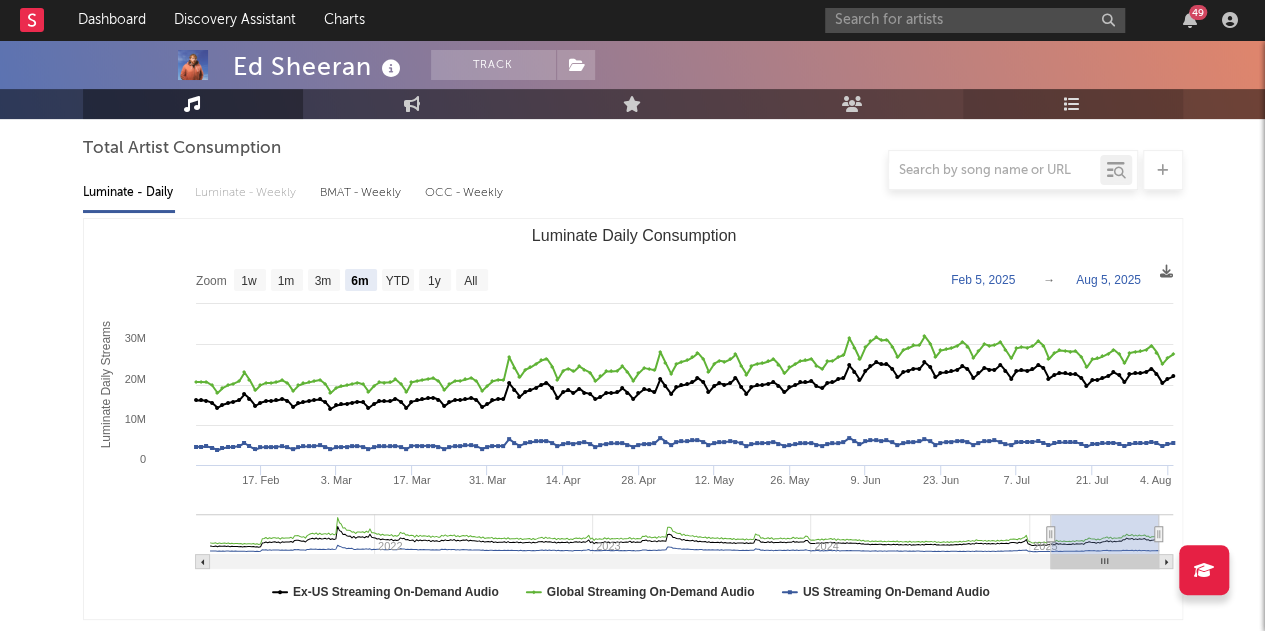 click on "Playlists/Charts" at bounding box center (1073, 104) 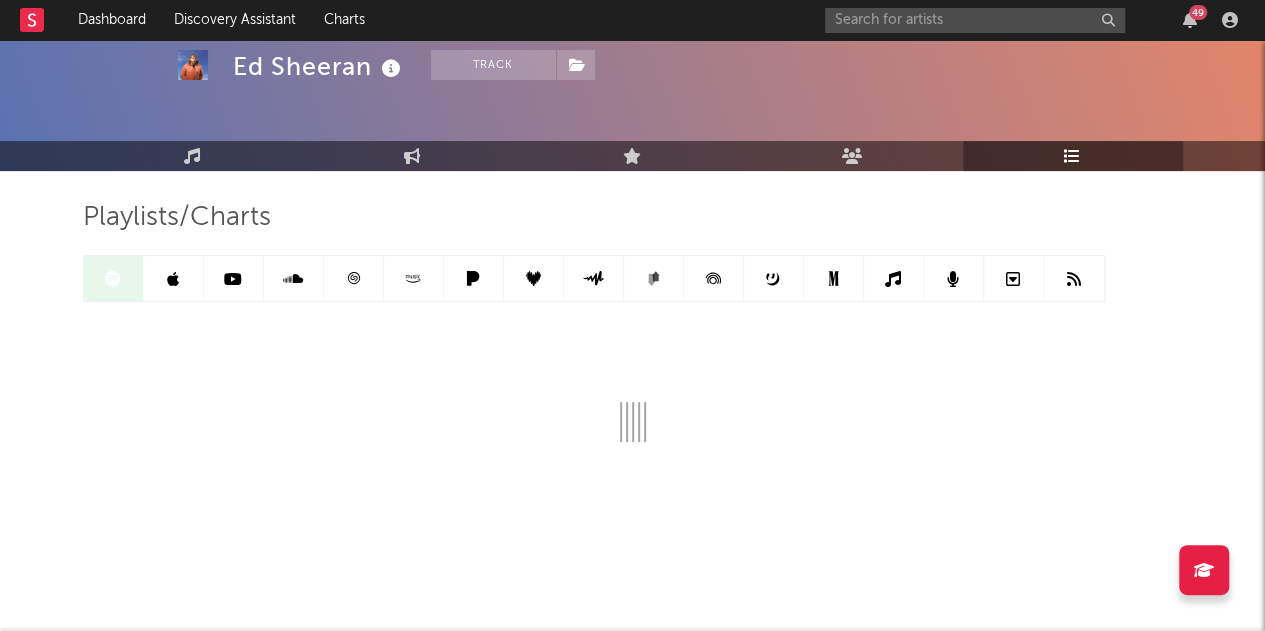 scroll, scrollTop: 0, scrollLeft: 0, axis: both 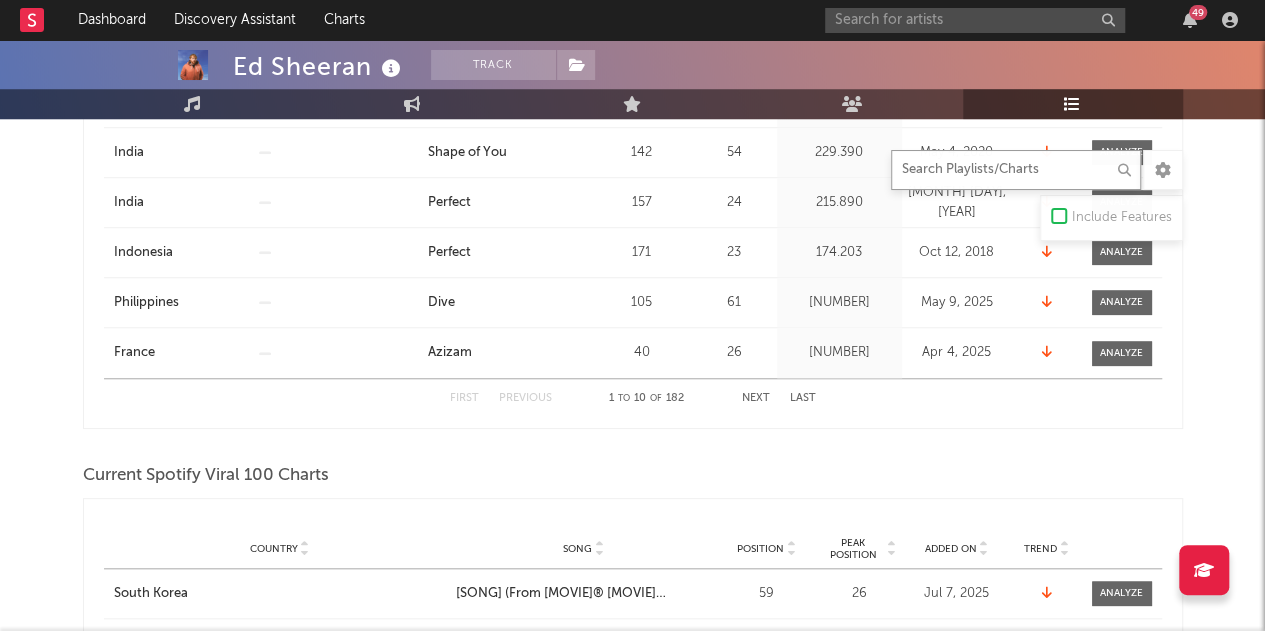 click at bounding box center (1016, 170) 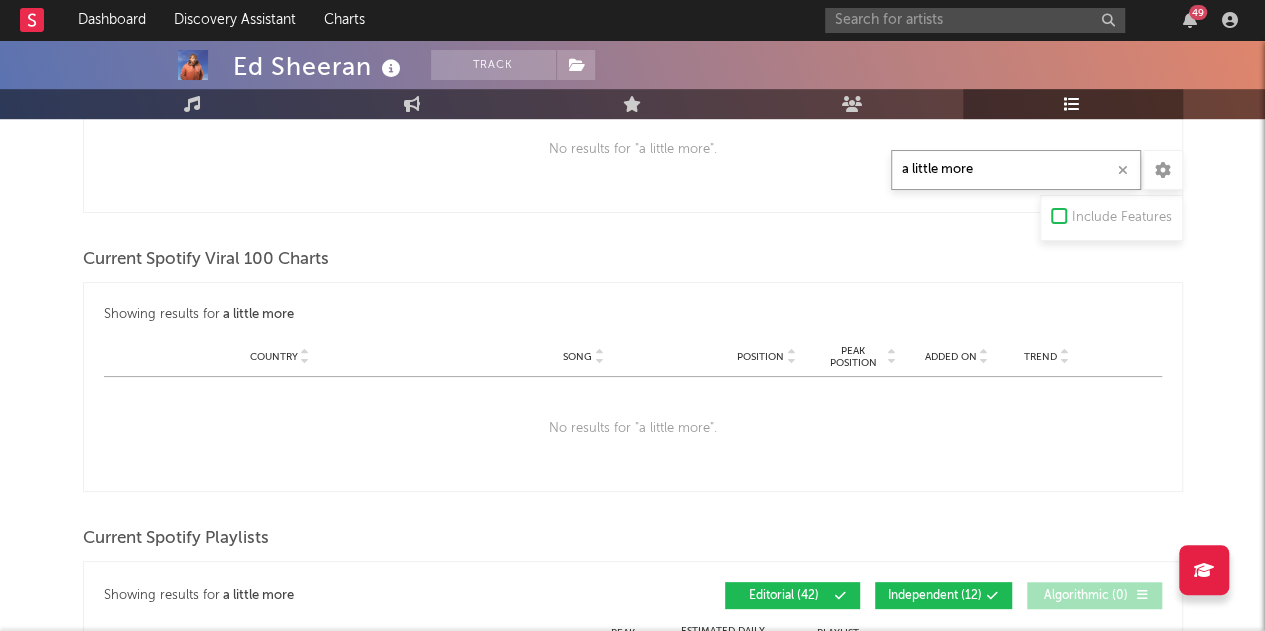 scroll, scrollTop: 639, scrollLeft: 0, axis: vertical 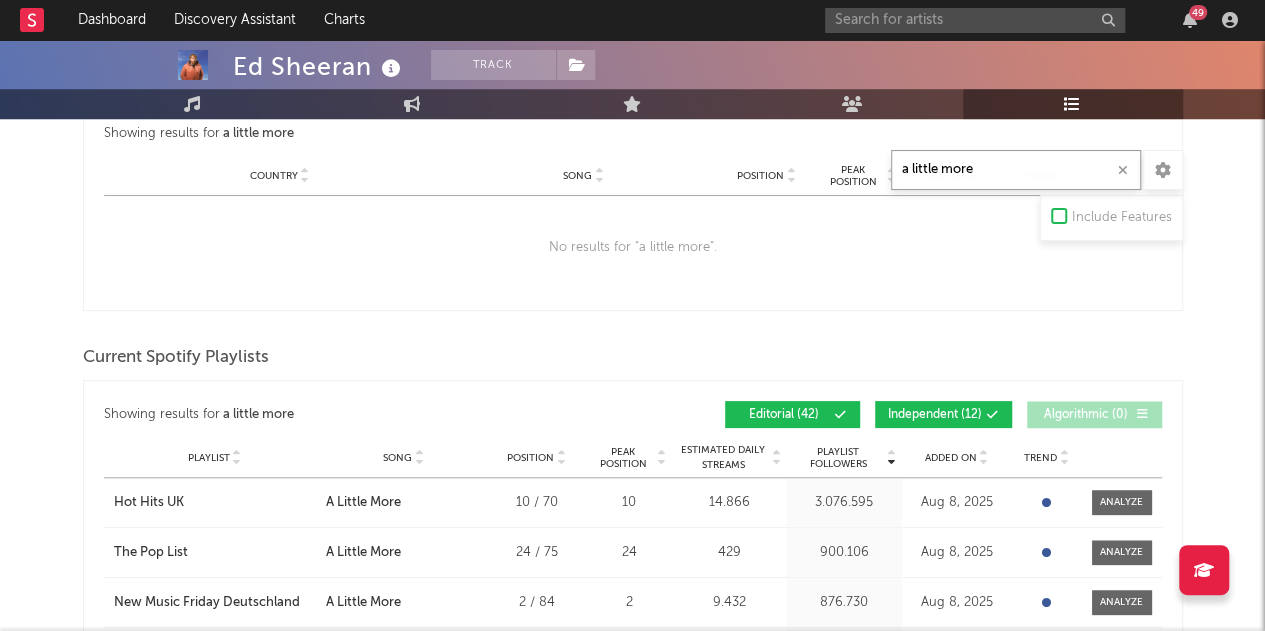 type on "a little more" 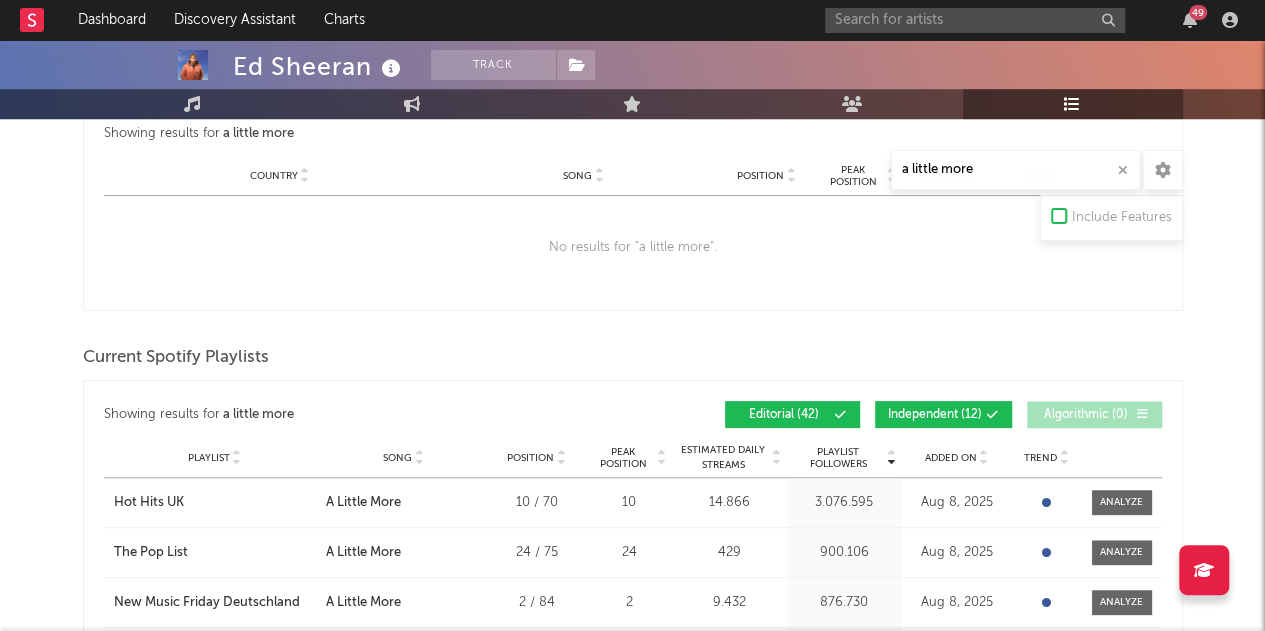 click on "Independent (12)" at bounding box center (935, 415) 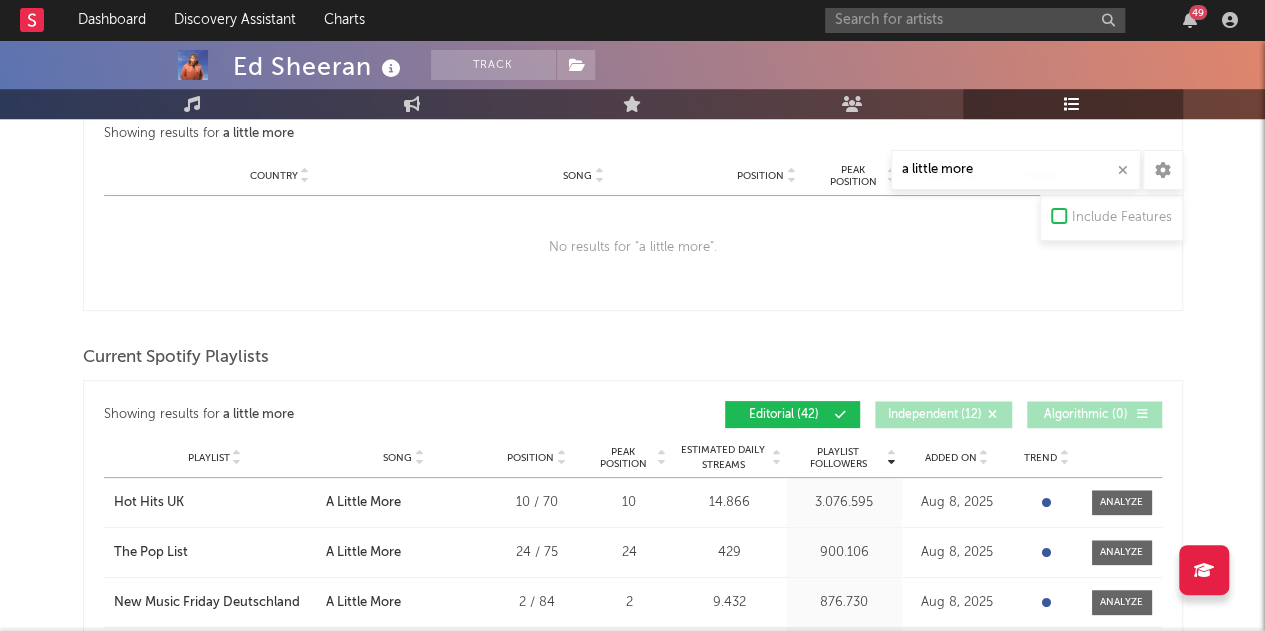 click on "Added On" at bounding box center [951, 458] 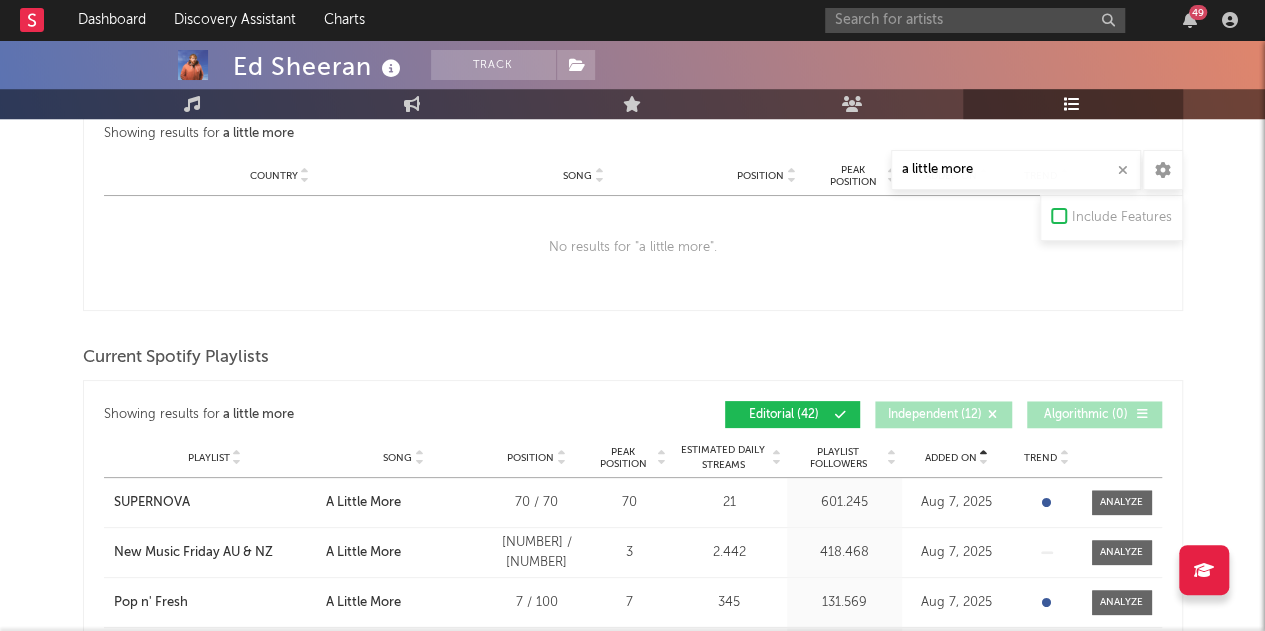 click on "Added On" at bounding box center (951, 458) 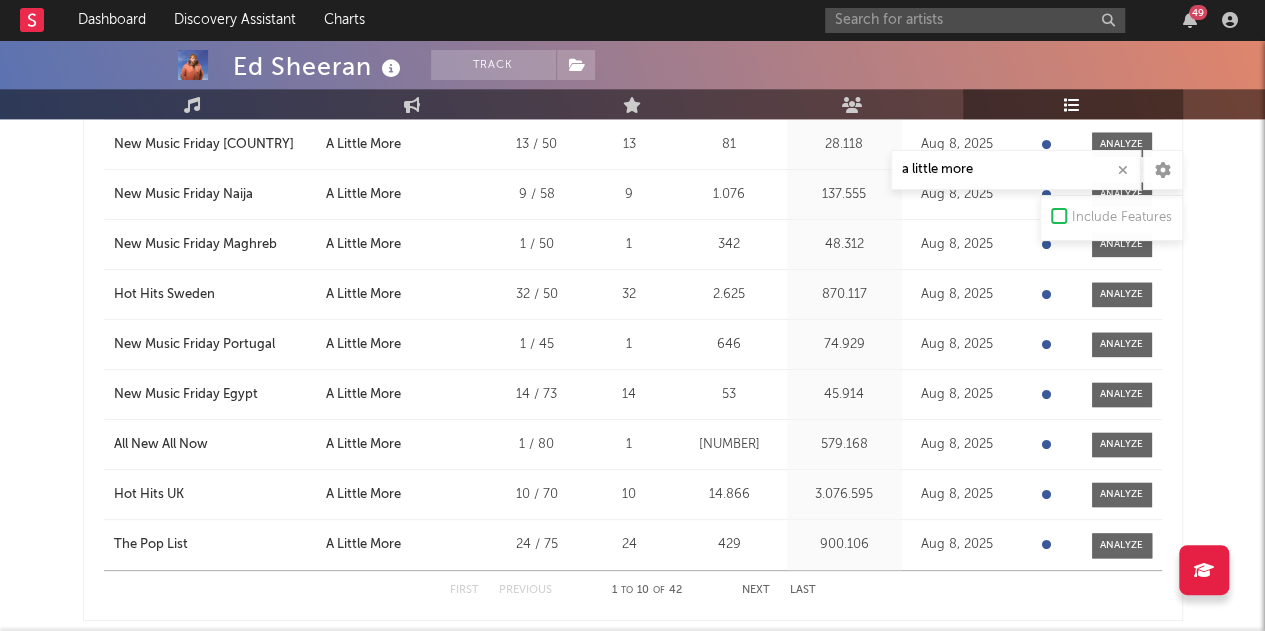 scroll, scrollTop: 1046, scrollLeft: 0, axis: vertical 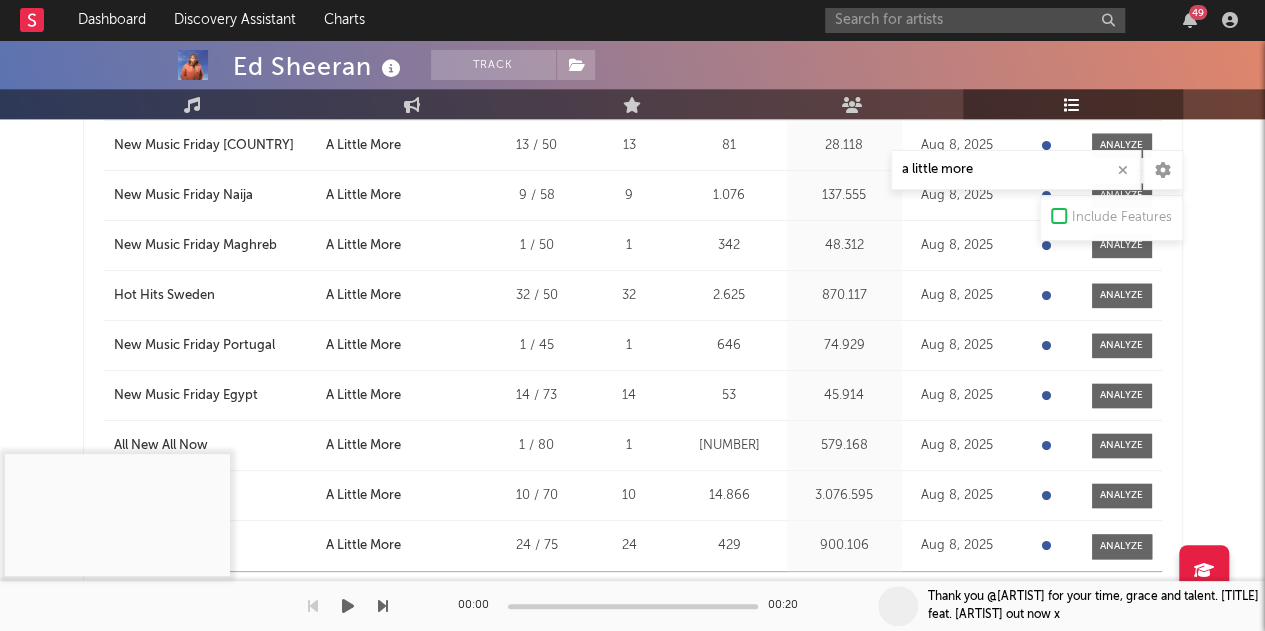 click on "00:00 00:20" at bounding box center [633, 606] 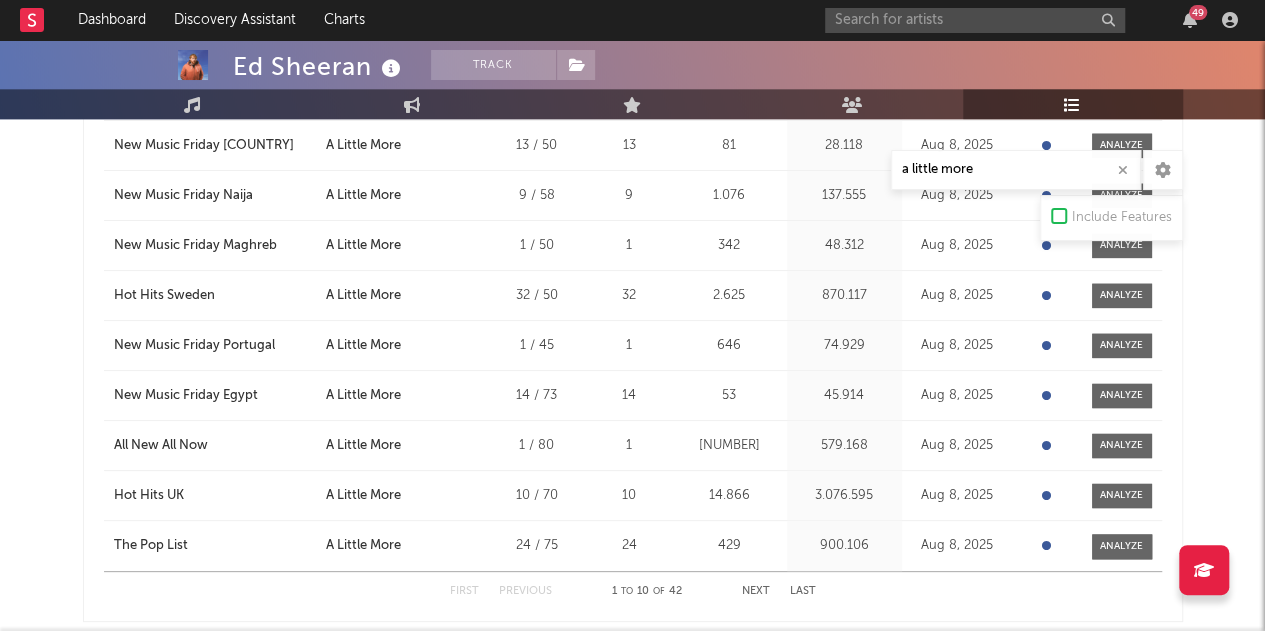 scroll, scrollTop: 1182, scrollLeft: 0, axis: vertical 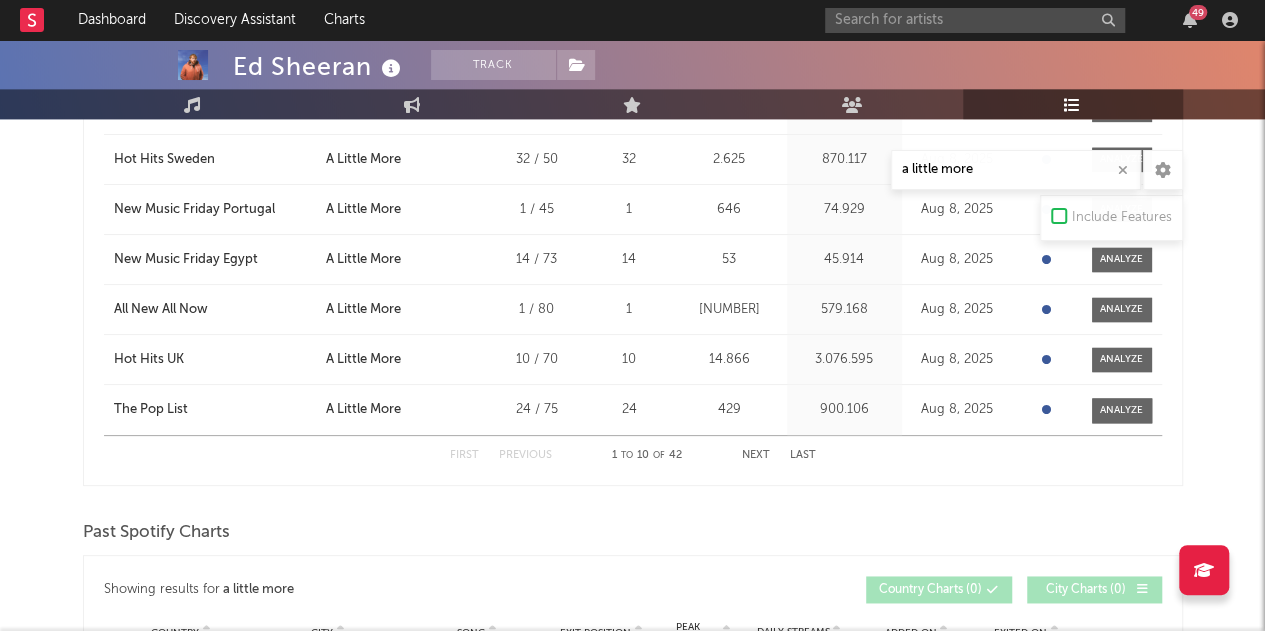 click on "Next" at bounding box center [756, 455] 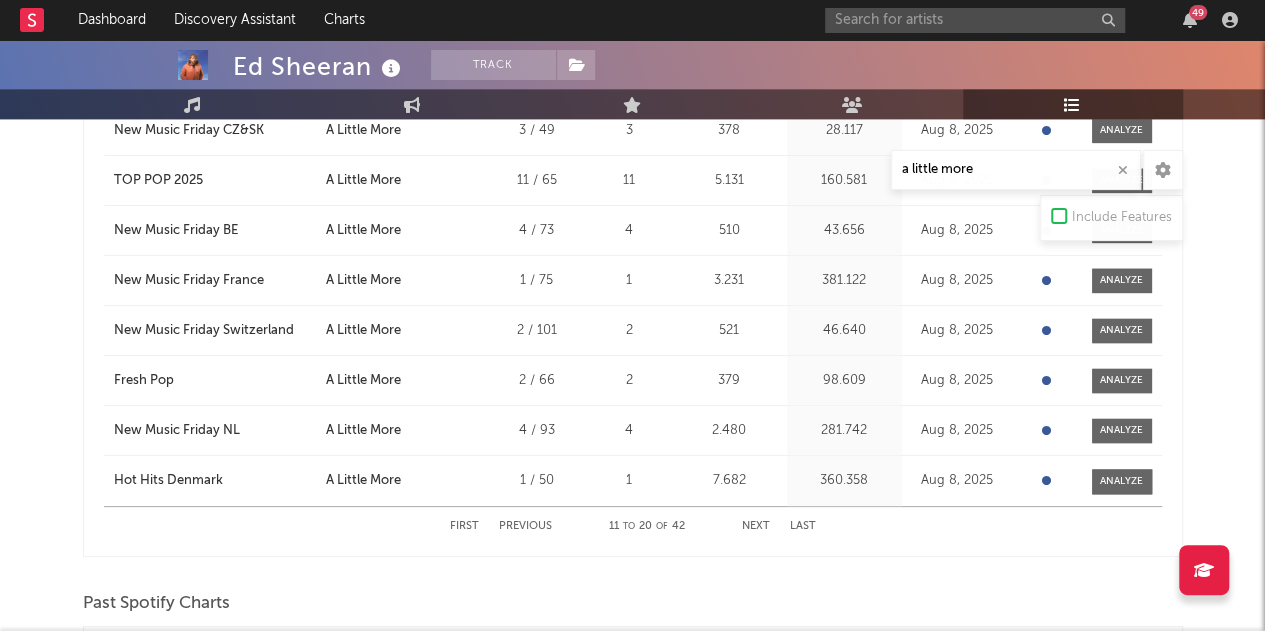 scroll, scrollTop: 1112, scrollLeft: 0, axis: vertical 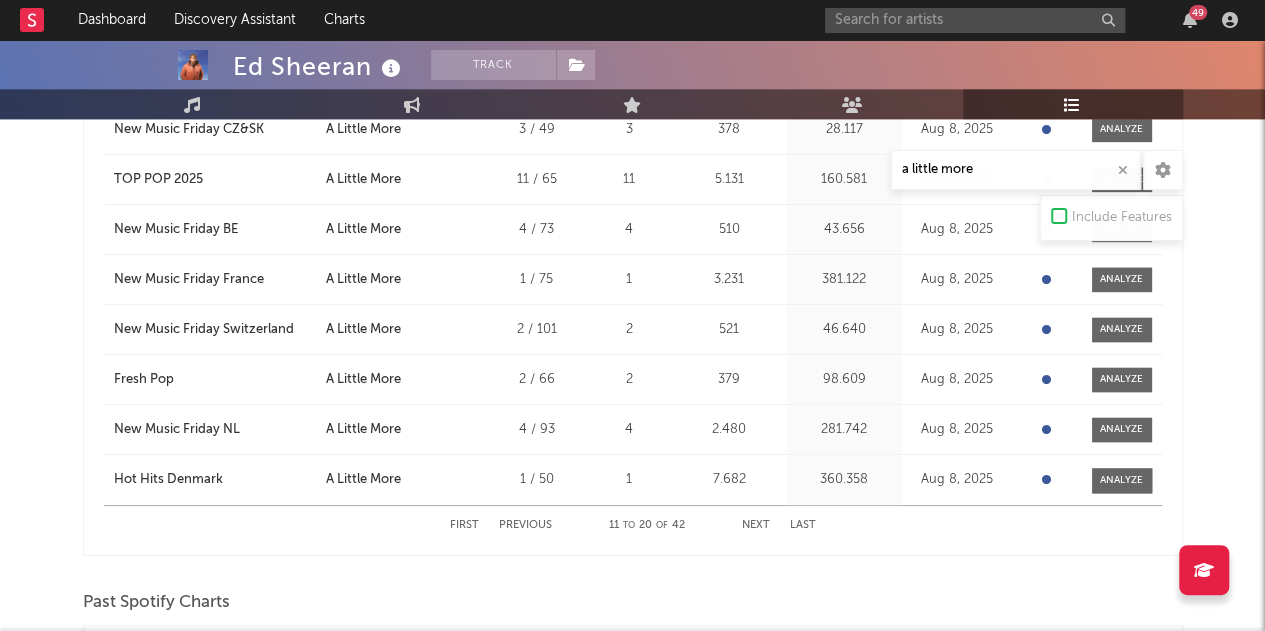 click on "Next" at bounding box center [756, 525] 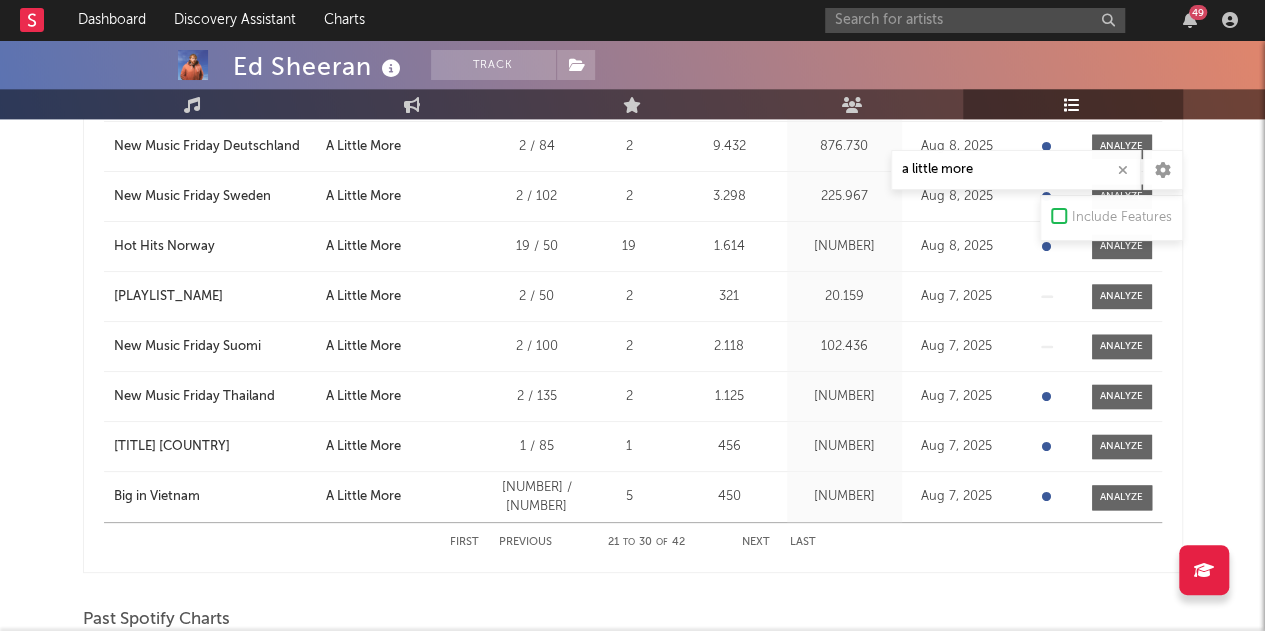 scroll, scrollTop: 1112, scrollLeft: 0, axis: vertical 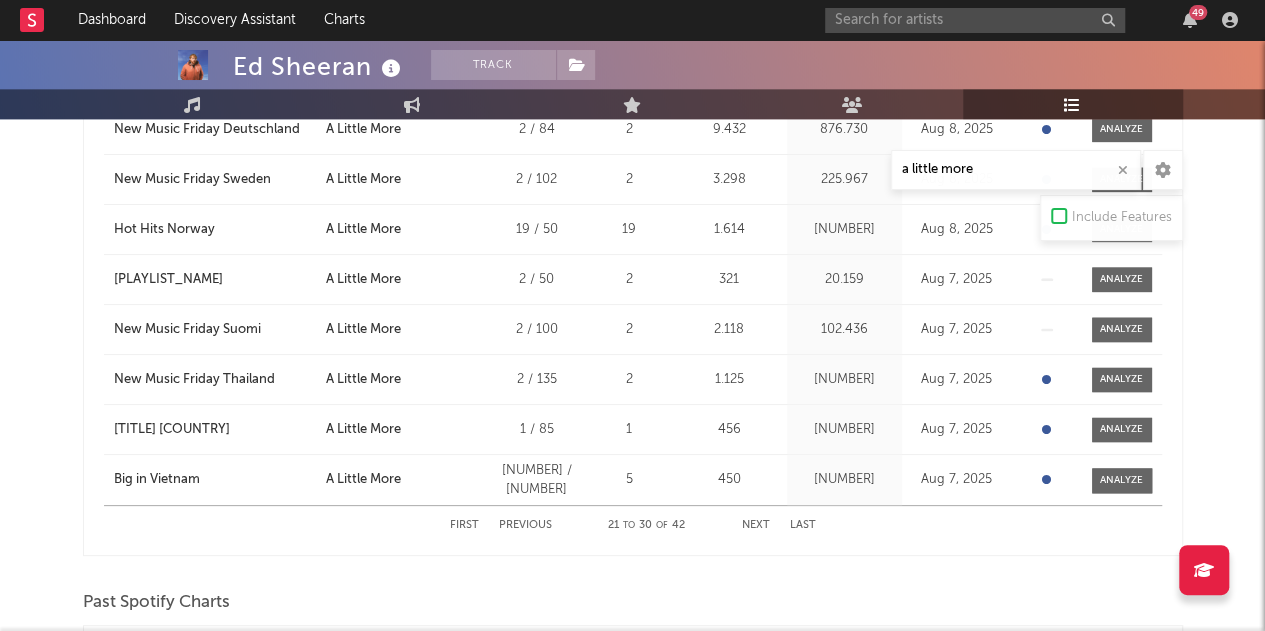 click on "Next" at bounding box center (756, 525) 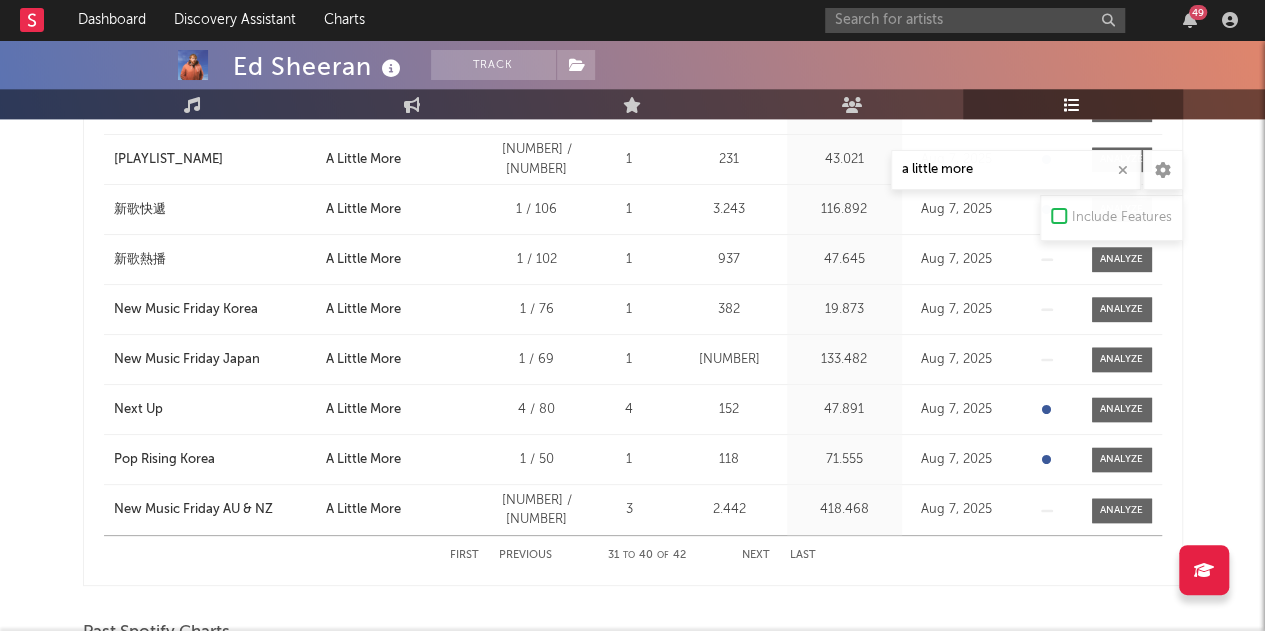 scroll, scrollTop: 1084, scrollLeft: 0, axis: vertical 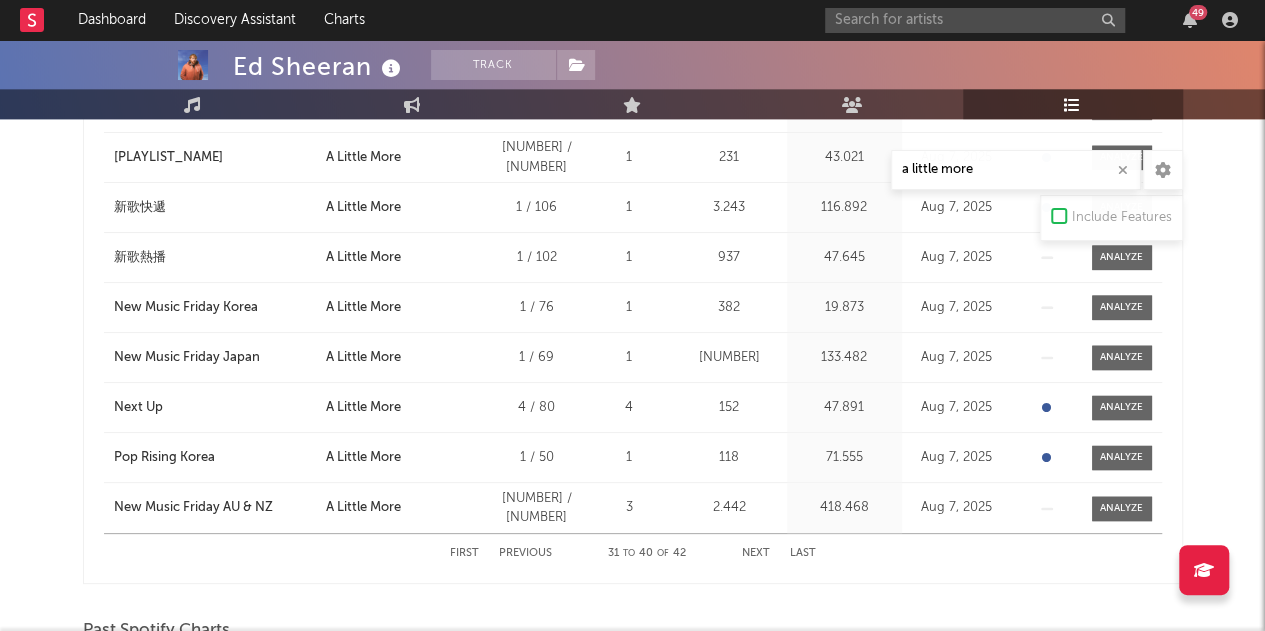 click on "Next" at bounding box center (756, 553) 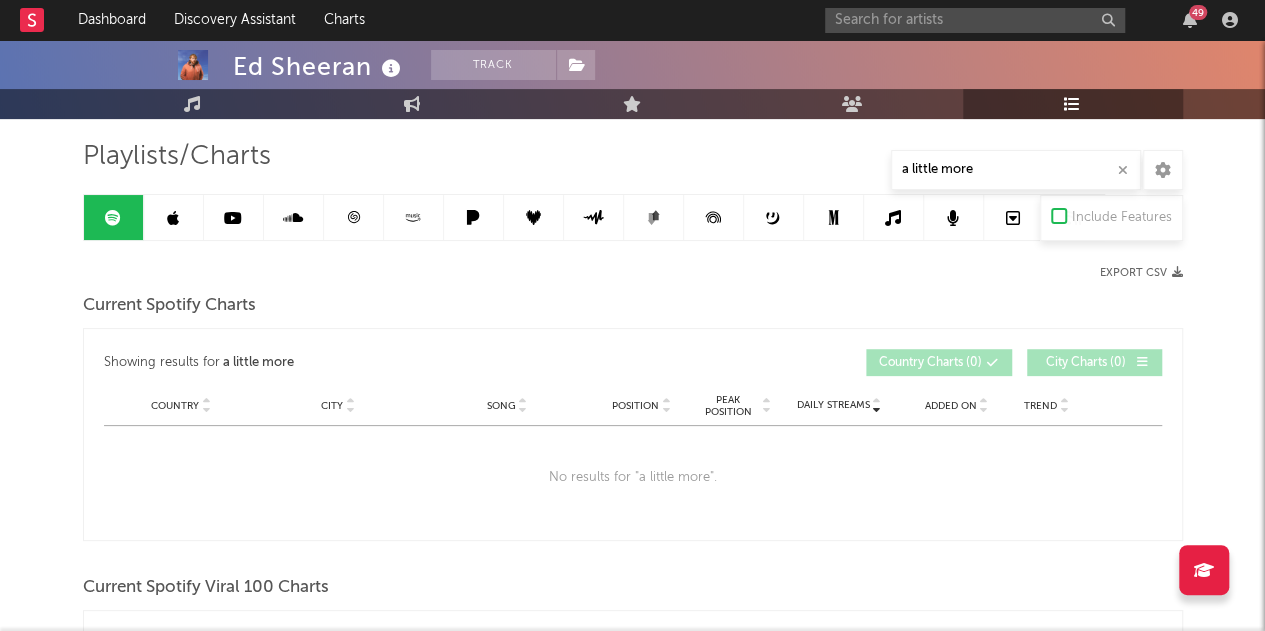scroll, scrollTop: 0, scrollLeft: 0, axis: both 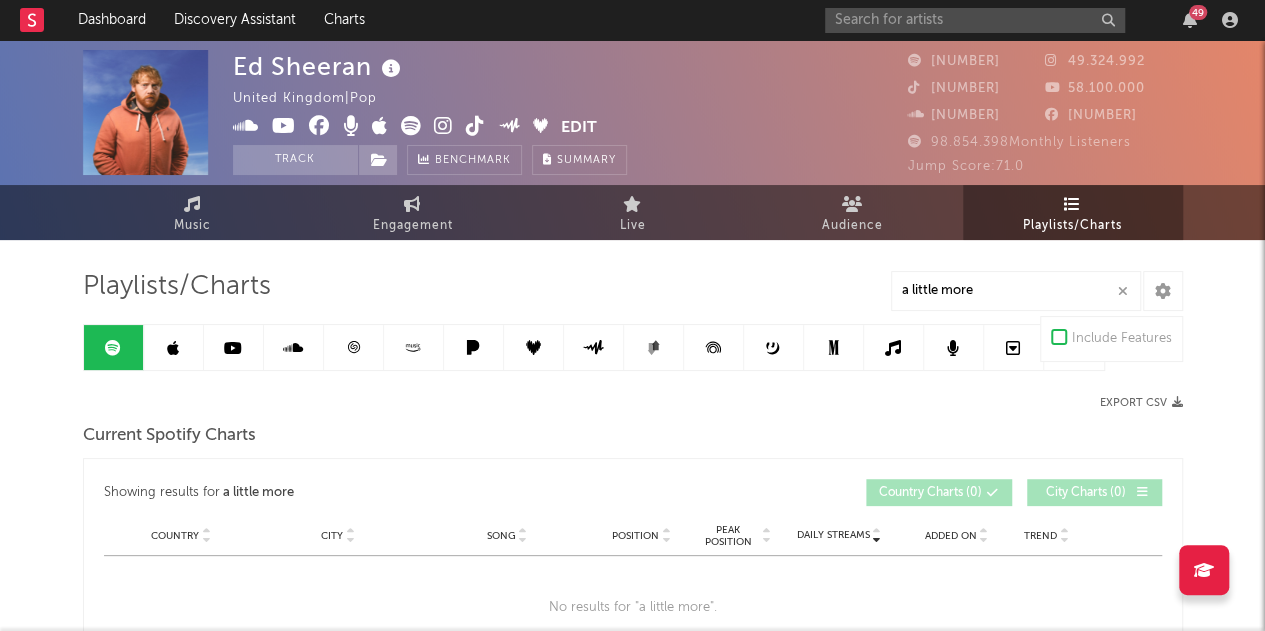 click at bounding box center (173, 348) 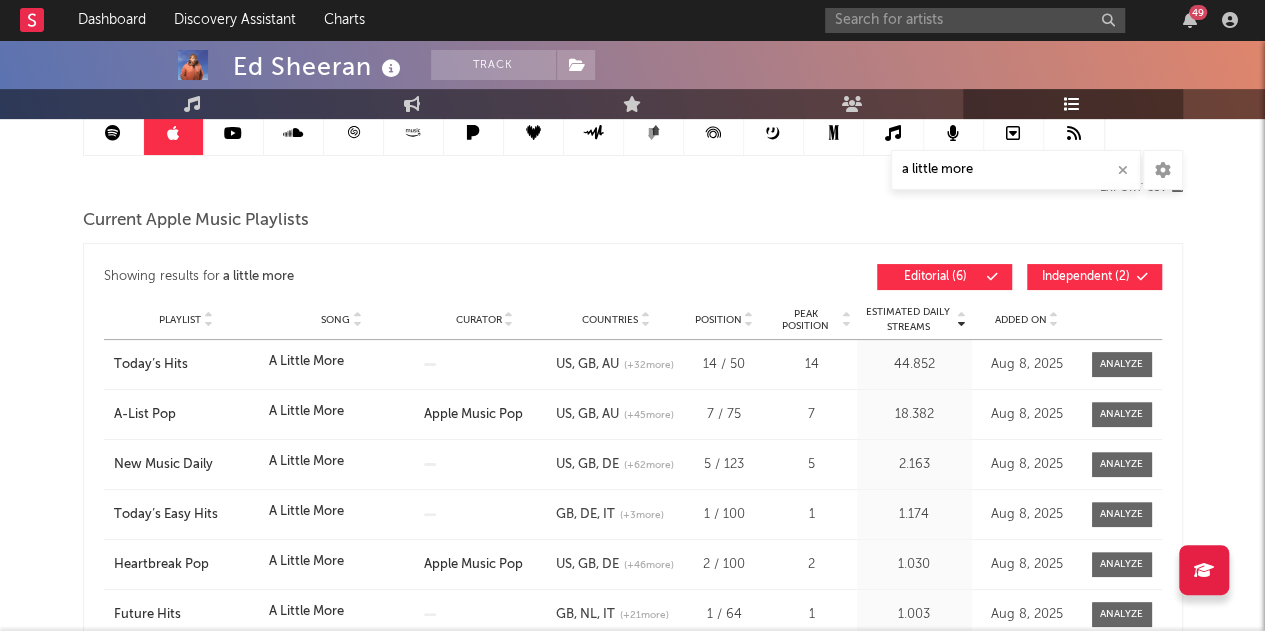 scroll, scrollTop: 274, scrollLeft: 0, axis: vertical 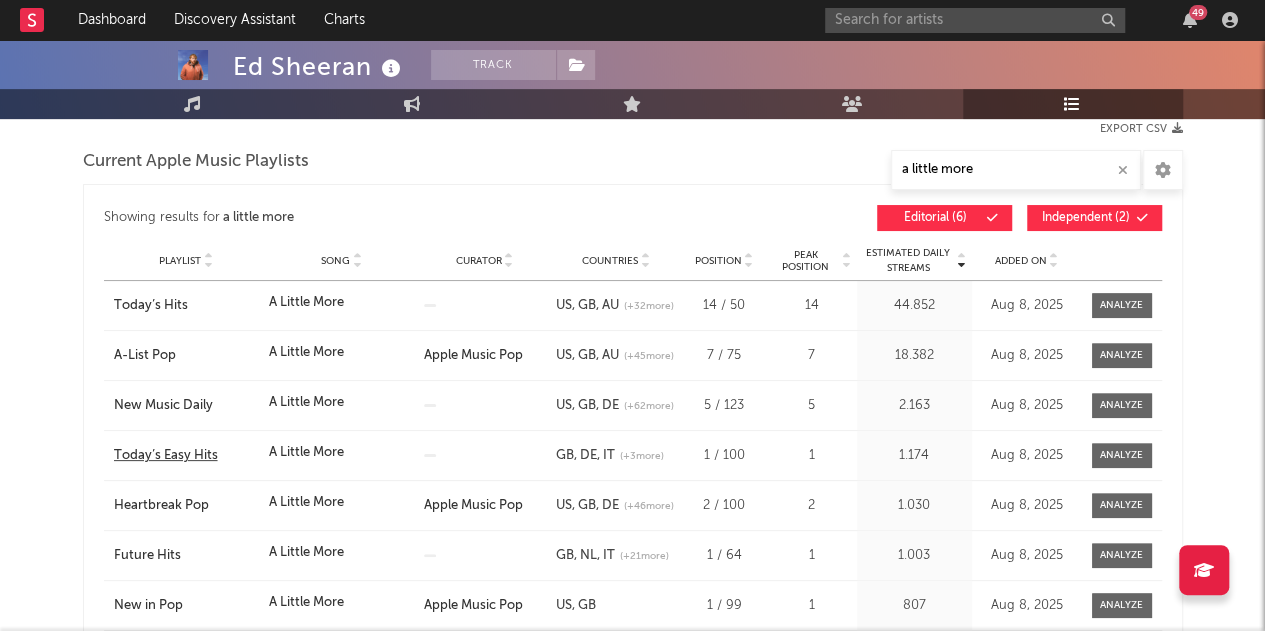 click on "Today’s Easy Hits" at bounding box center (186, 456) 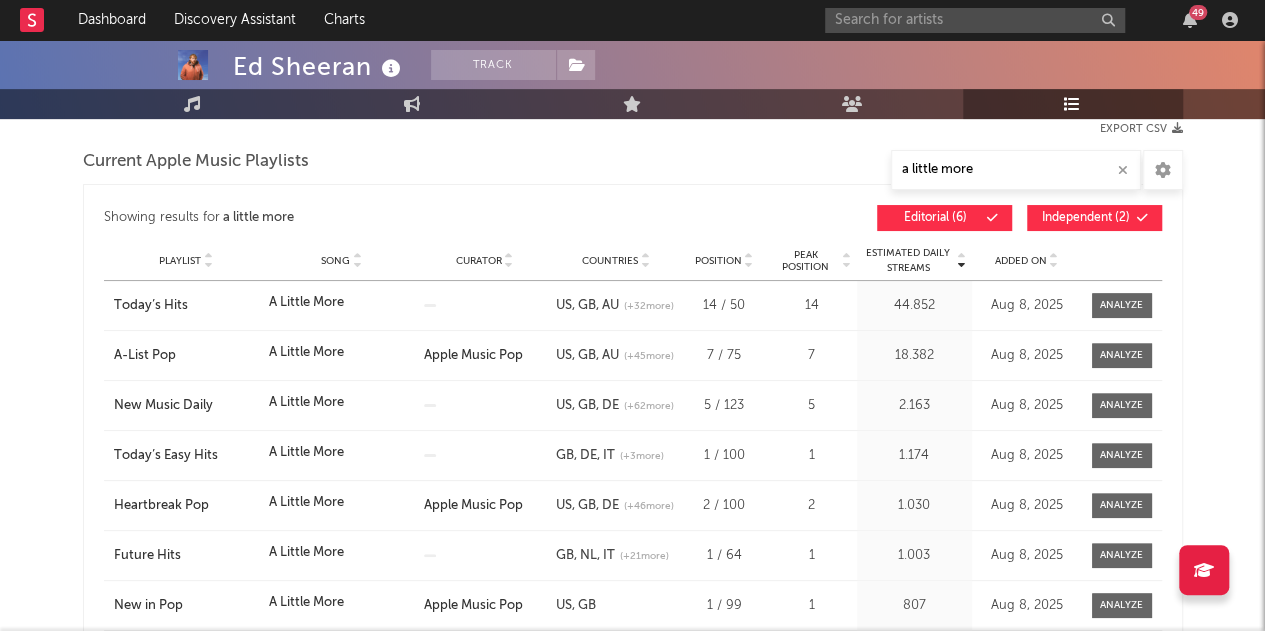 scroll, scrollTop: 327, scrollLeft: 0, axis: vertical 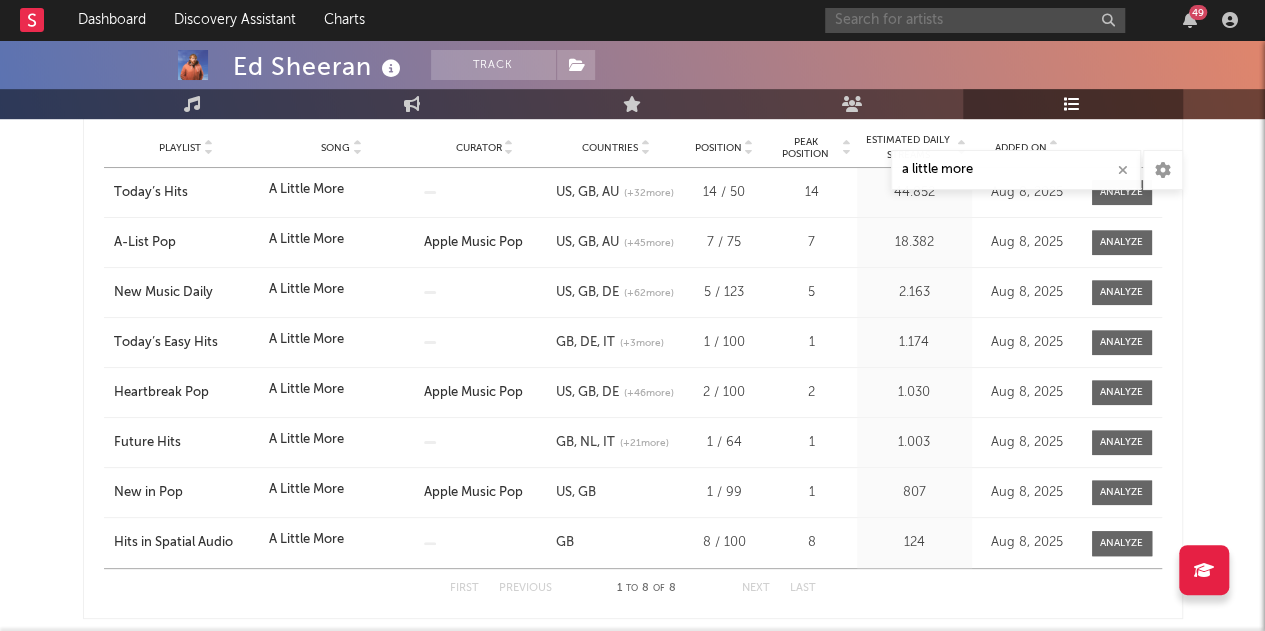 click at bounding box center (975, 20) 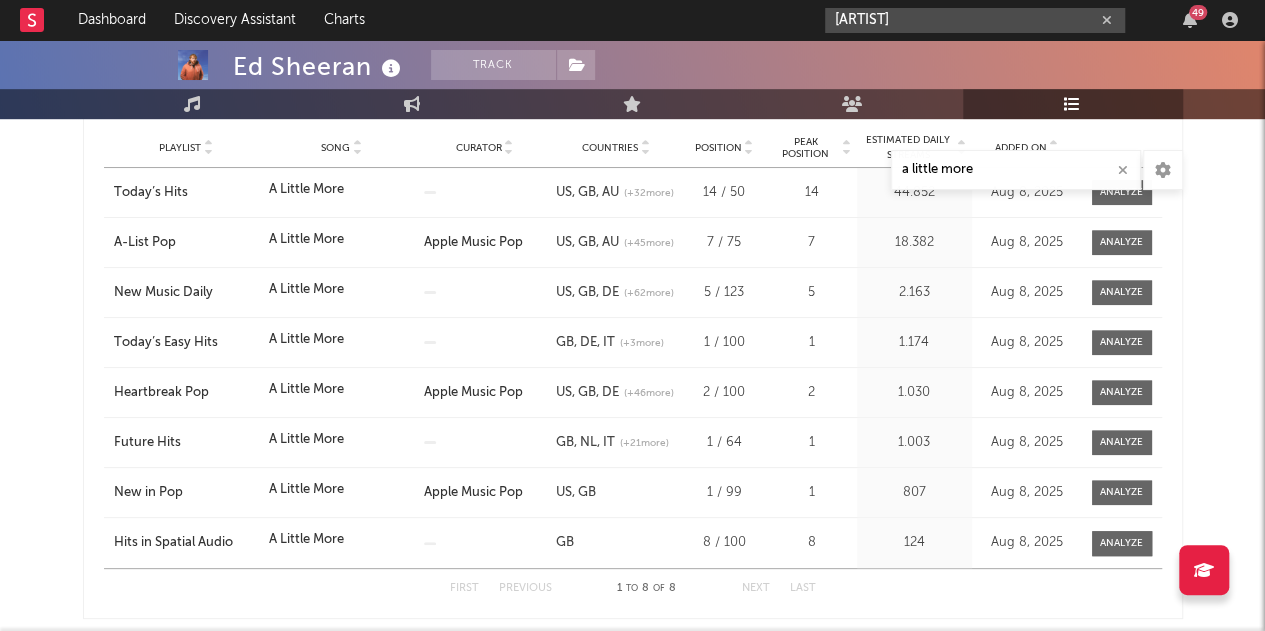 click on "[ARTIST]" at bounding box center (975, 20) 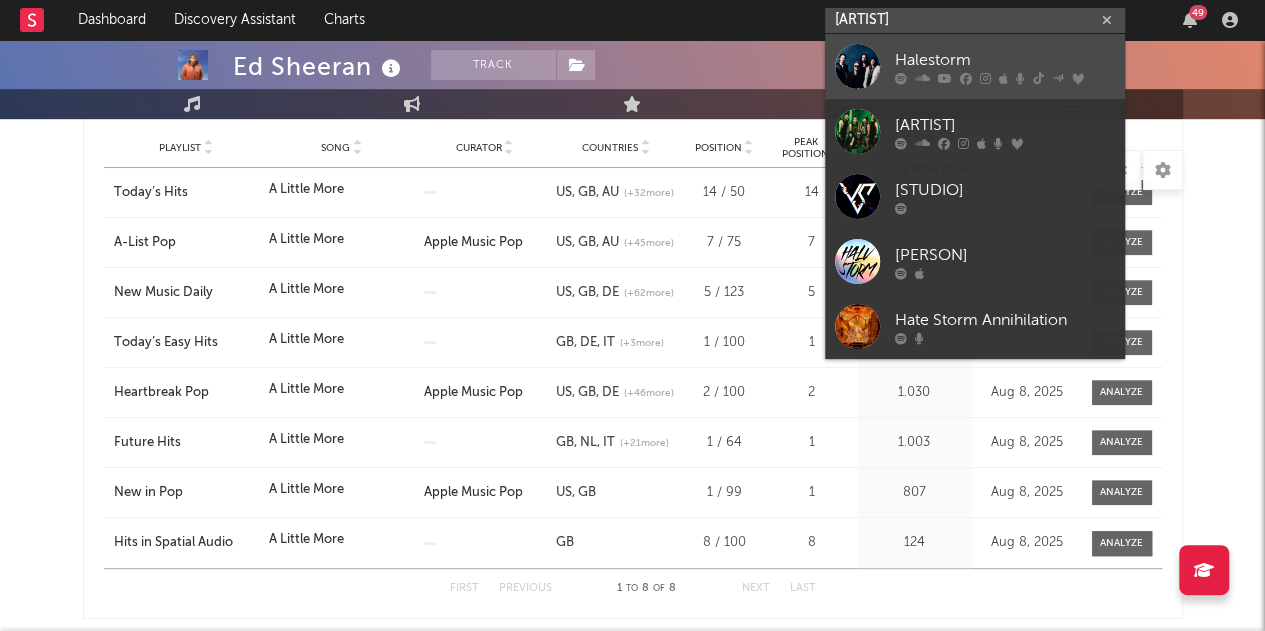 type on "[ARTIST]" 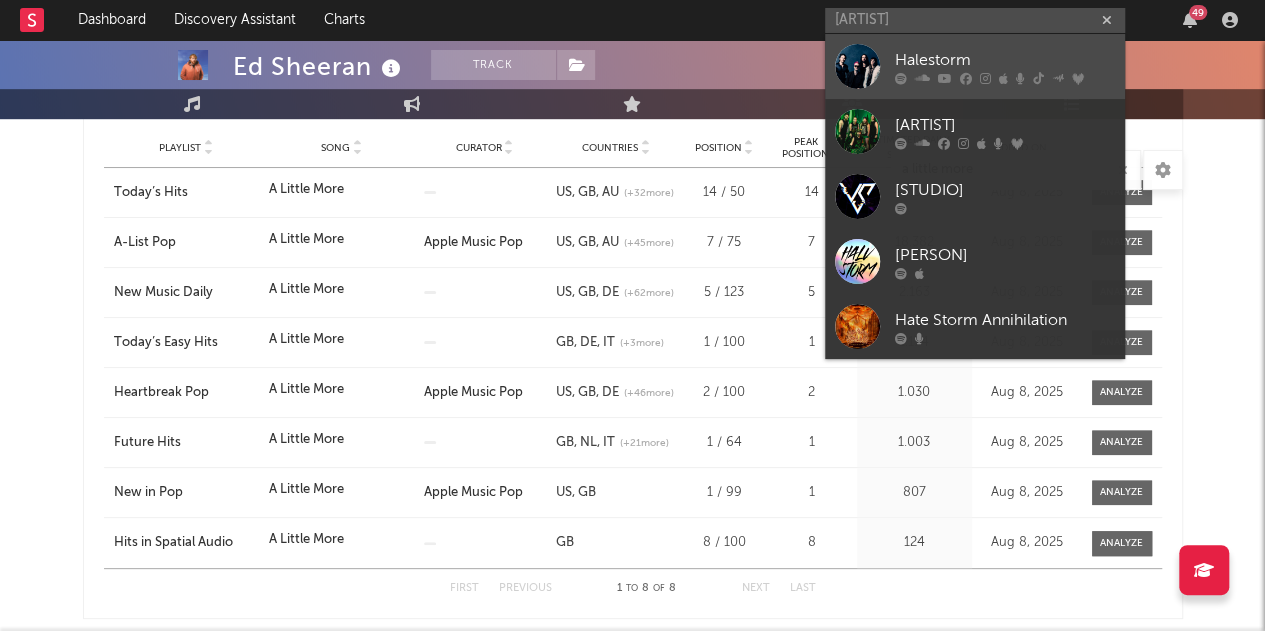 click on "Halestorm" at bounding box center (1005, 60) 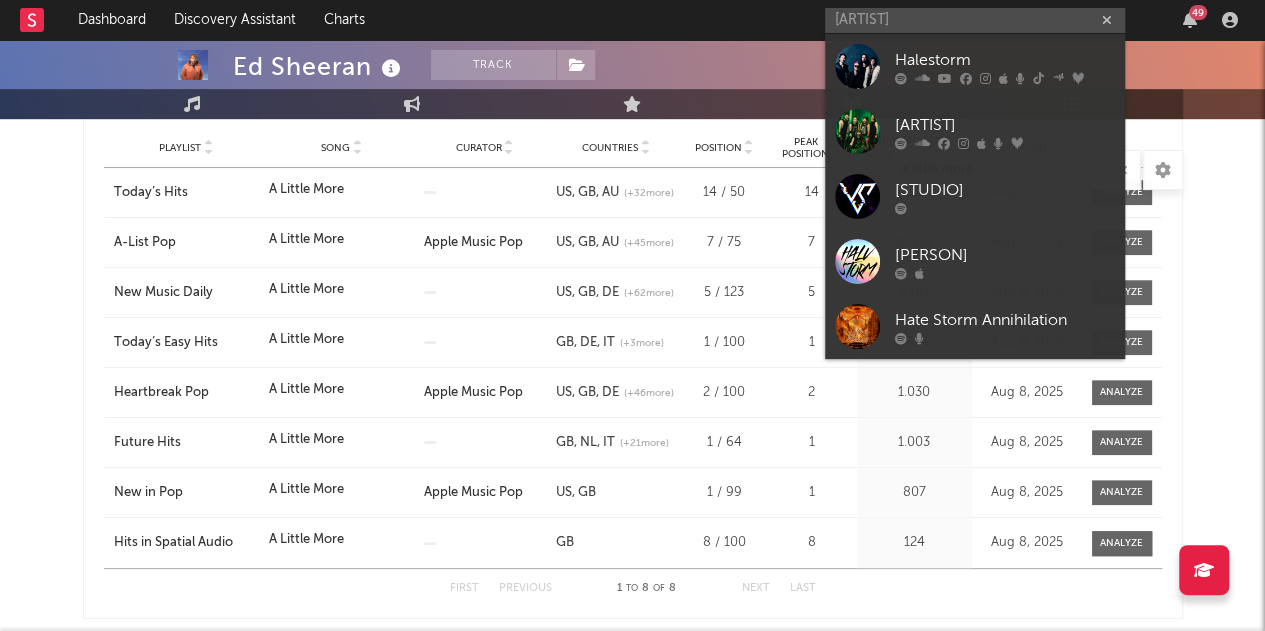 type 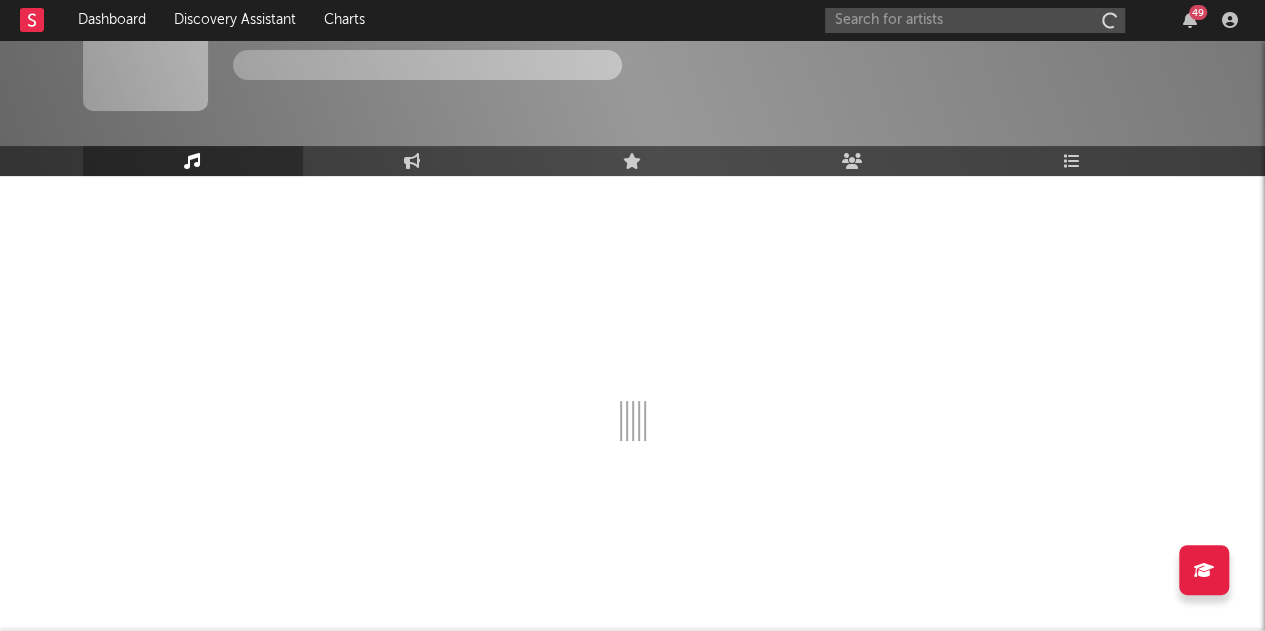 scroll, scrollTop: 64, scrollLeft: 0, axis: vertical 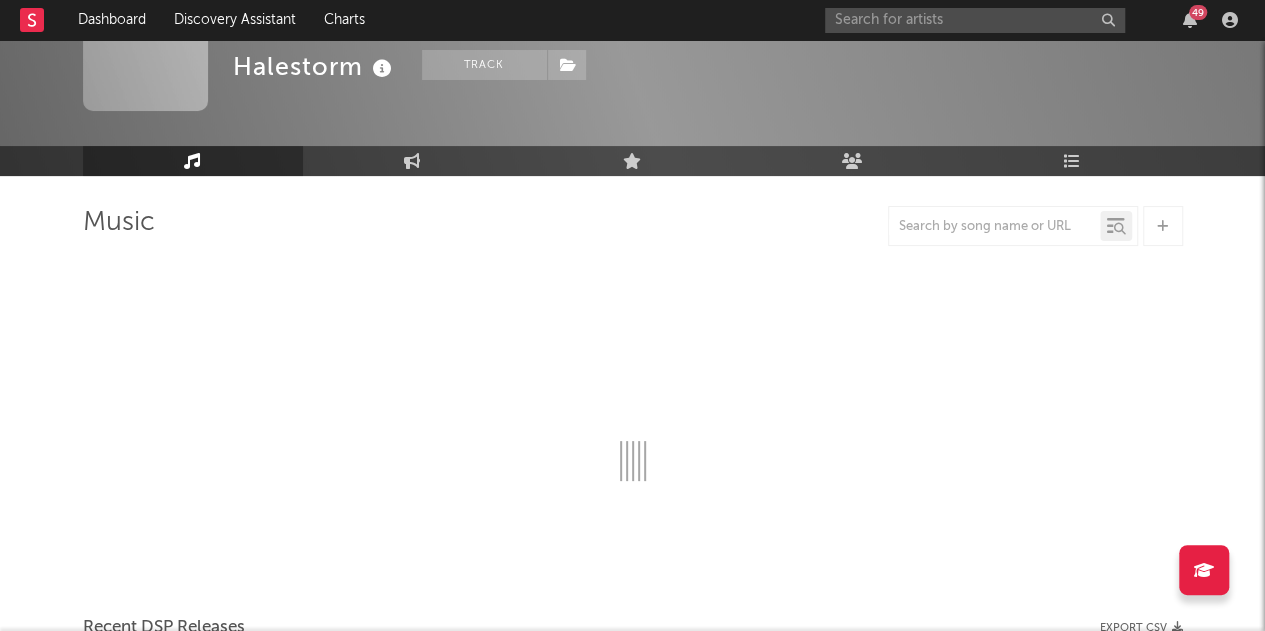 select on "6m" 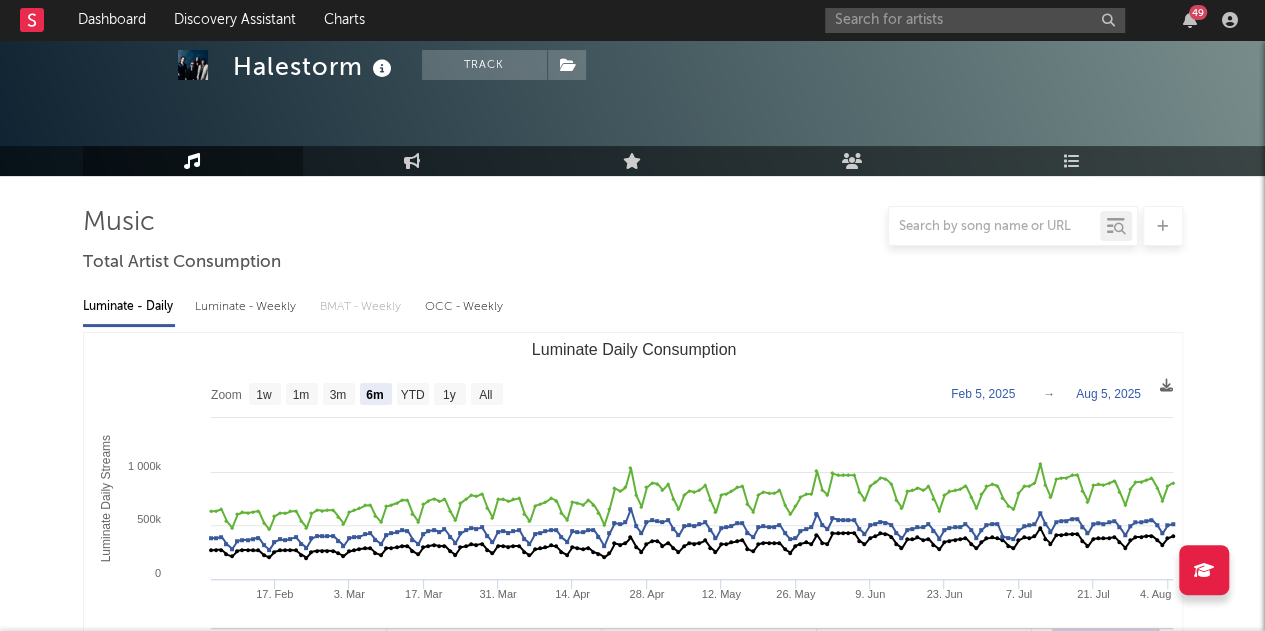 scroll, scrollTop: 387, scrollLeft: 0, axis: vertical 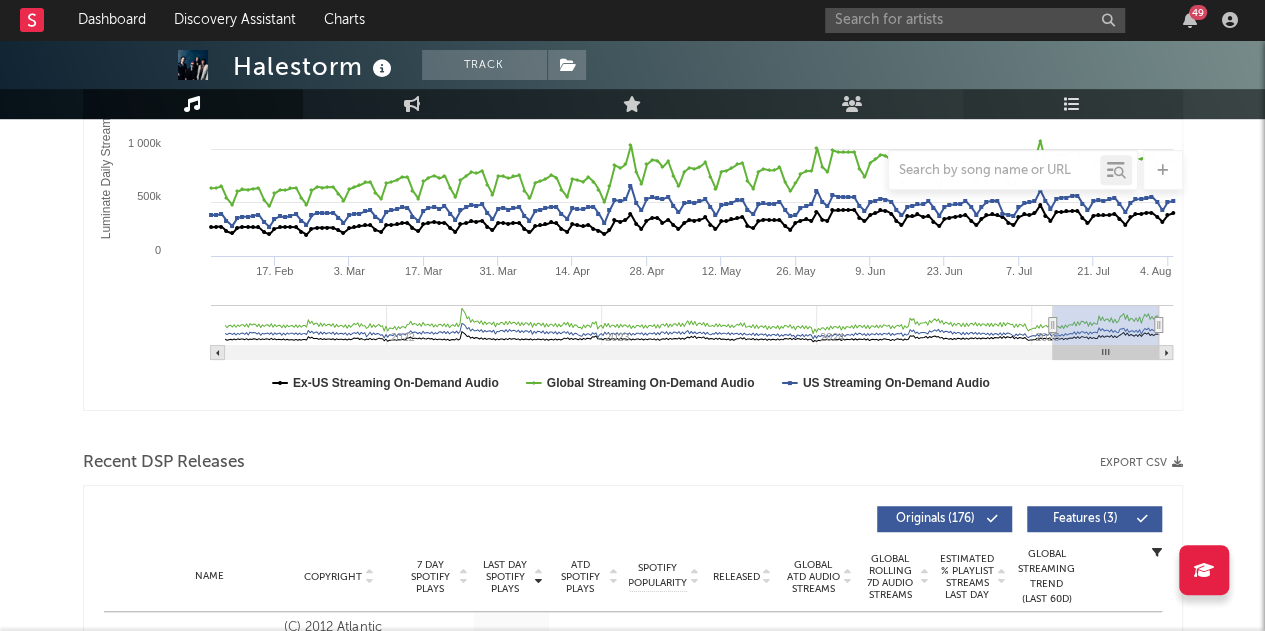 click at bounding box center (1072, 104) 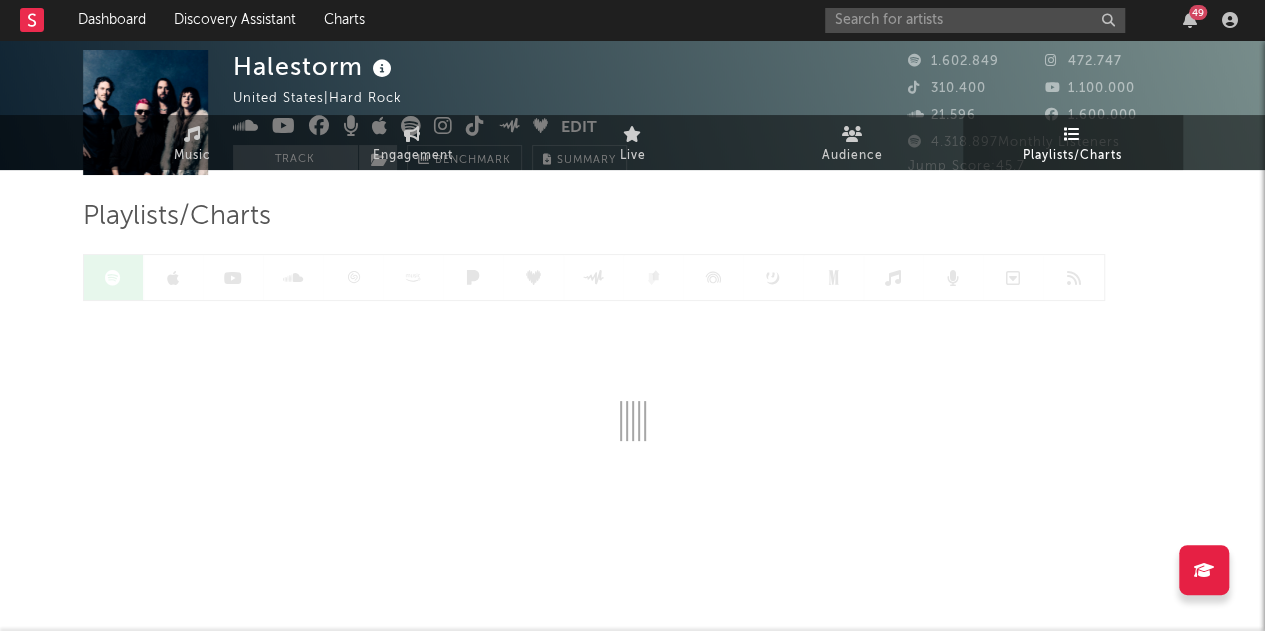 scroll, scrollTop: 0, scrollLeft: 0, axis: both 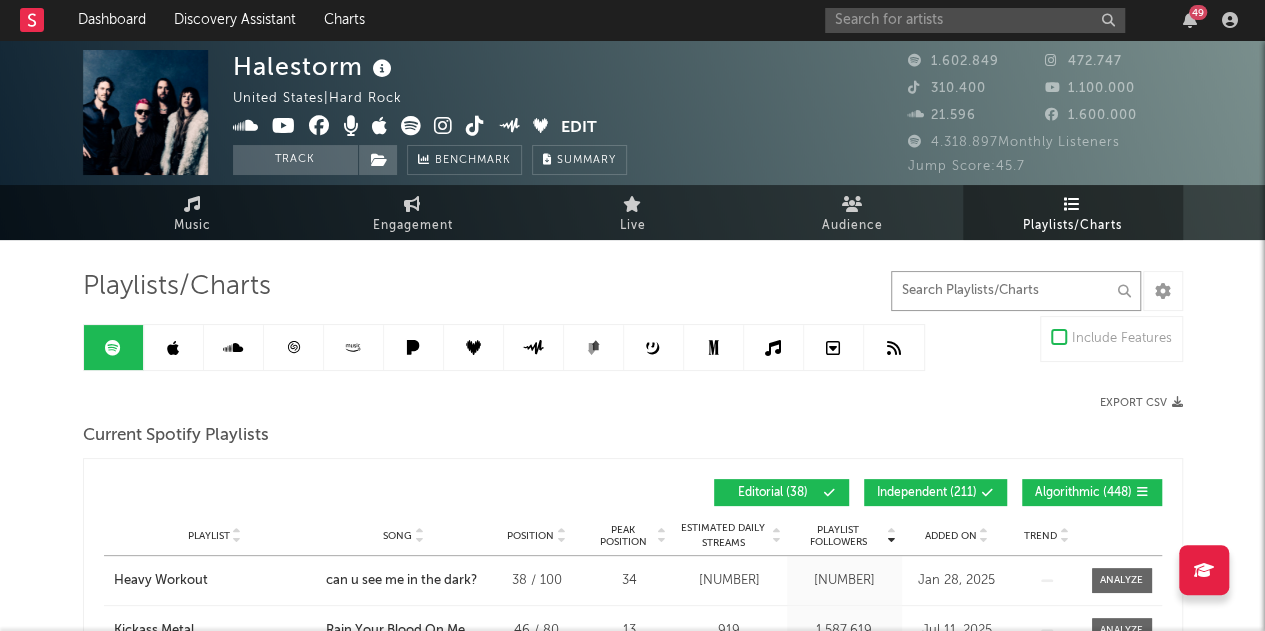 click at bounding box center (1016, 291) 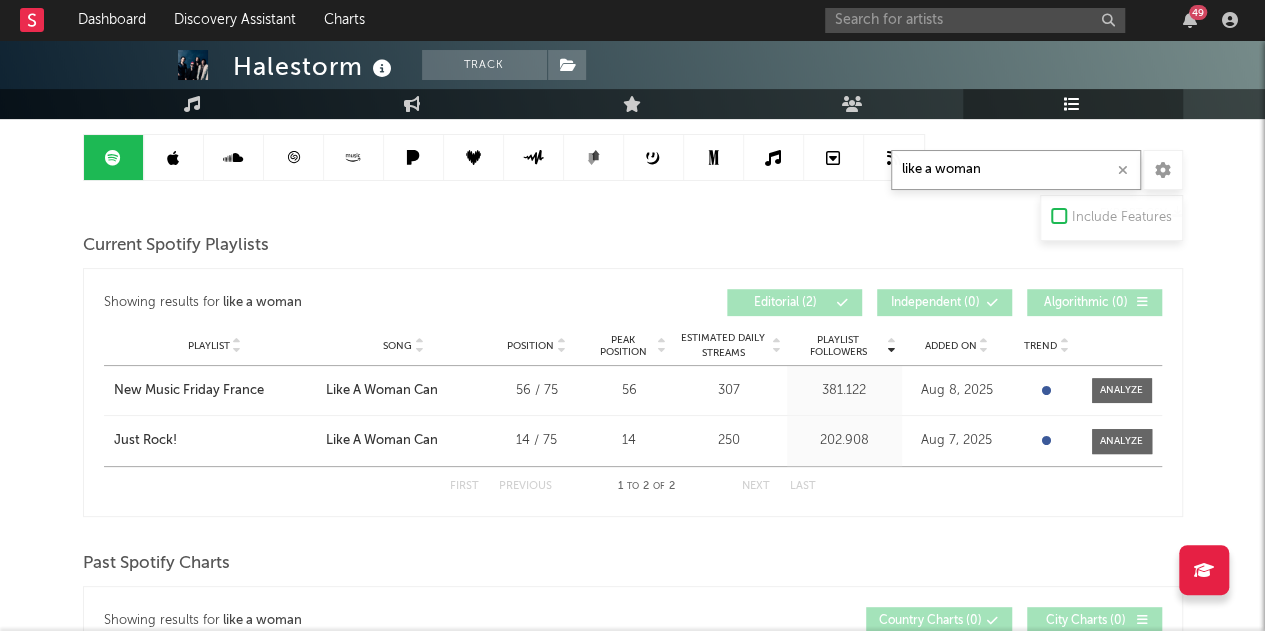 scroll, scrollTop: 216, scrollLeft: 0, axis: vertical 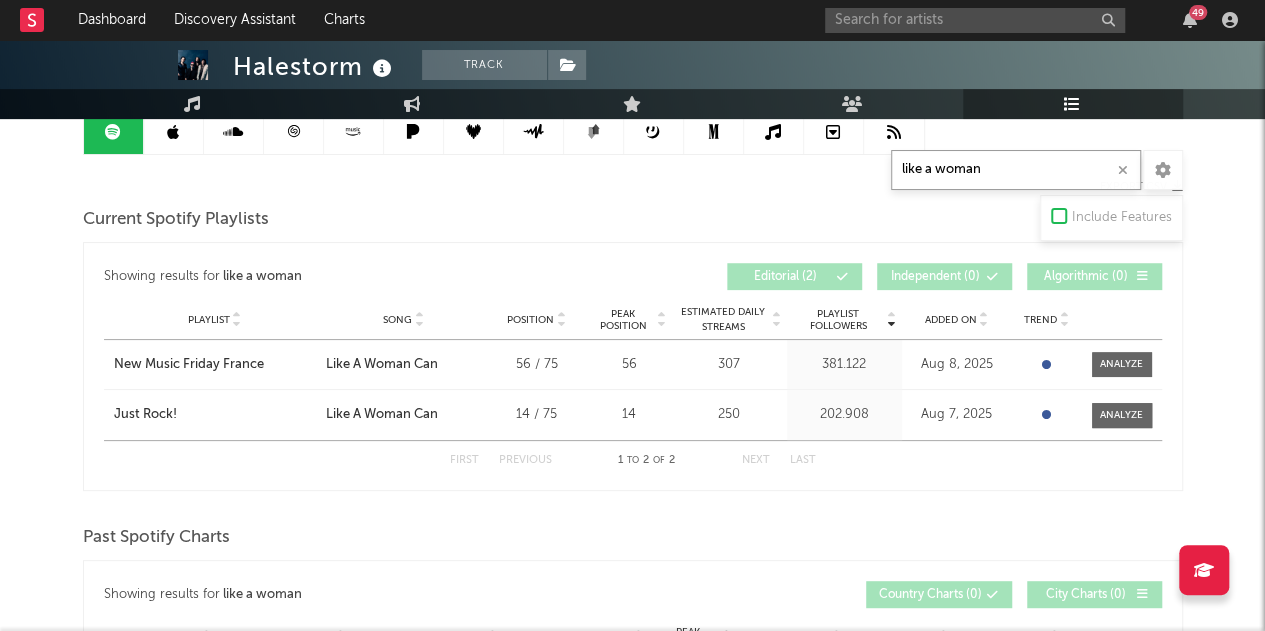type on "like a woman" 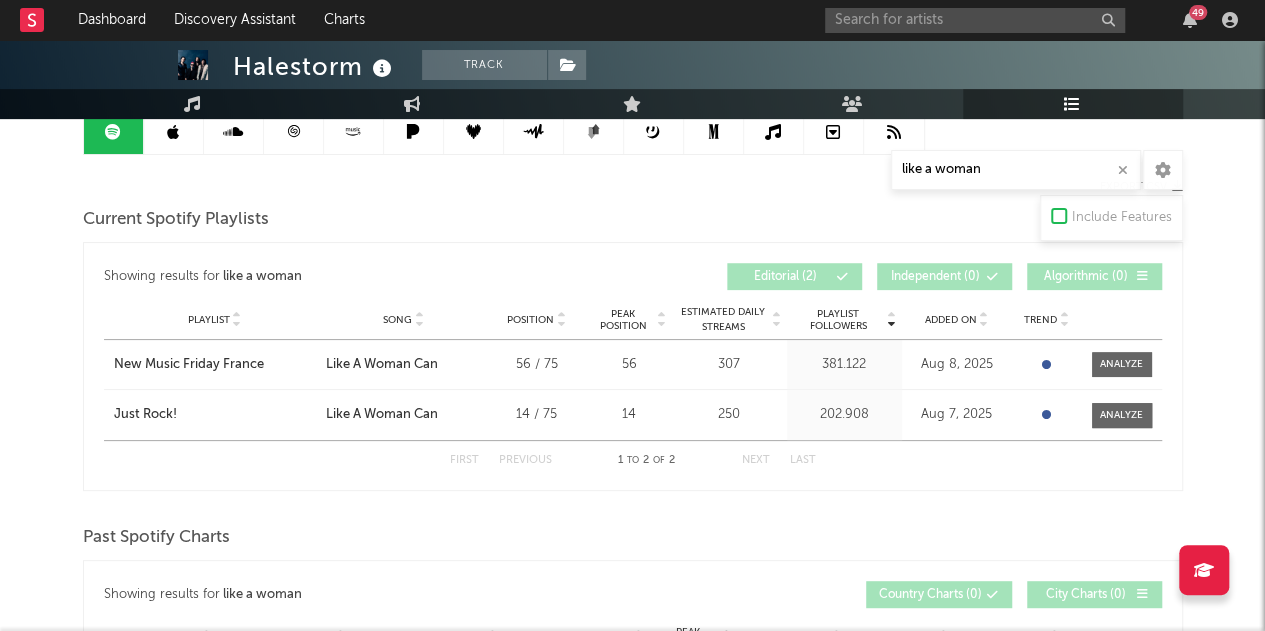 click on "Added On" at bounding box center [951, 320] 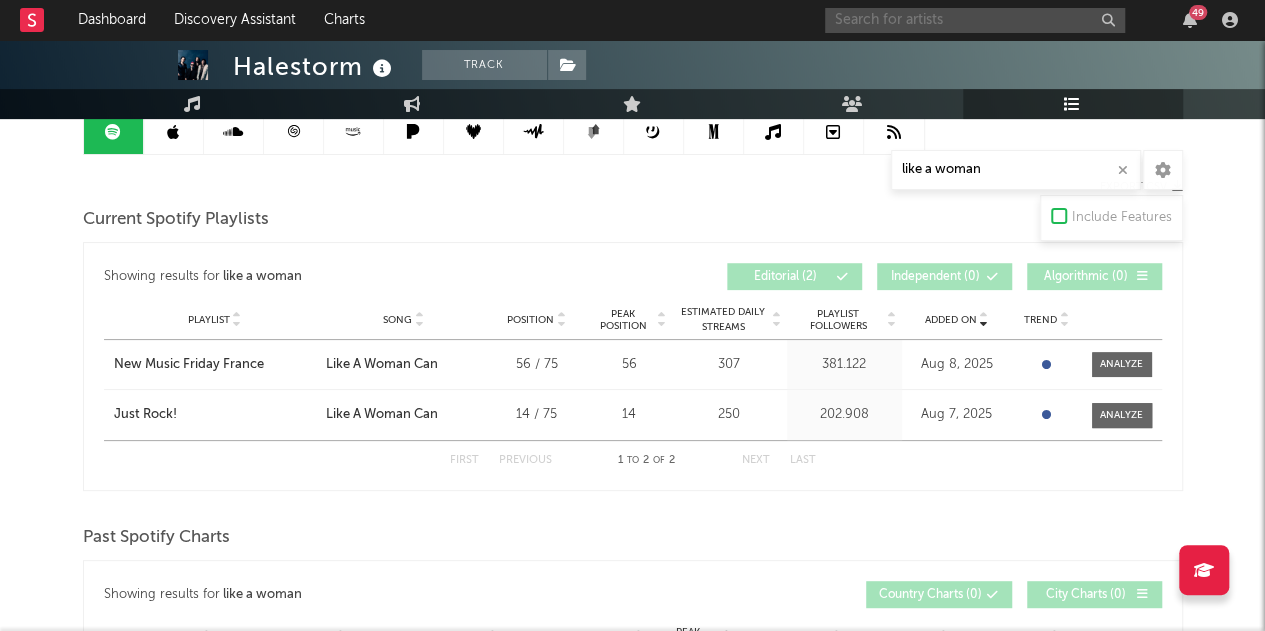 click at bounding box center (975, 20) 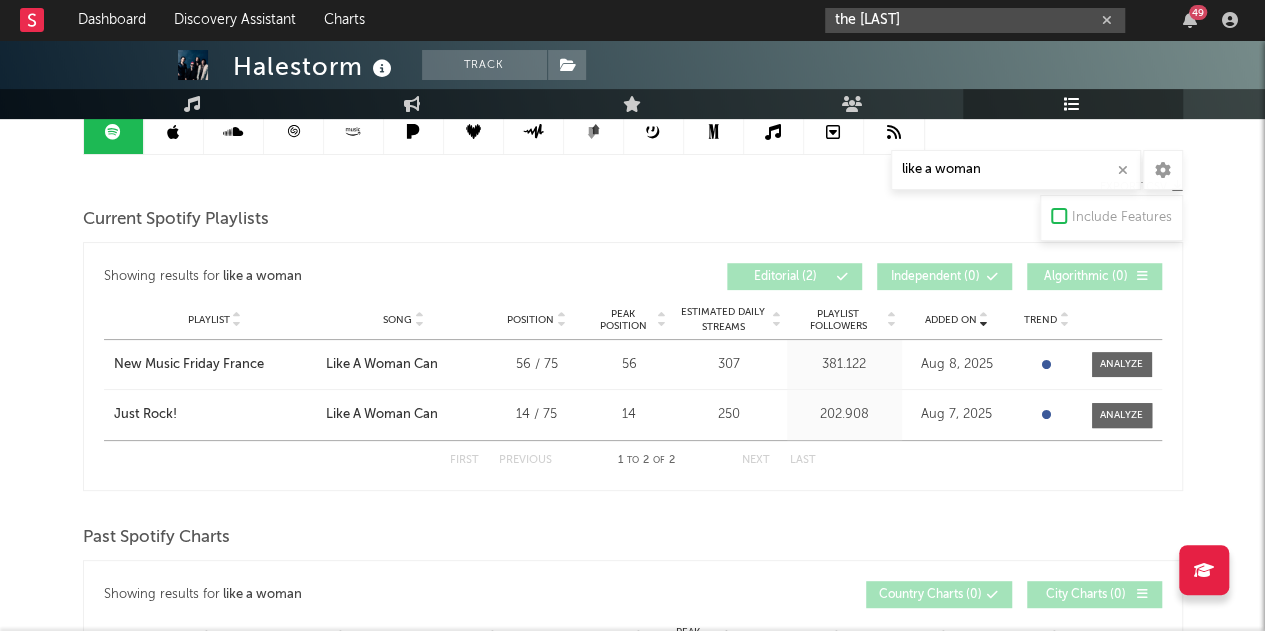 type on "the [LAST]" 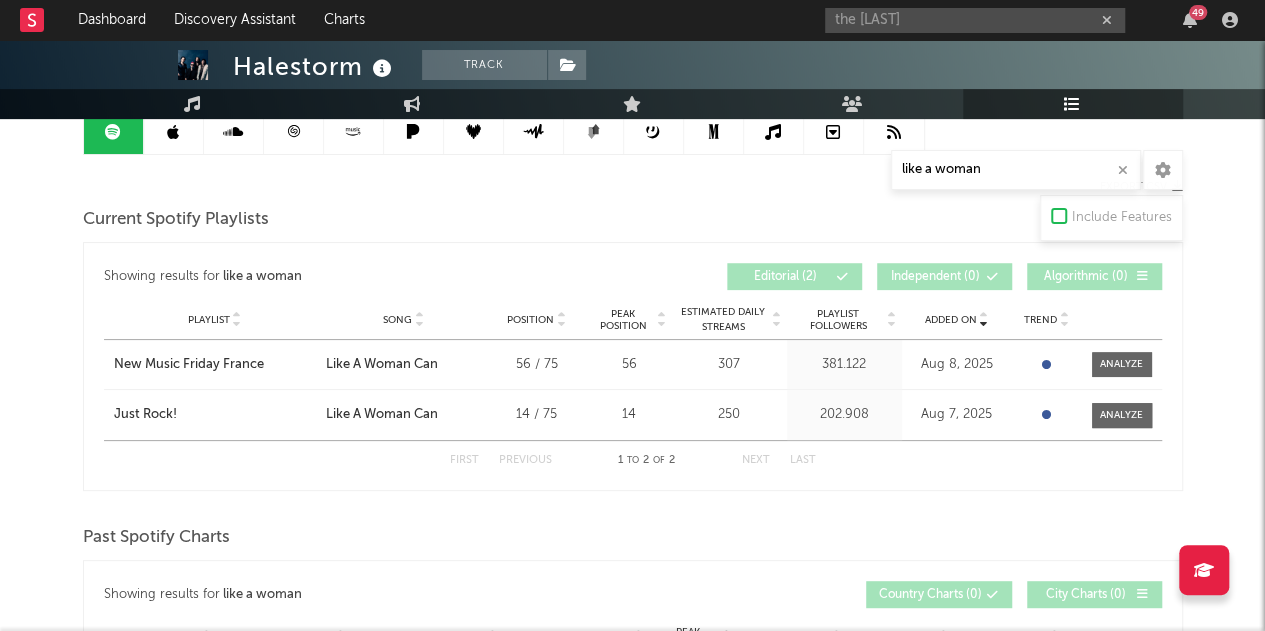 click at bounding box center (174, 131) 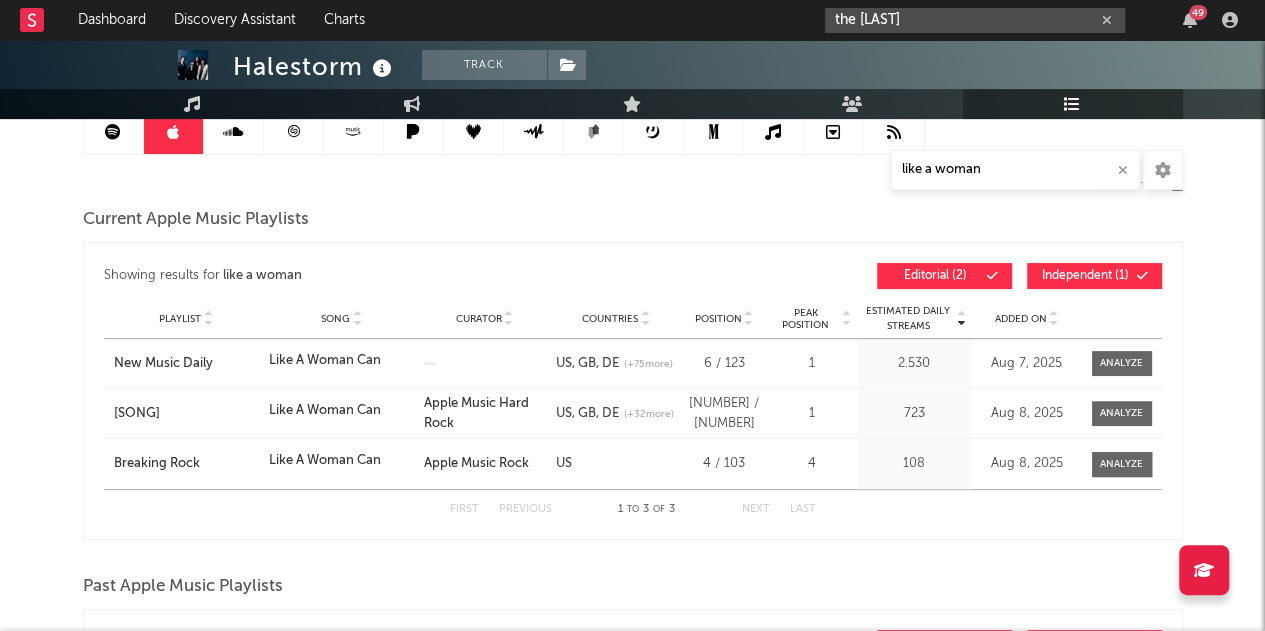 click on "the [LAST]" at bounding box center (975, 20) 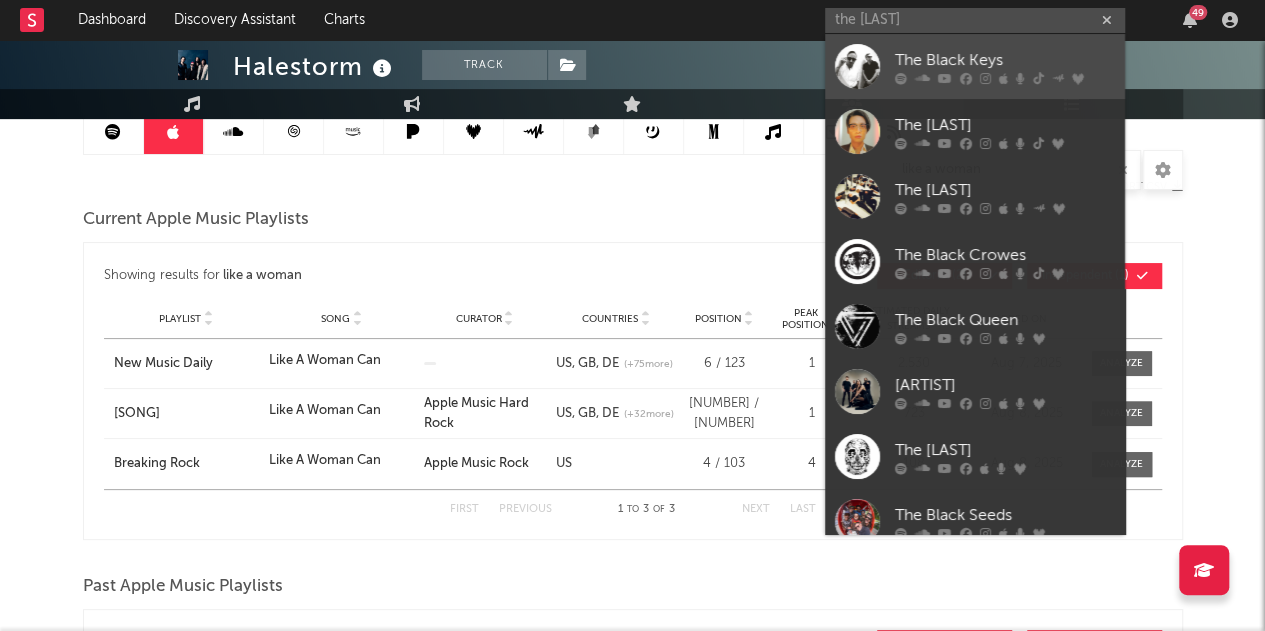 click on "The Black Keys" at bounding box center [1005, 60] 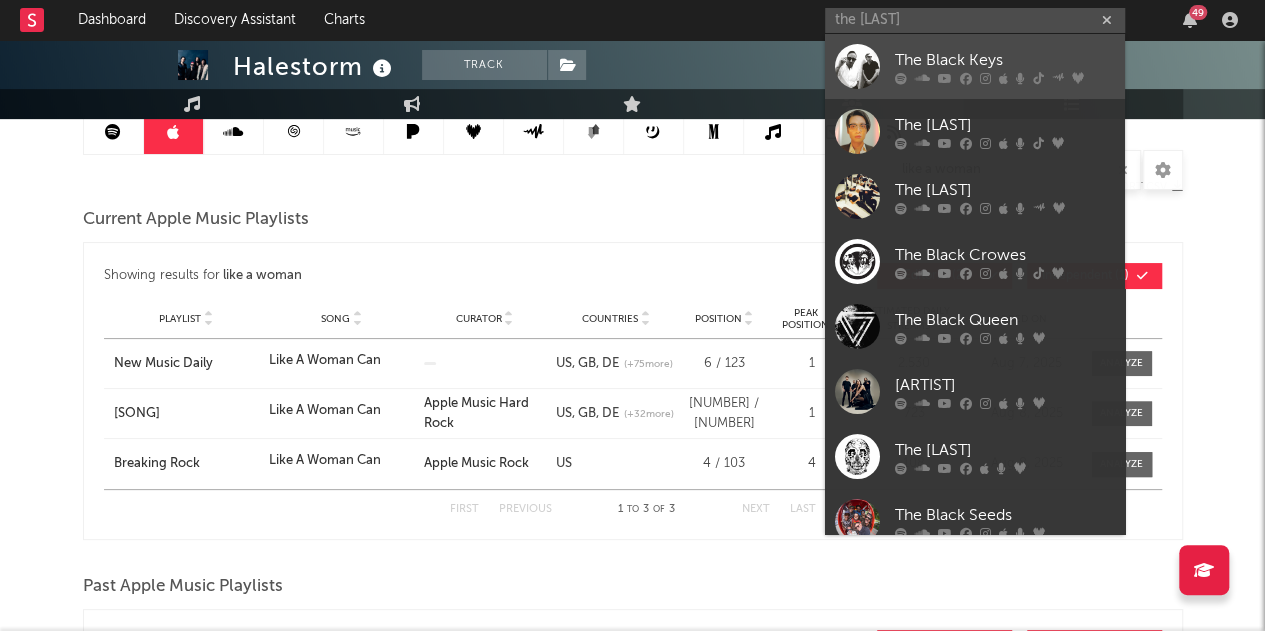 type 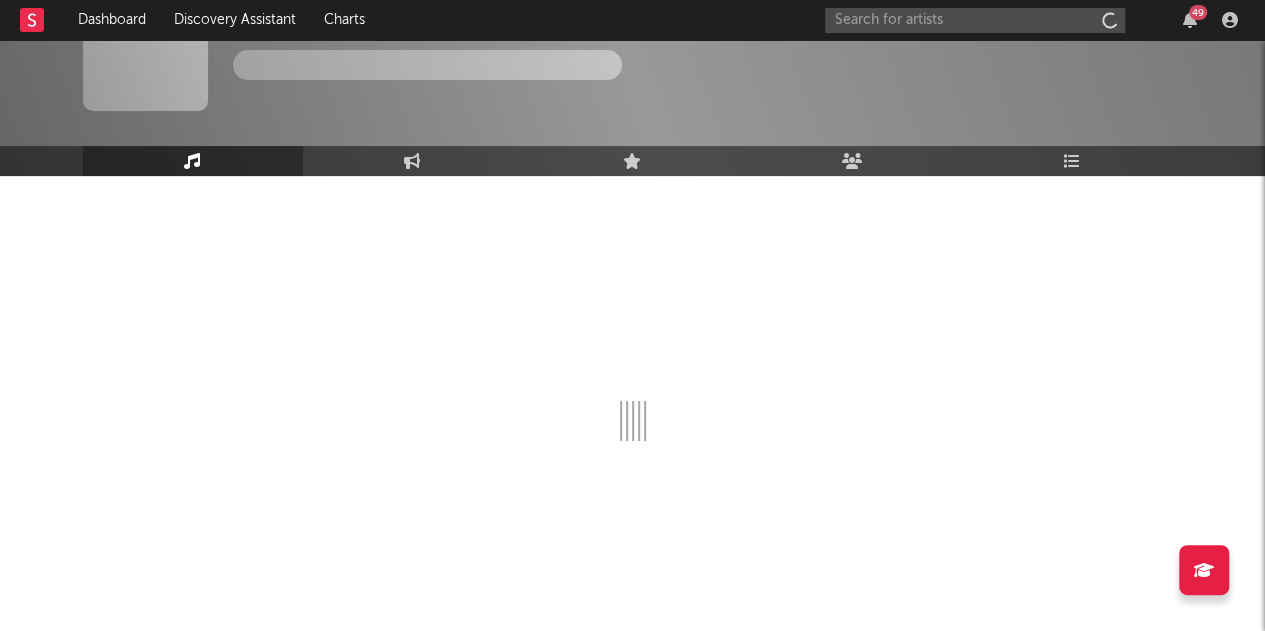 scroll, scrollTop: 64, scrollLeft: 0, axis: vertical 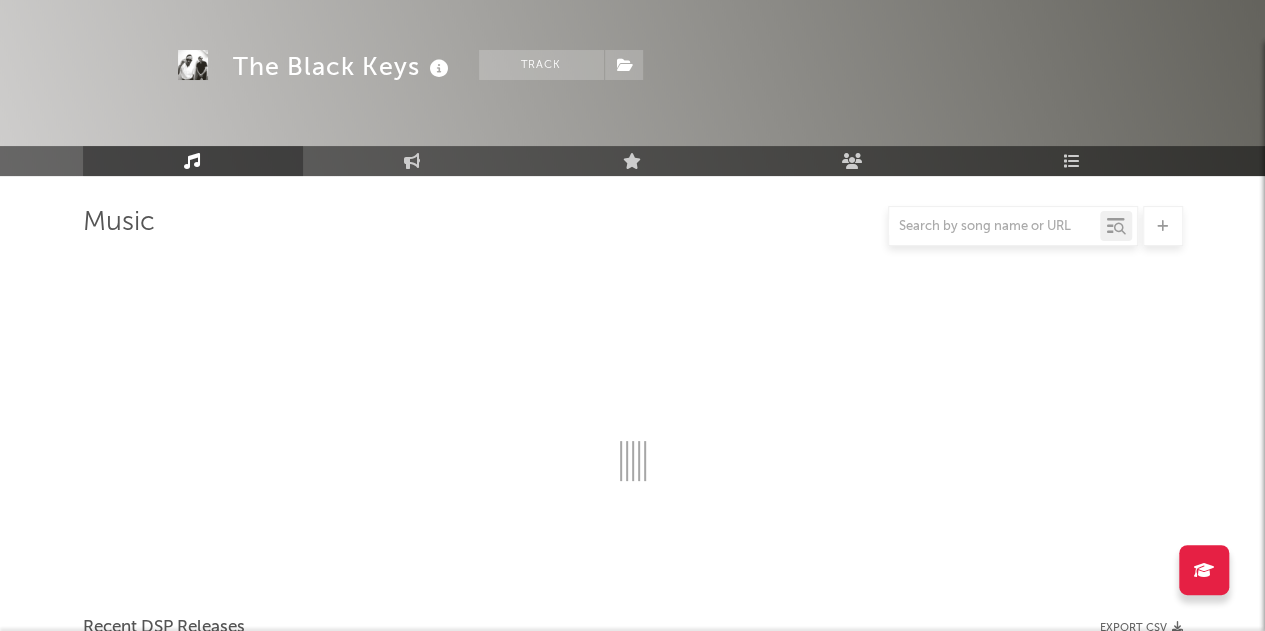 click at bounding box center (994, 226) 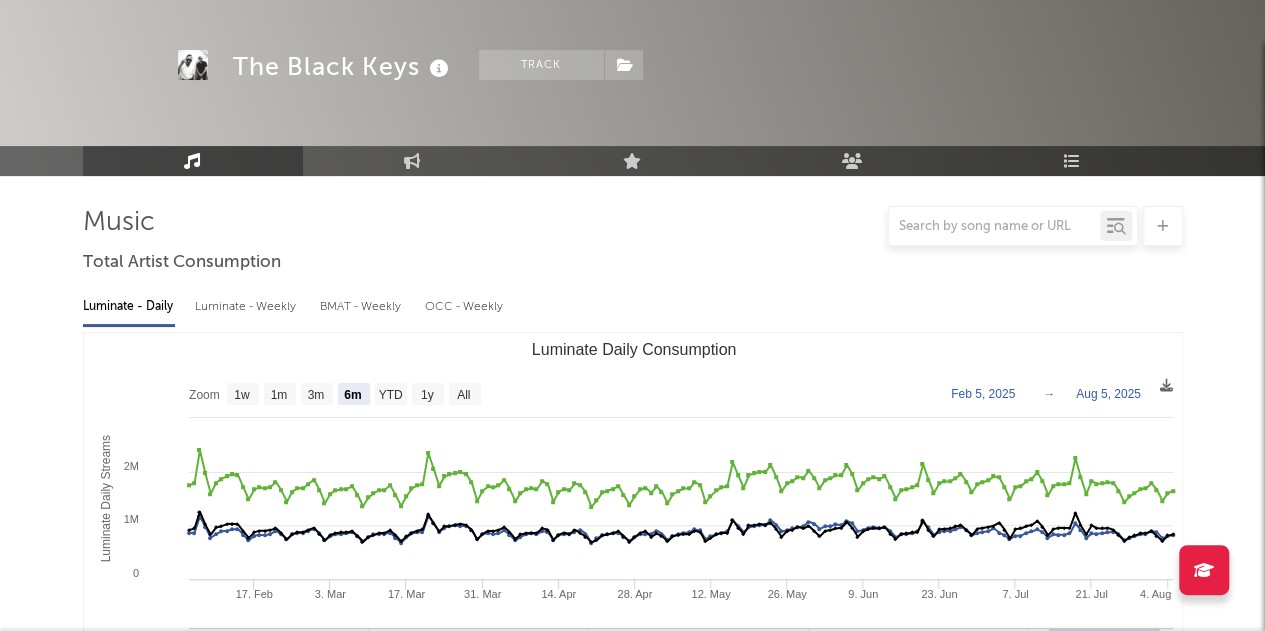 scroll, scrollTop: 216, scrollLeft: 0, axis: vertical 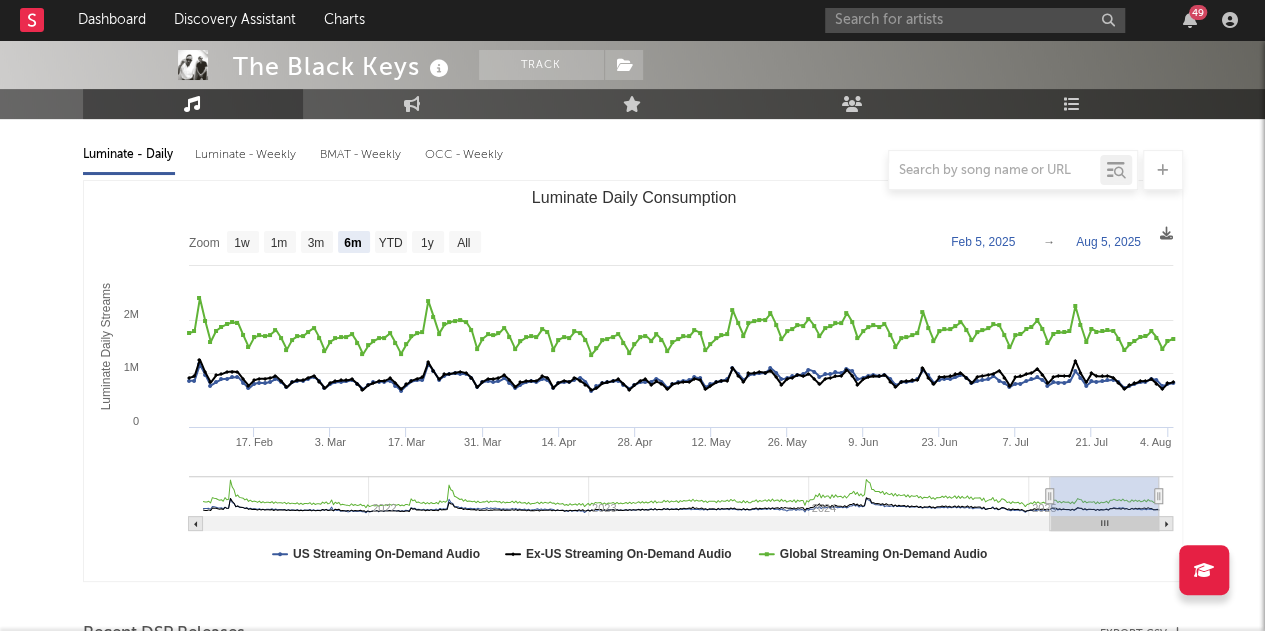 click at bounding box center (994, 170) 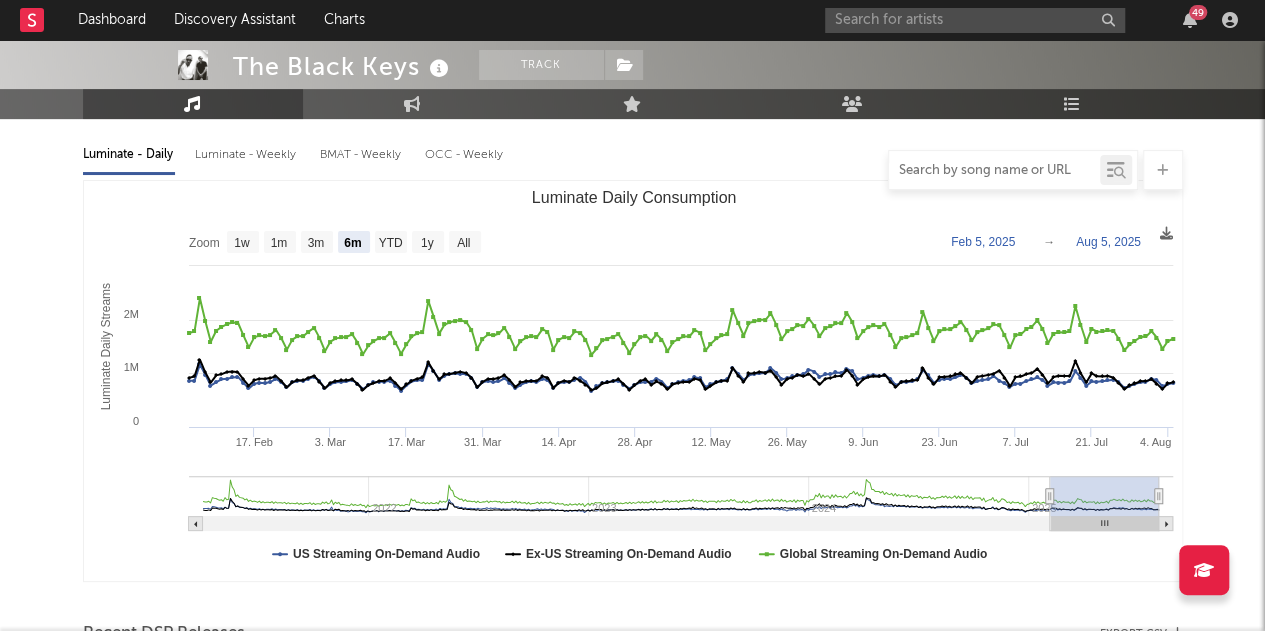 click at bounding box center [994, 171] 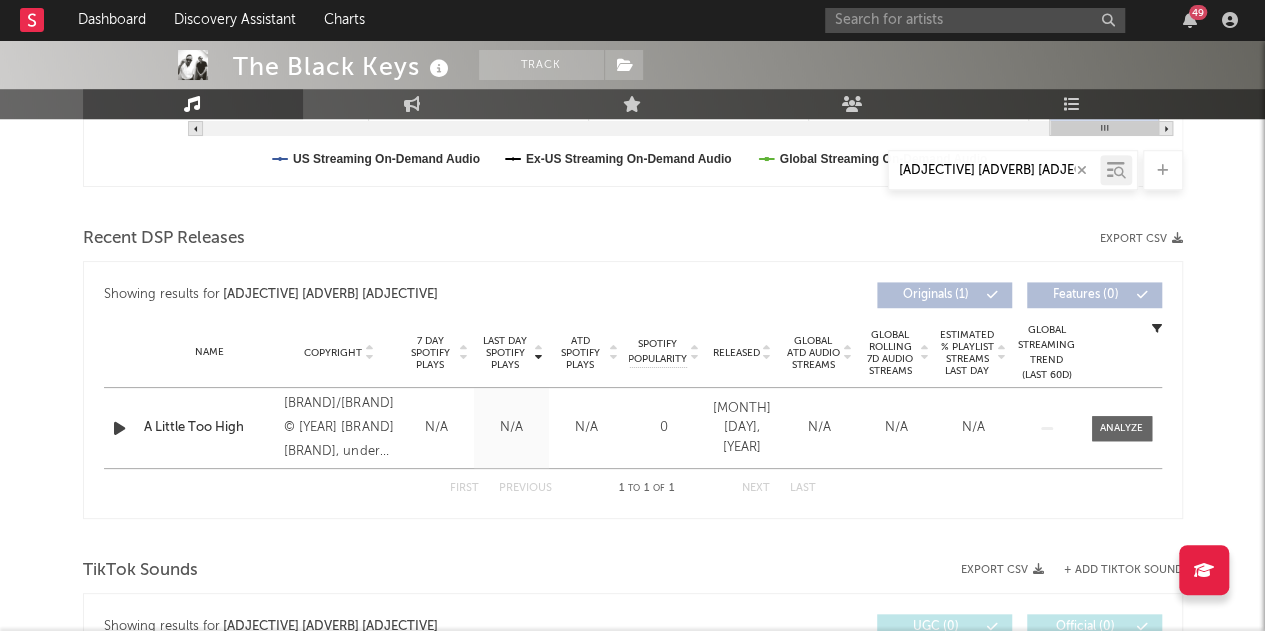 scroll, scrollTop: 730, scrollLeft: 0, axis: vertical 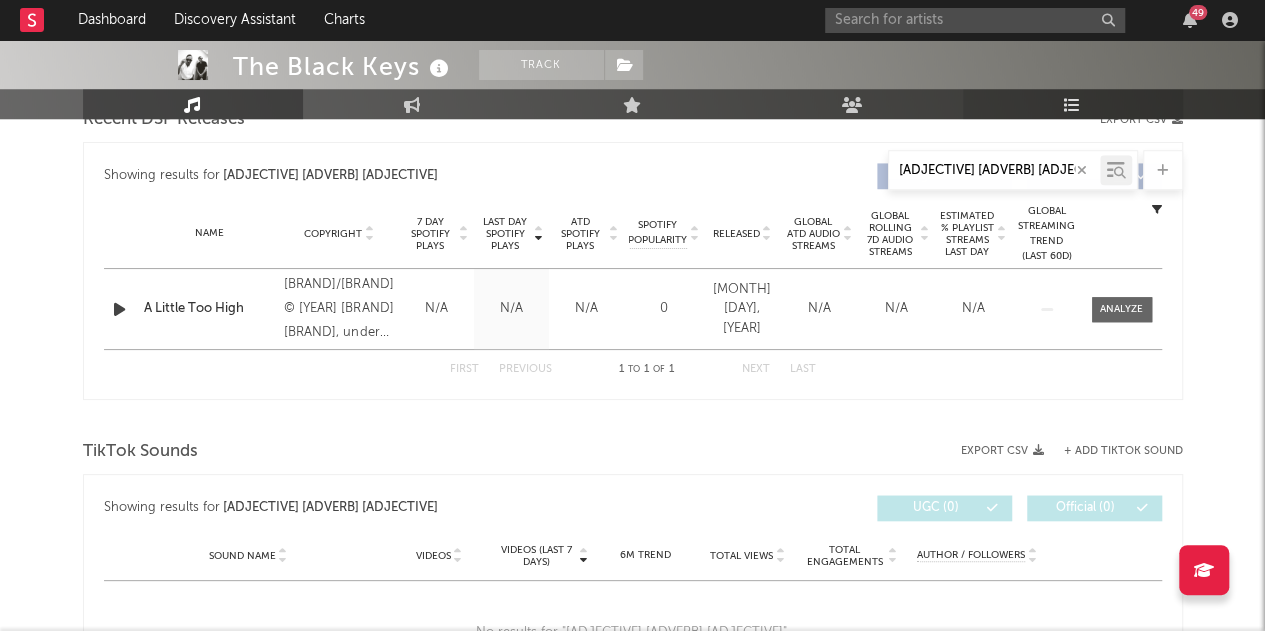 type on "[ADJECTIVE] [ADVERB] [ADJECTIVE]" 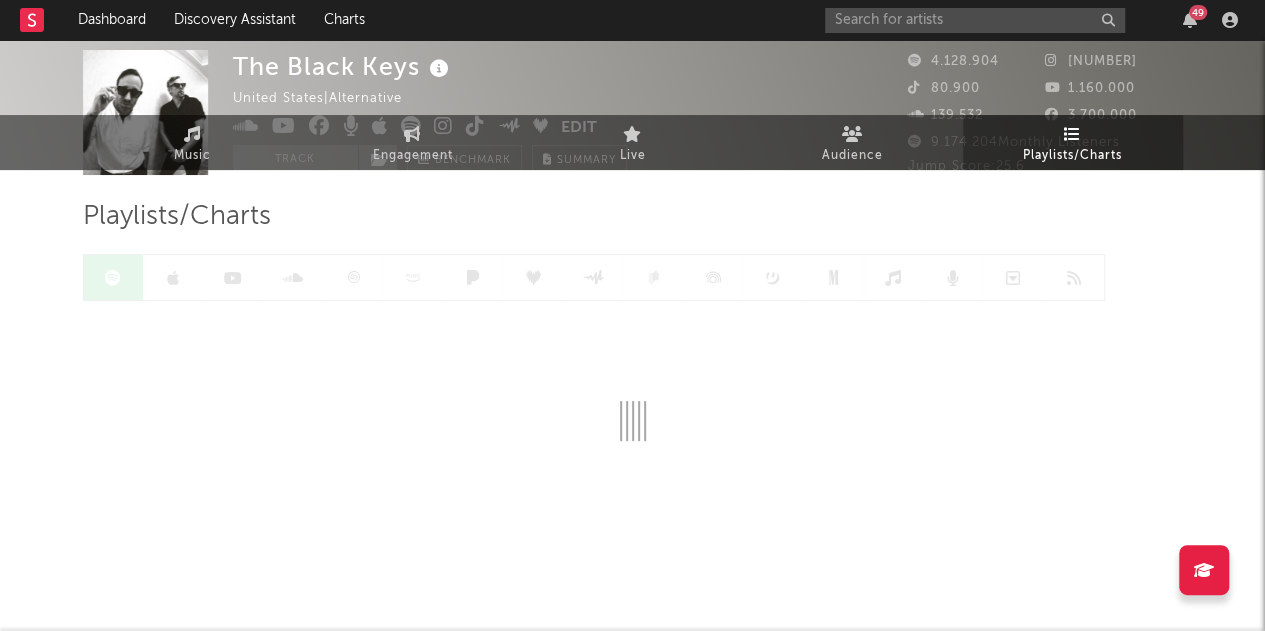 scroll, scrollTop: 0, scrollLeft: 0, axis: both 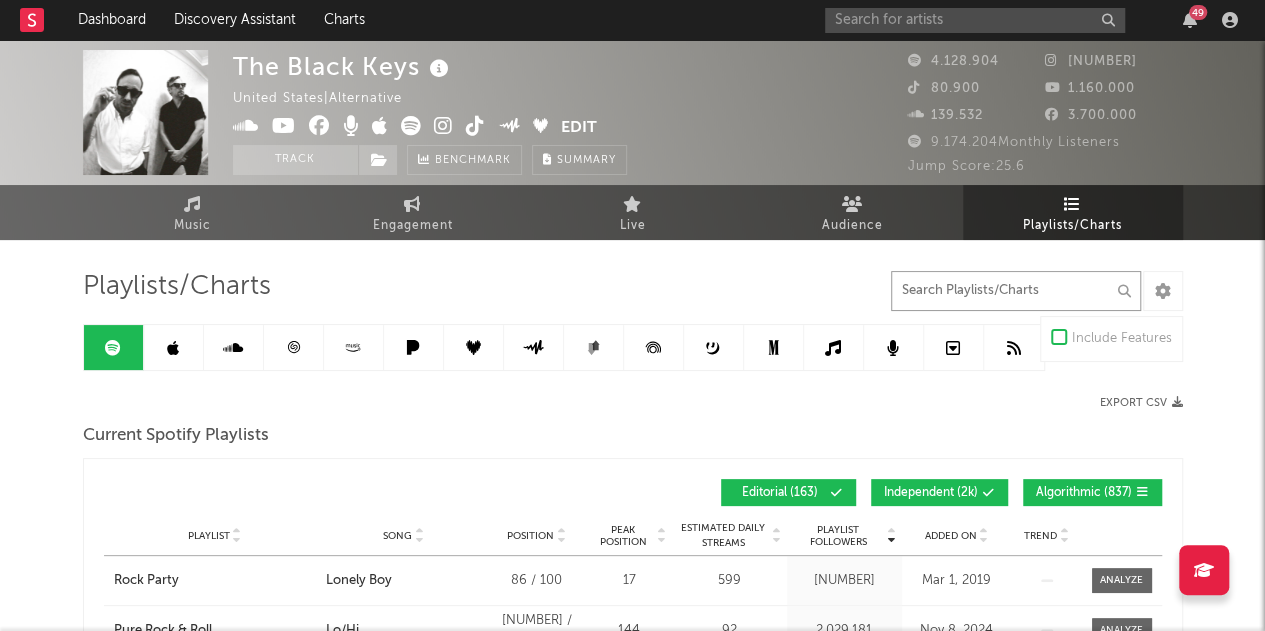 click at bounding box center [1016, 291] 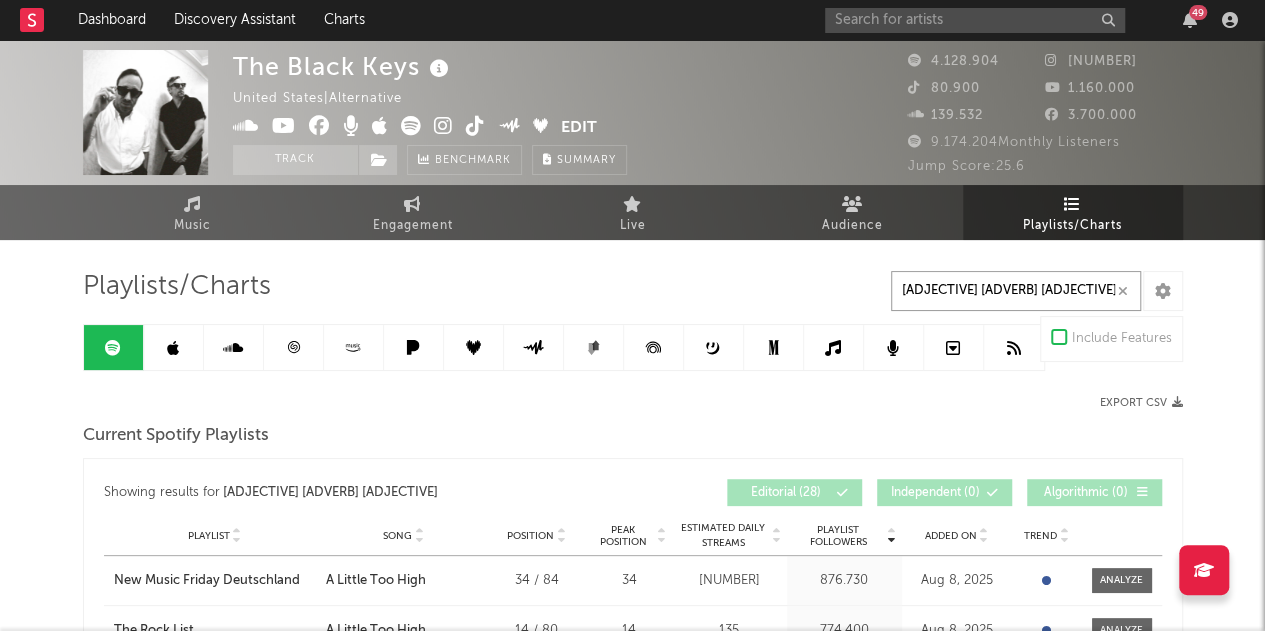 type on "[ADJECTIVE] [ADVERB] [ADJECTIVE]" 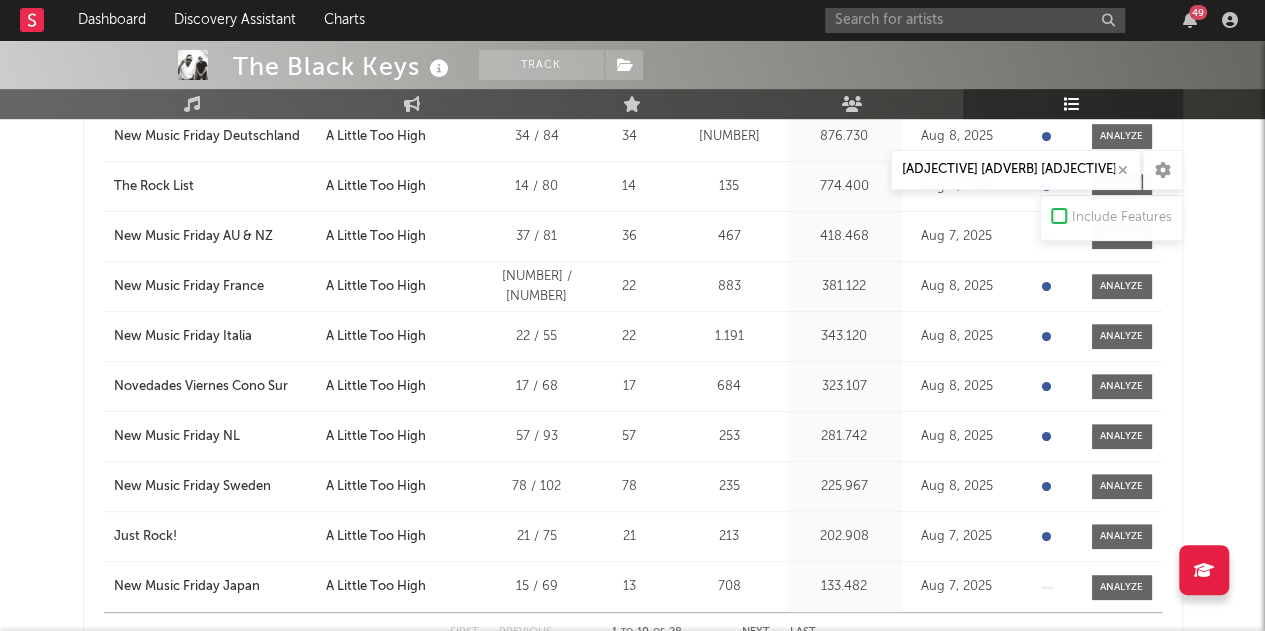 scroll, scrollTop: 542, scrollLeft: 0, axis: vertical 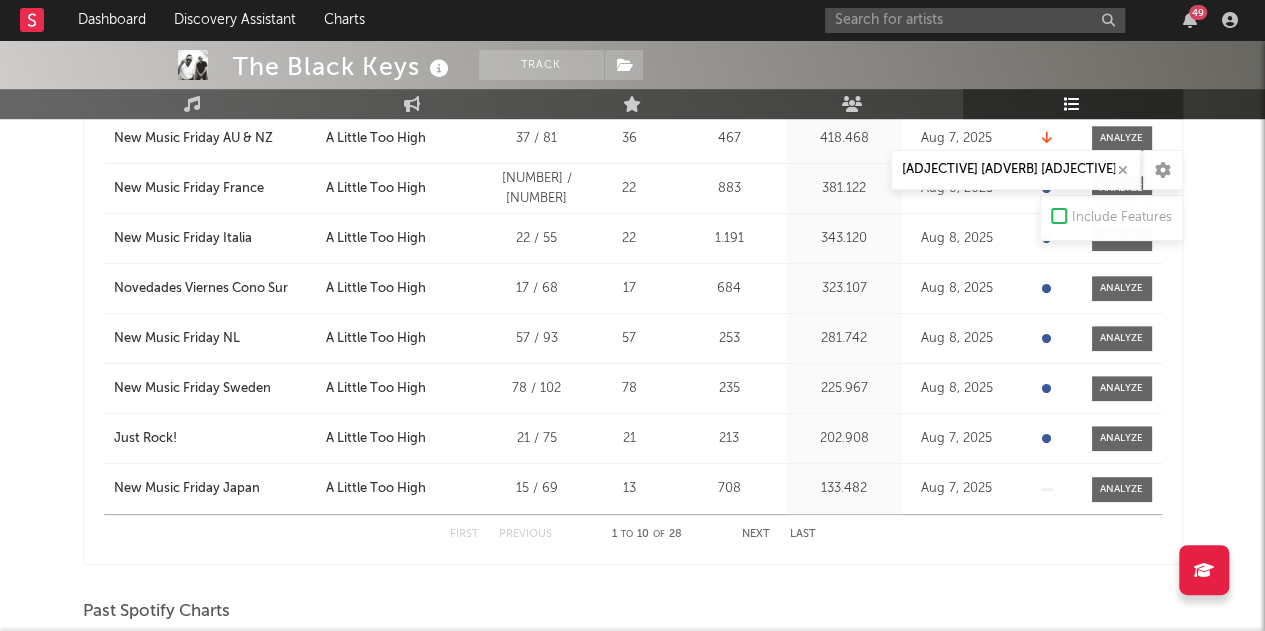 click on "Next" at bounding box center (756, 534) 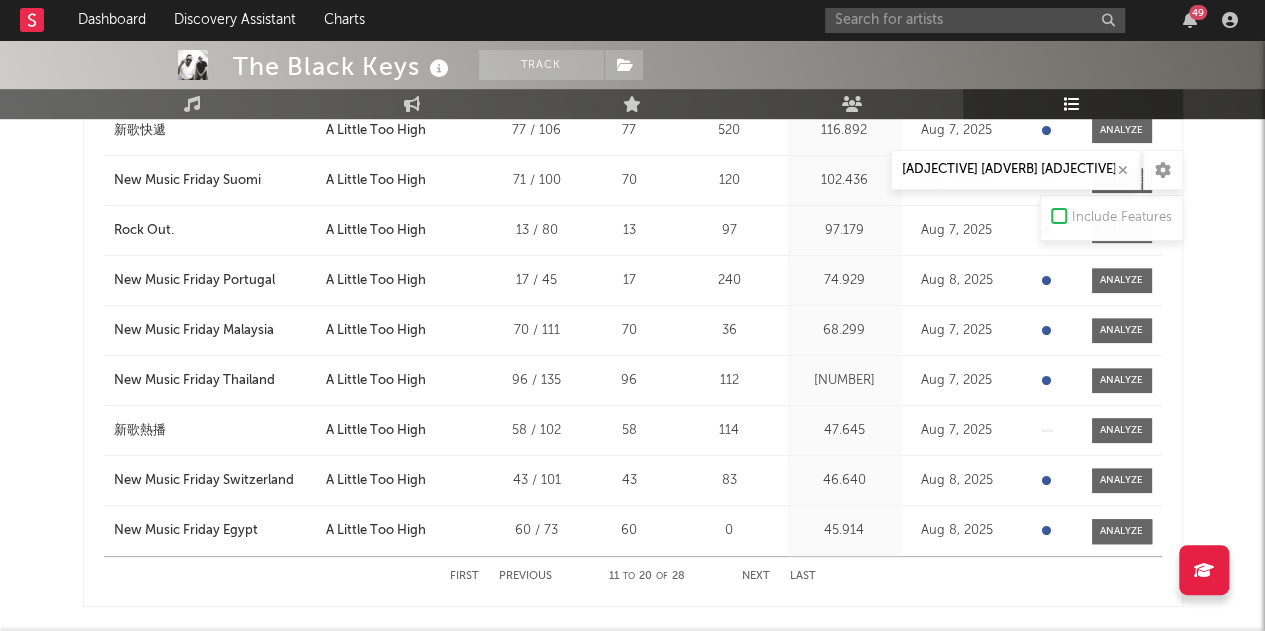 scroll, scrollTop: 501, scrollLeft: 0, axis: vertical 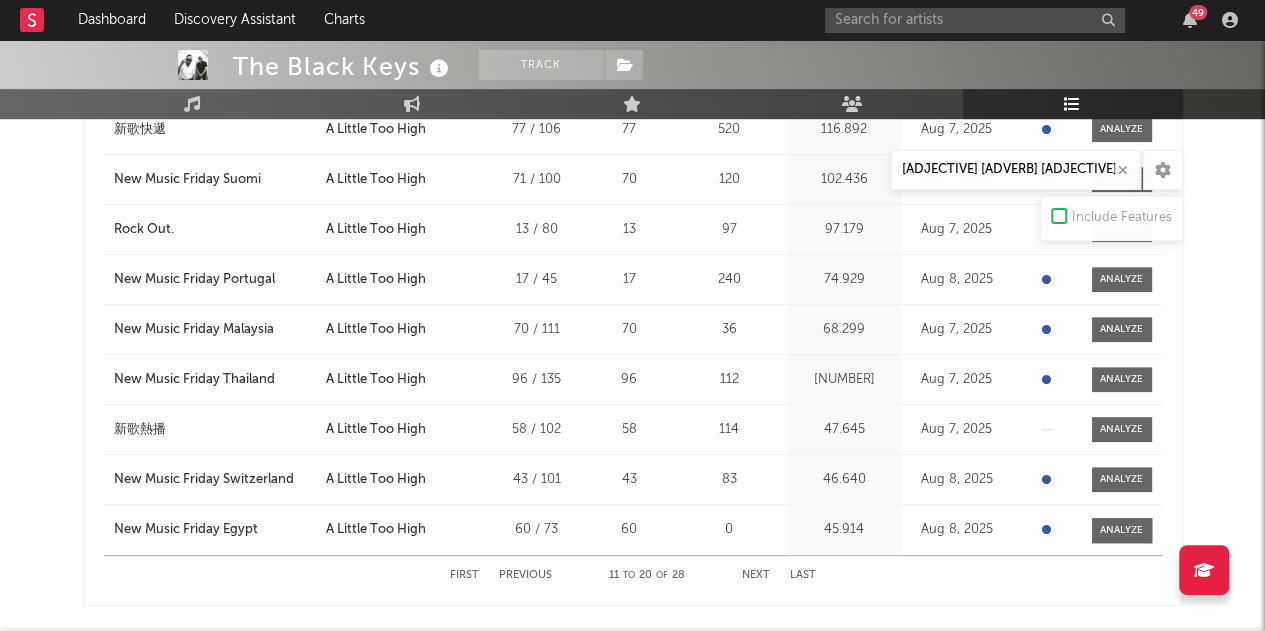 click on "Next" at bounding box center [756, 575] 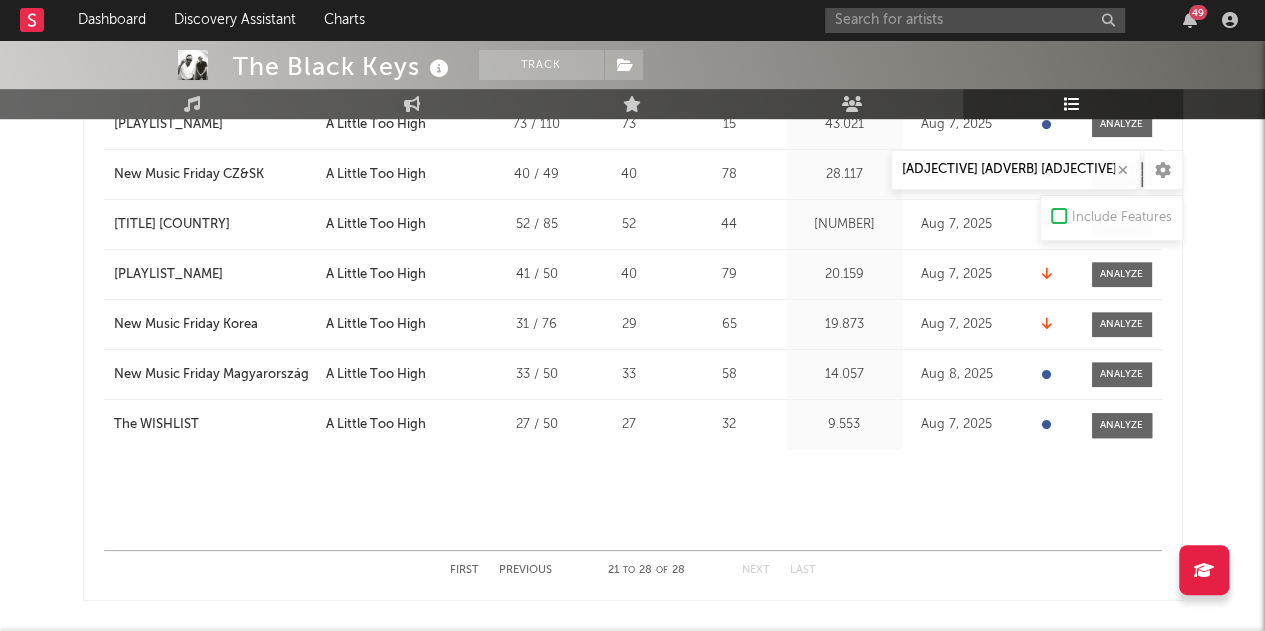 scroll, scrollTop: 507, scrollLeft: 0, axis: vertical 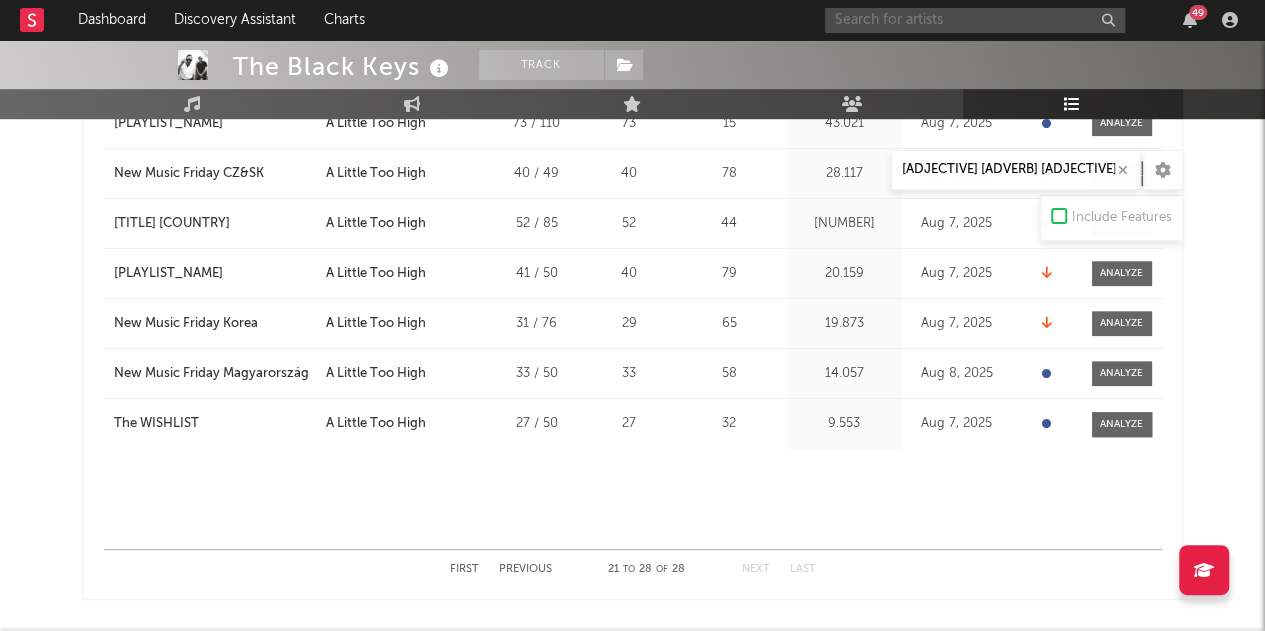 click at bounding box center [975, 20] 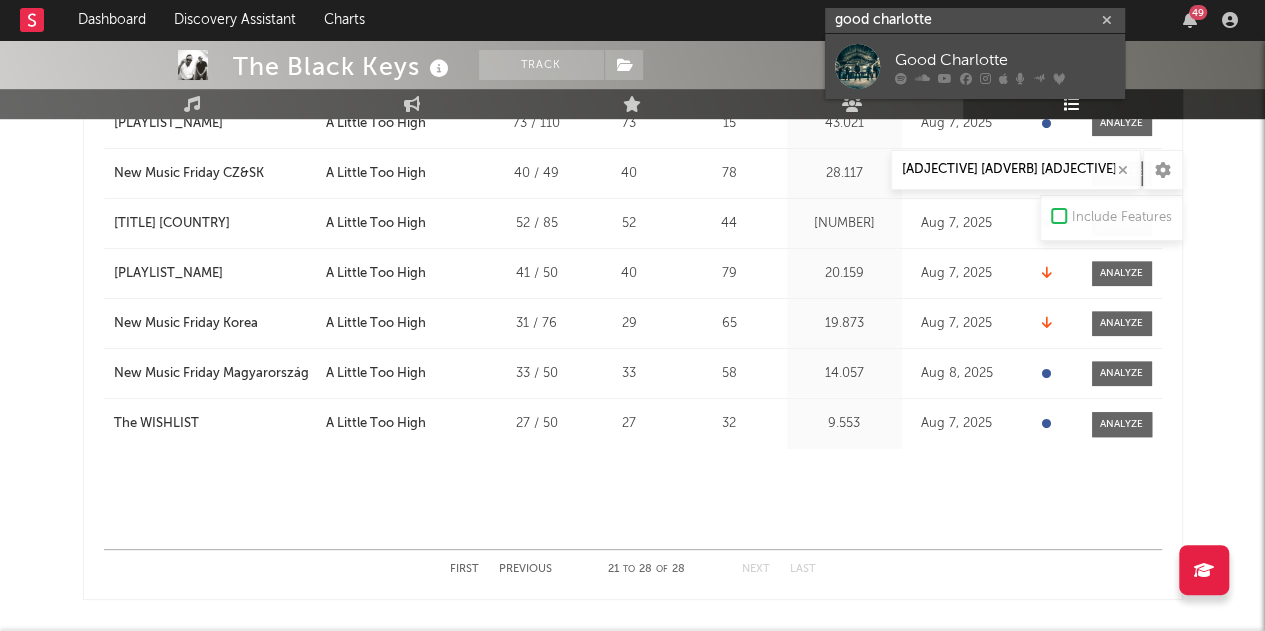 type on "good charlotte" 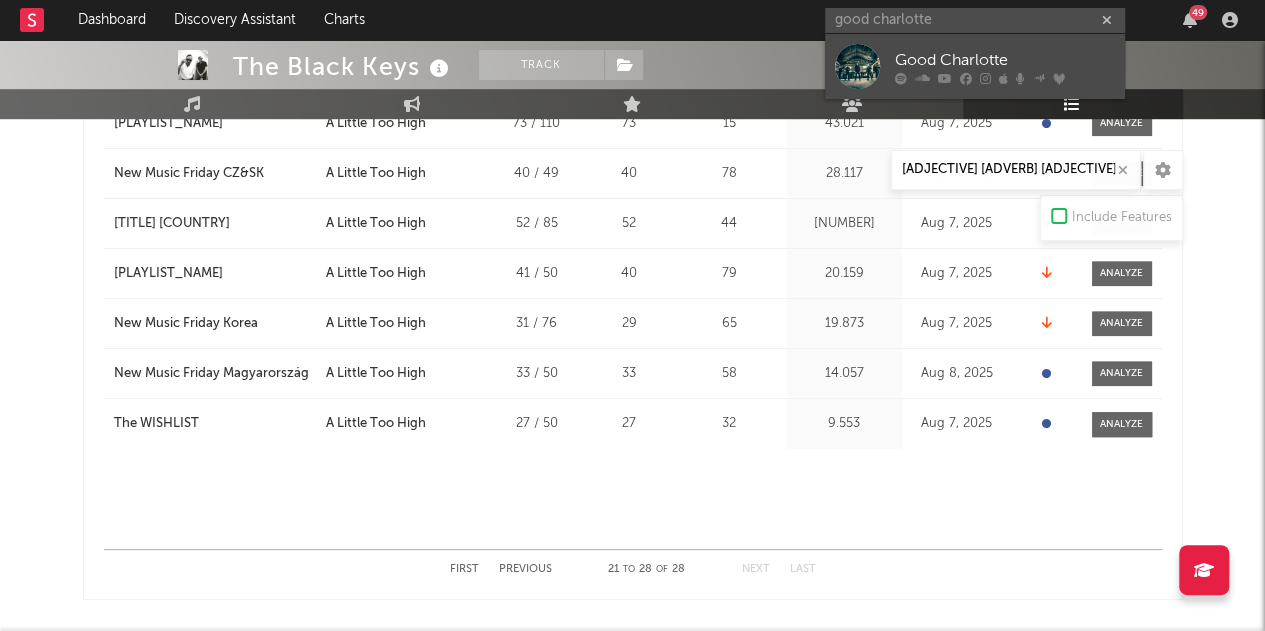 click on "Good Charlotte" at bounding box center [1005, 60] 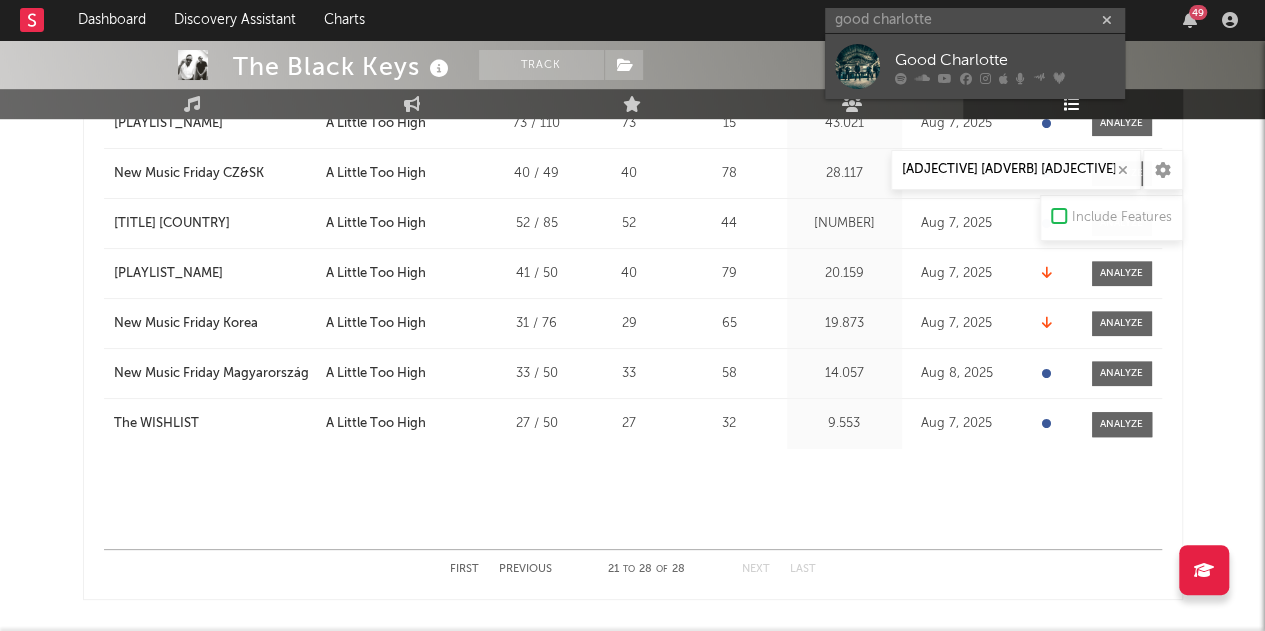 type 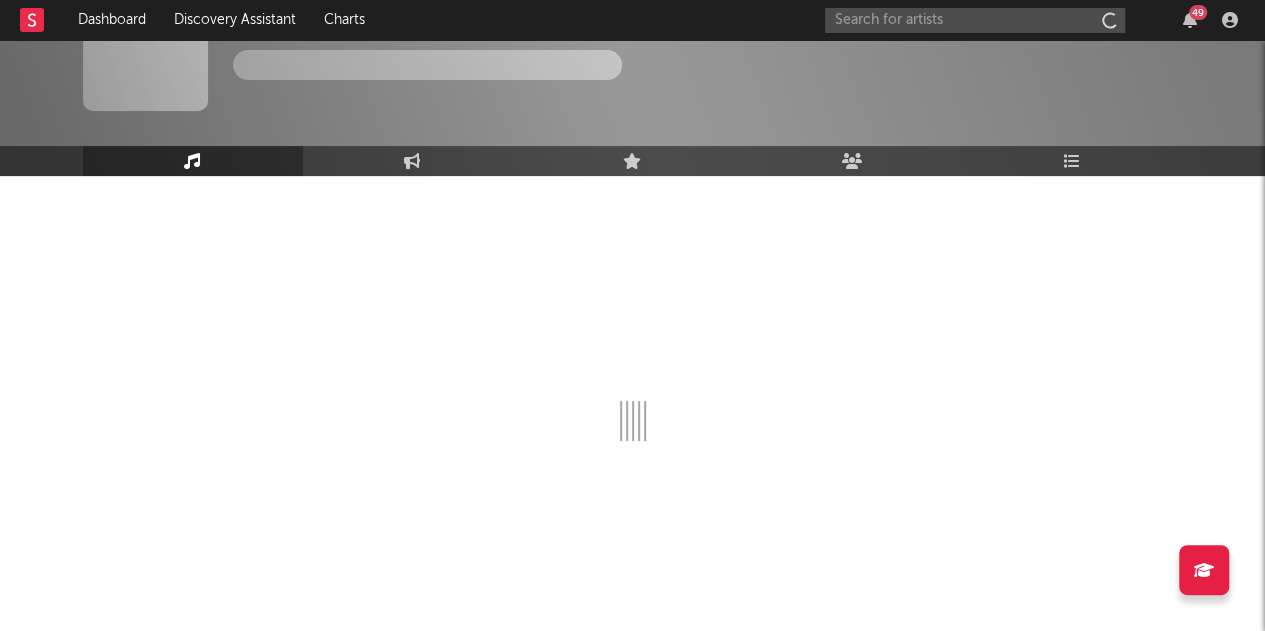 scroll, scrollTop: 64, scrollLeft: 0, axis: vertical 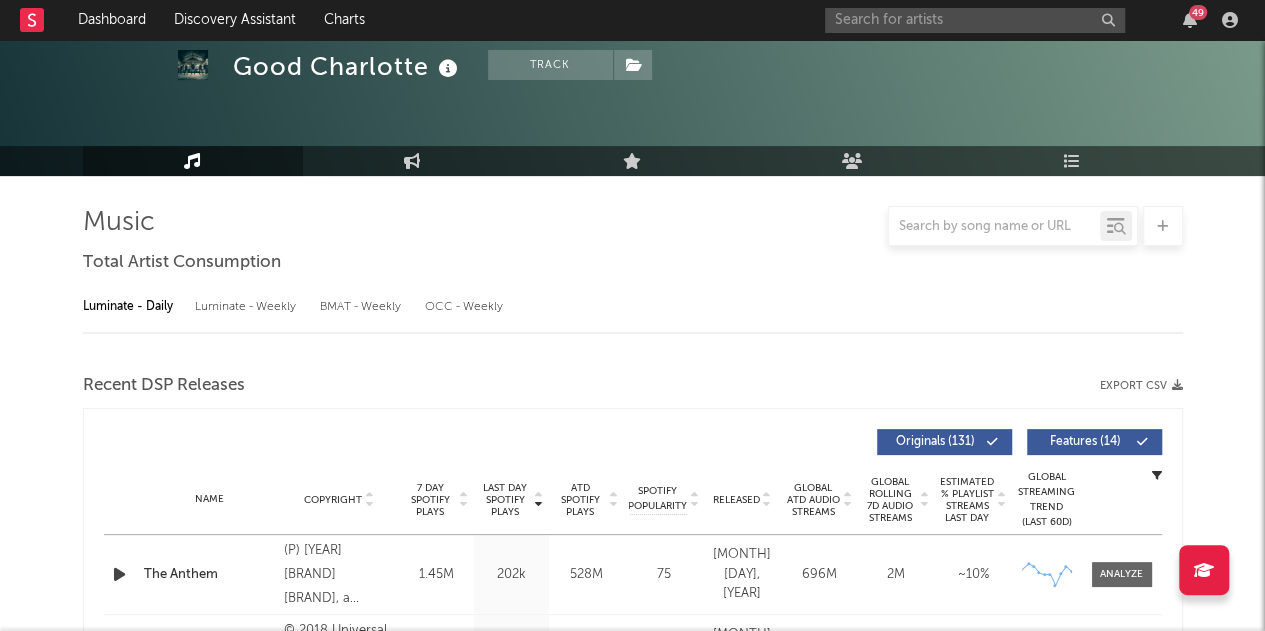 click at bounding box center [994, 226] 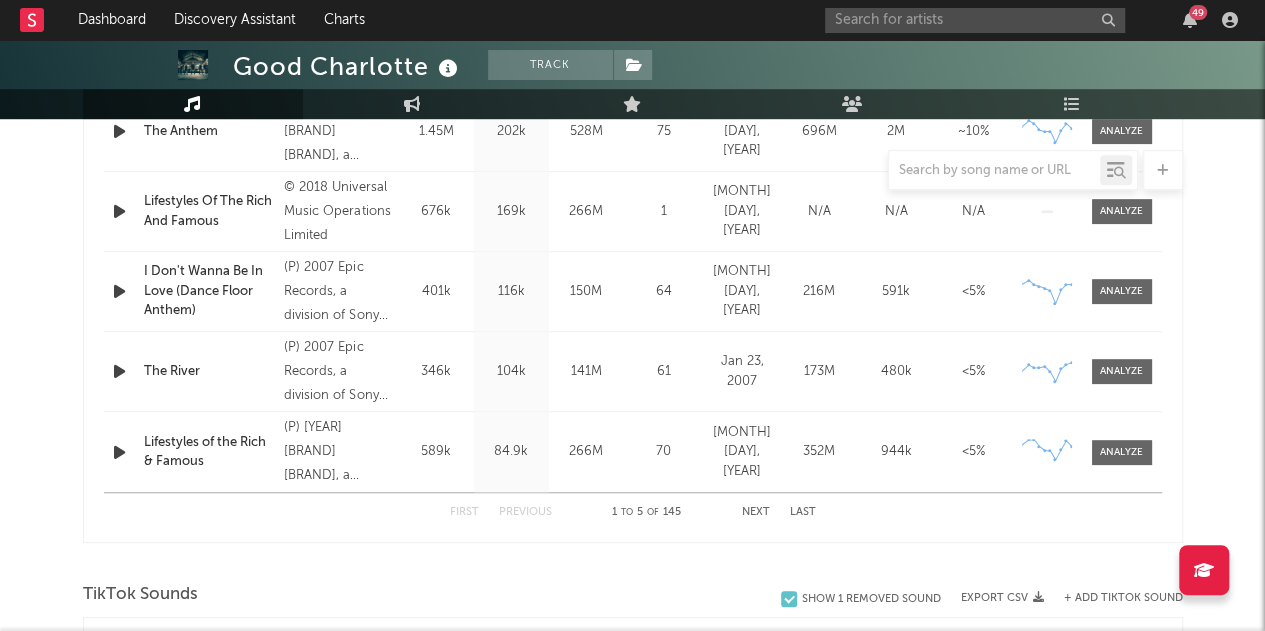 select on "6m" 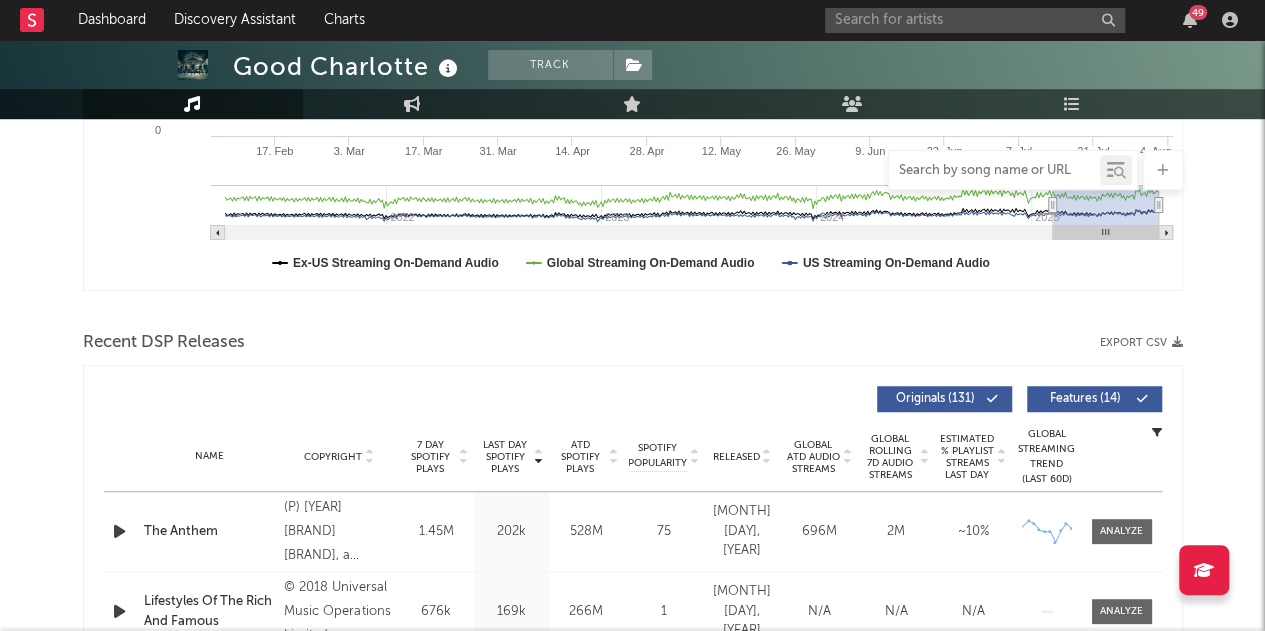 click at bounding box center (994, 171) 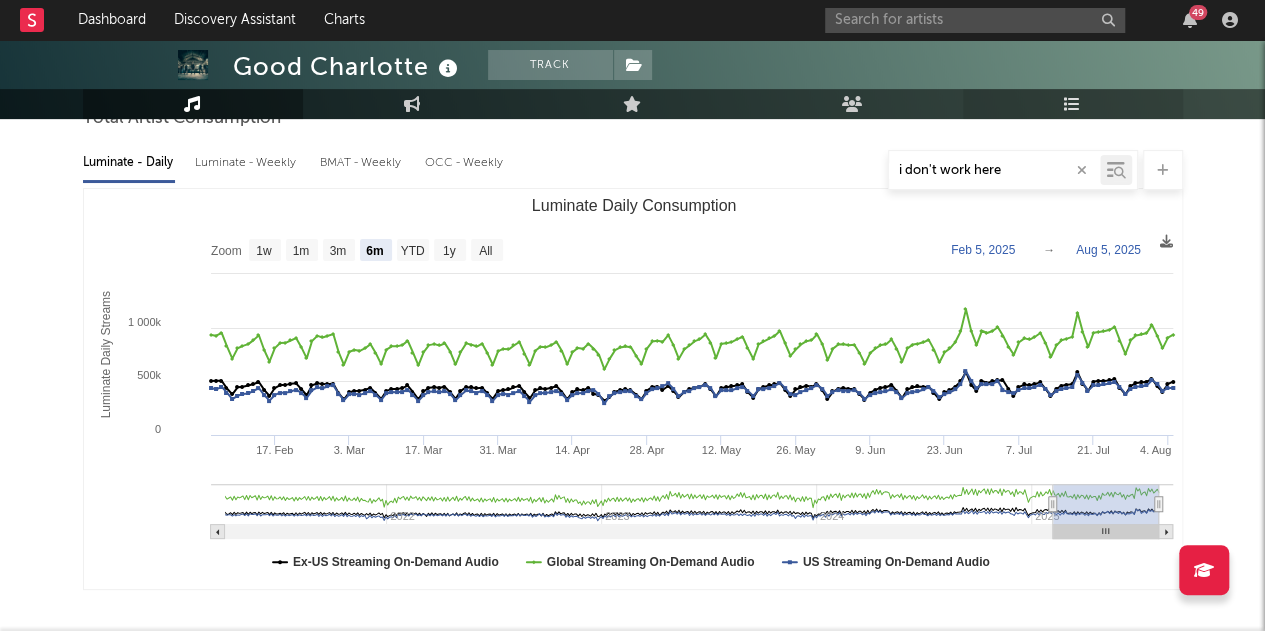scroll, scrollTop: 207, scrollLeft: 0, axis: vertical 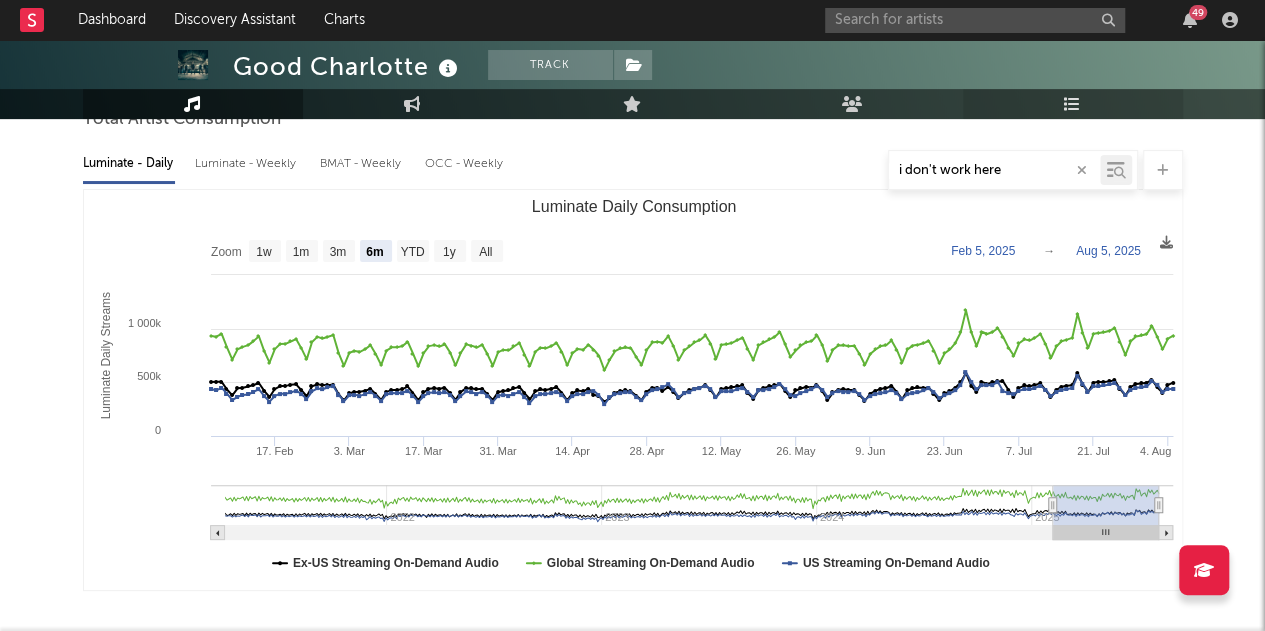 type on "i don't work here" 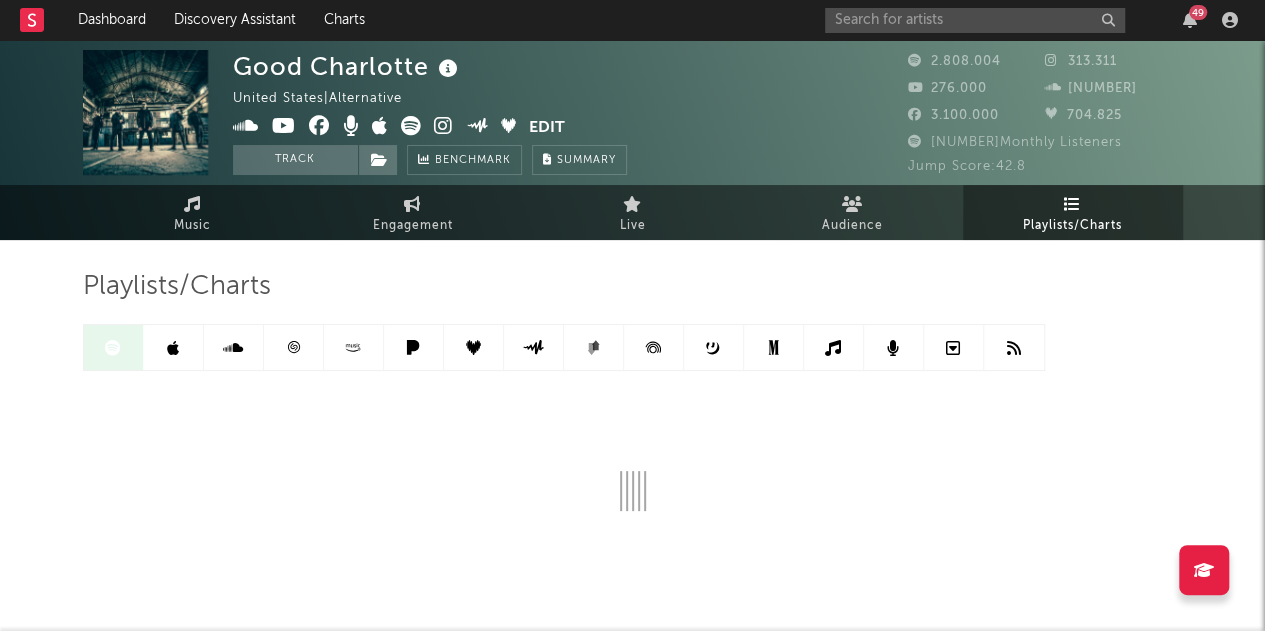 scroll, scrollTop: 59, scrollLeft: 0, axis: vertical 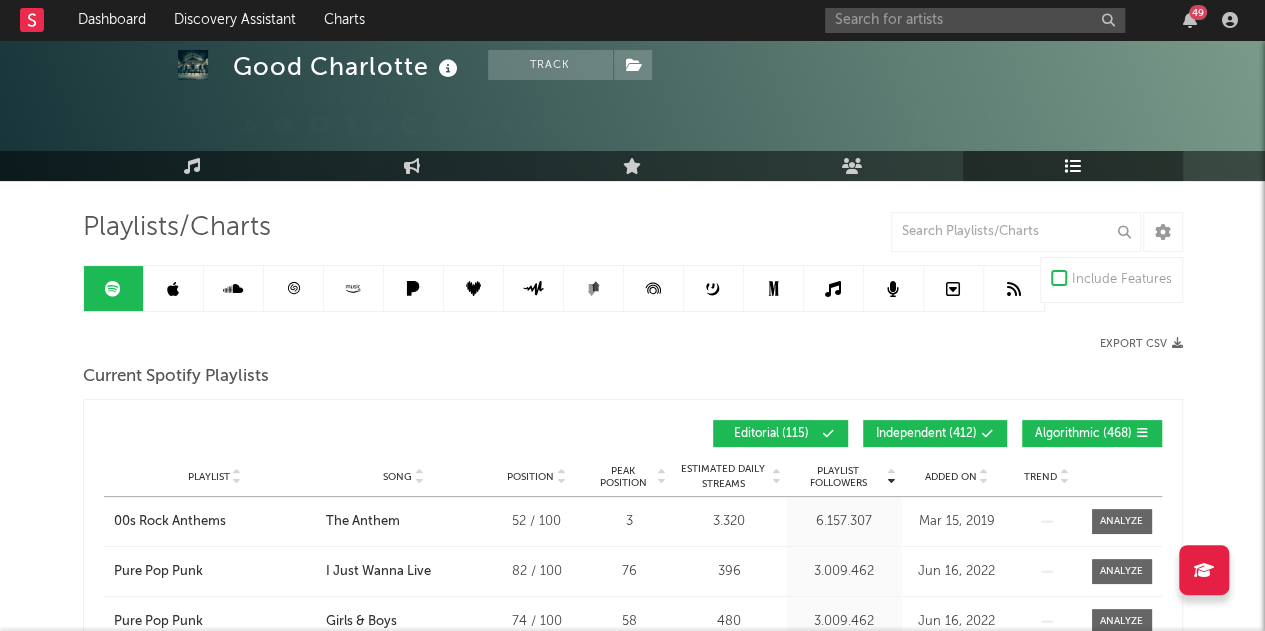 click at bounding box center [358, 343] 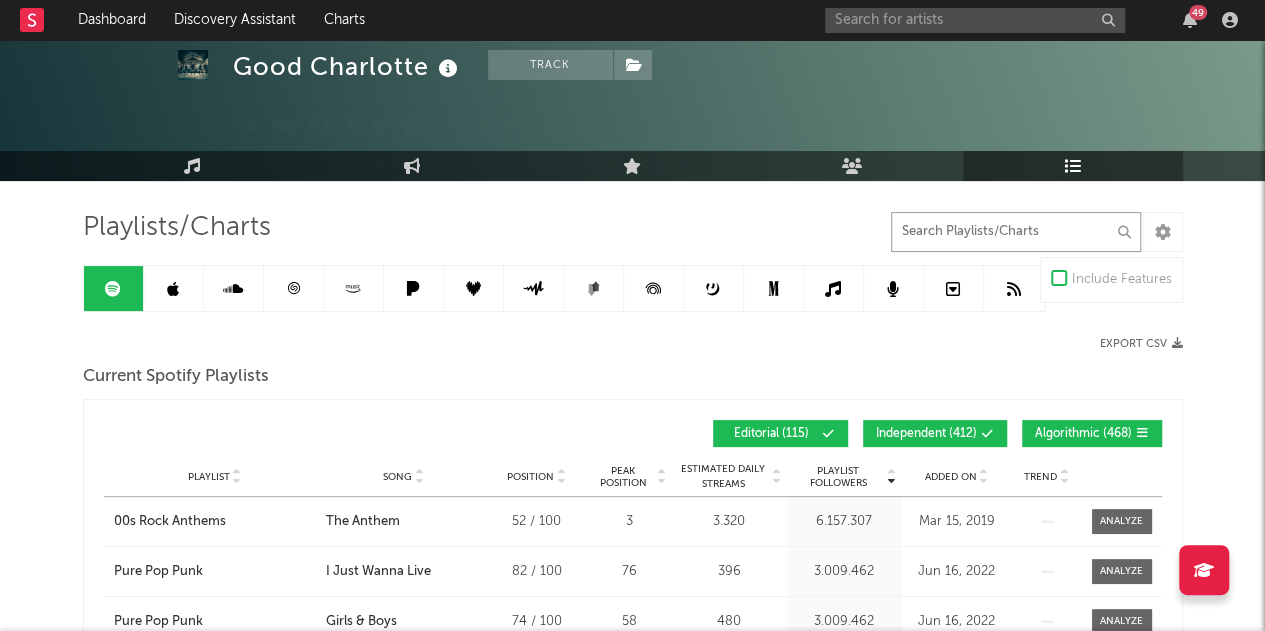 click at bounding box center [1016, 232] 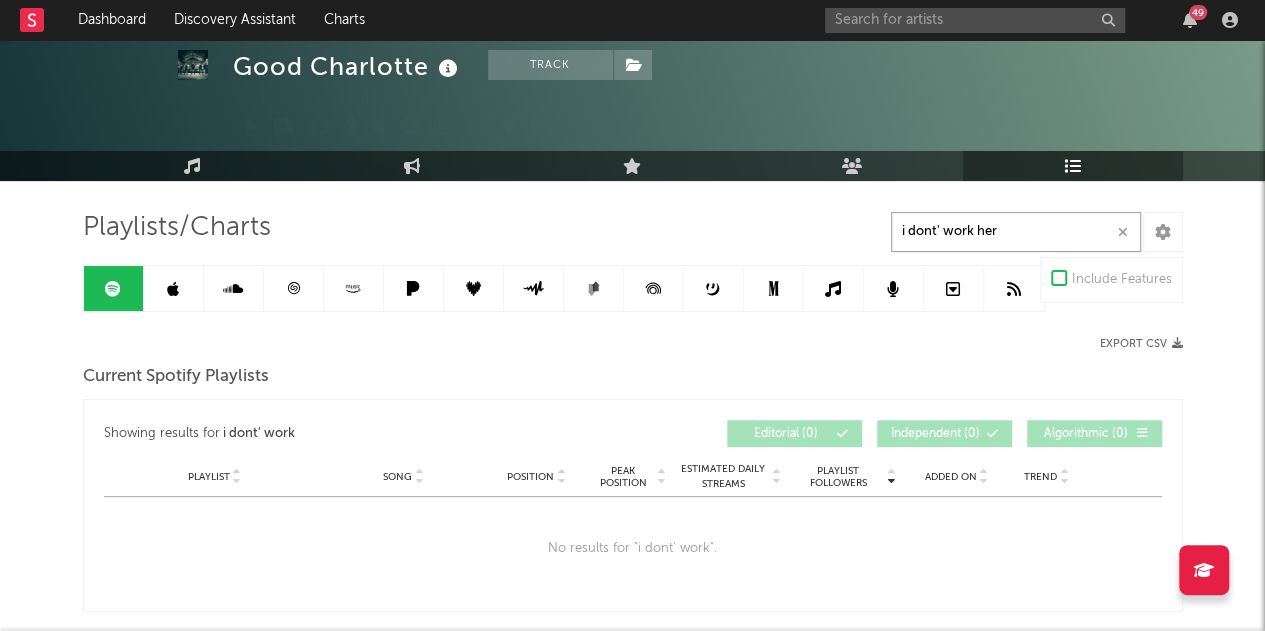 type on "i dont' work here" 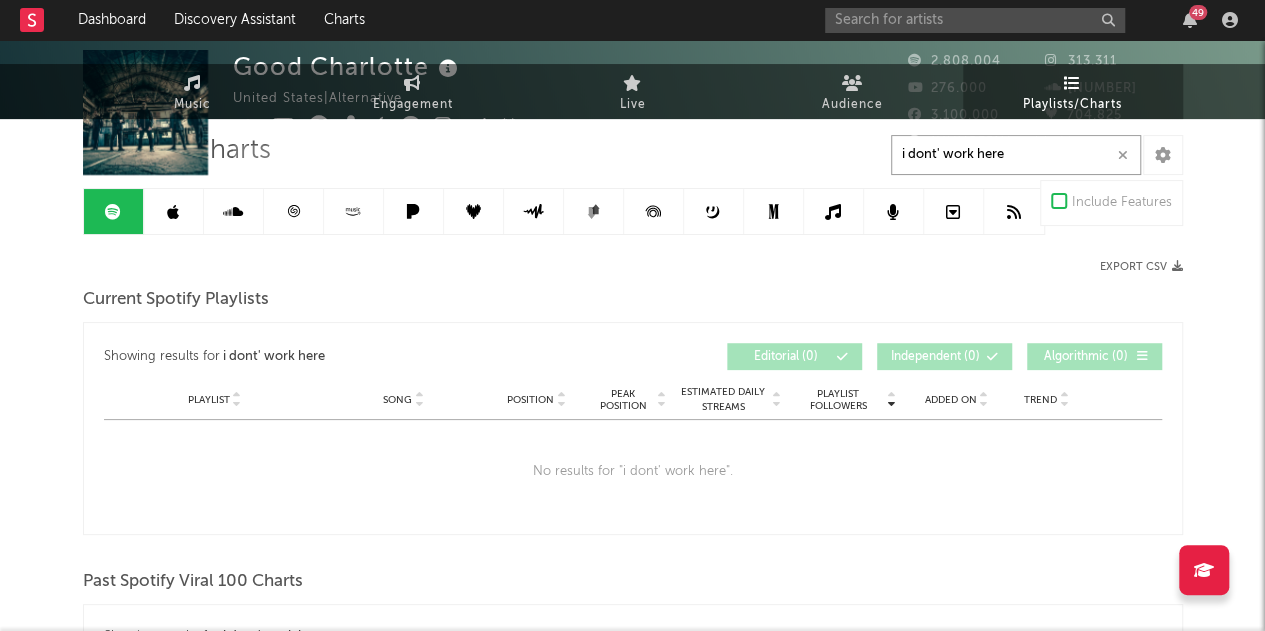 scroll, scrollTop: 0, scrollLeft: 0, axis: both 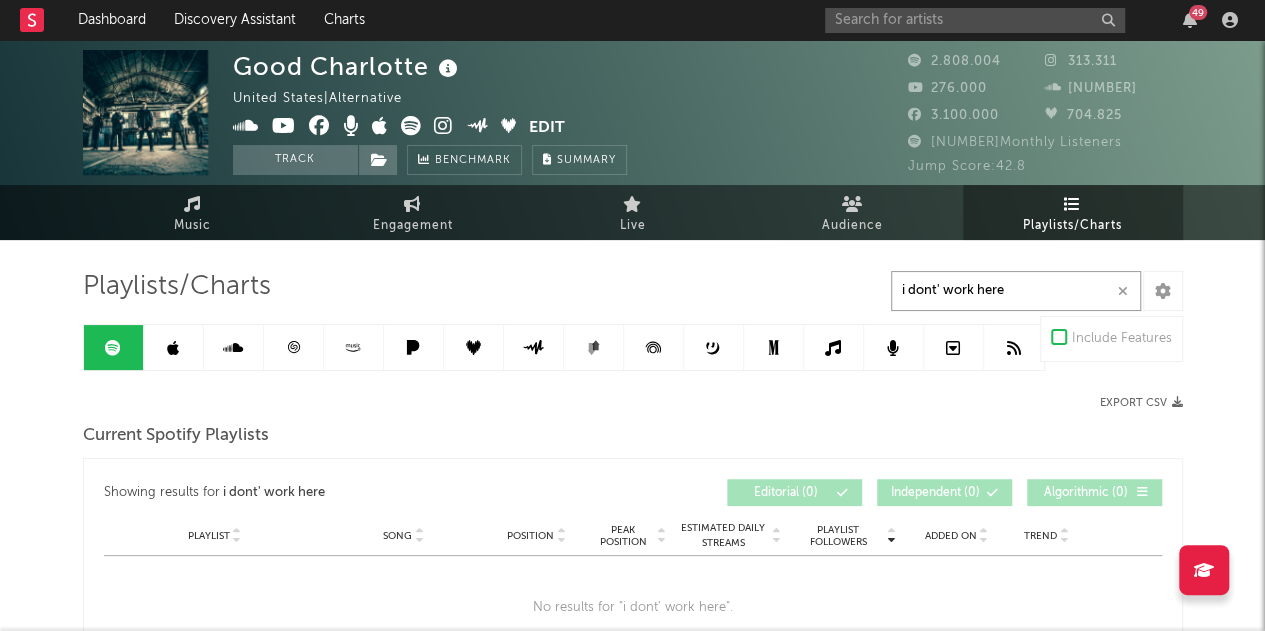 click on "i dont' work here" at bounding box center (1016, 291) 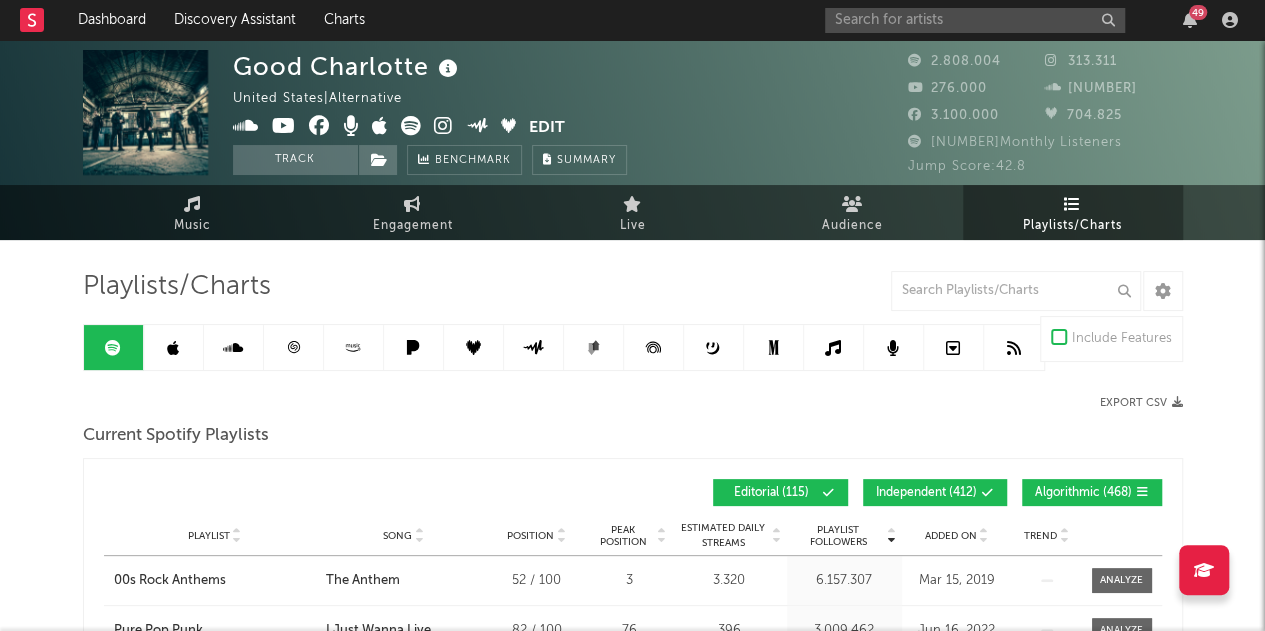 click on "Added On" at bounding box center (951, 536) 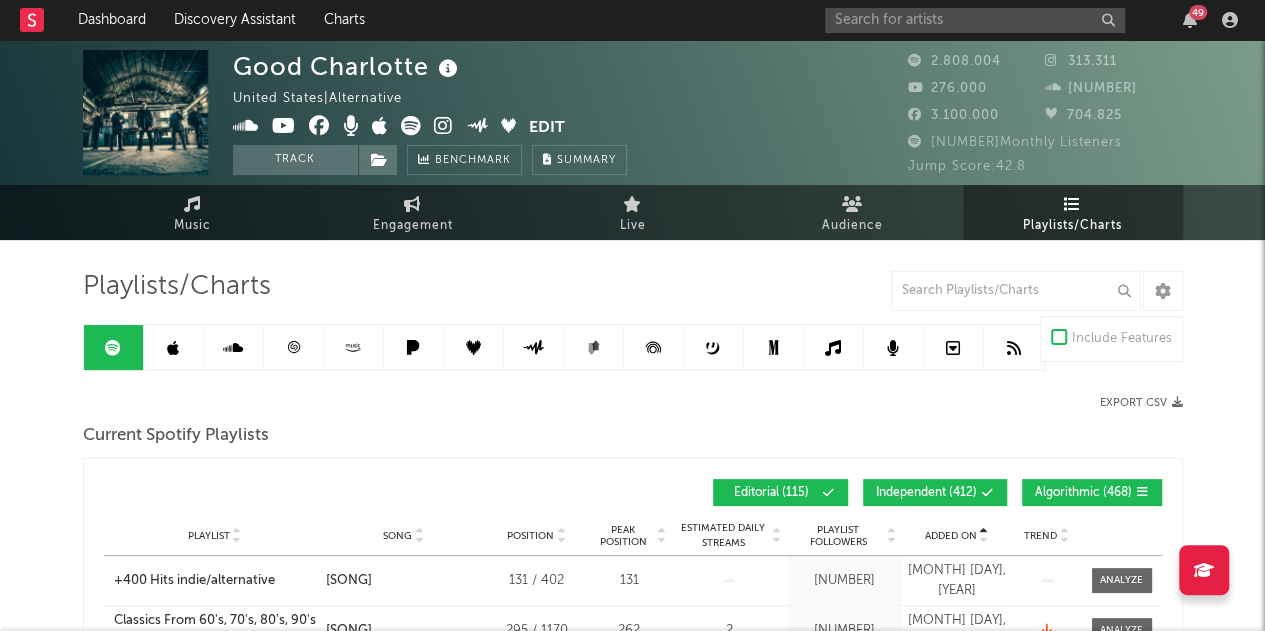 click on "Added On" at bounding box center (951, 536) 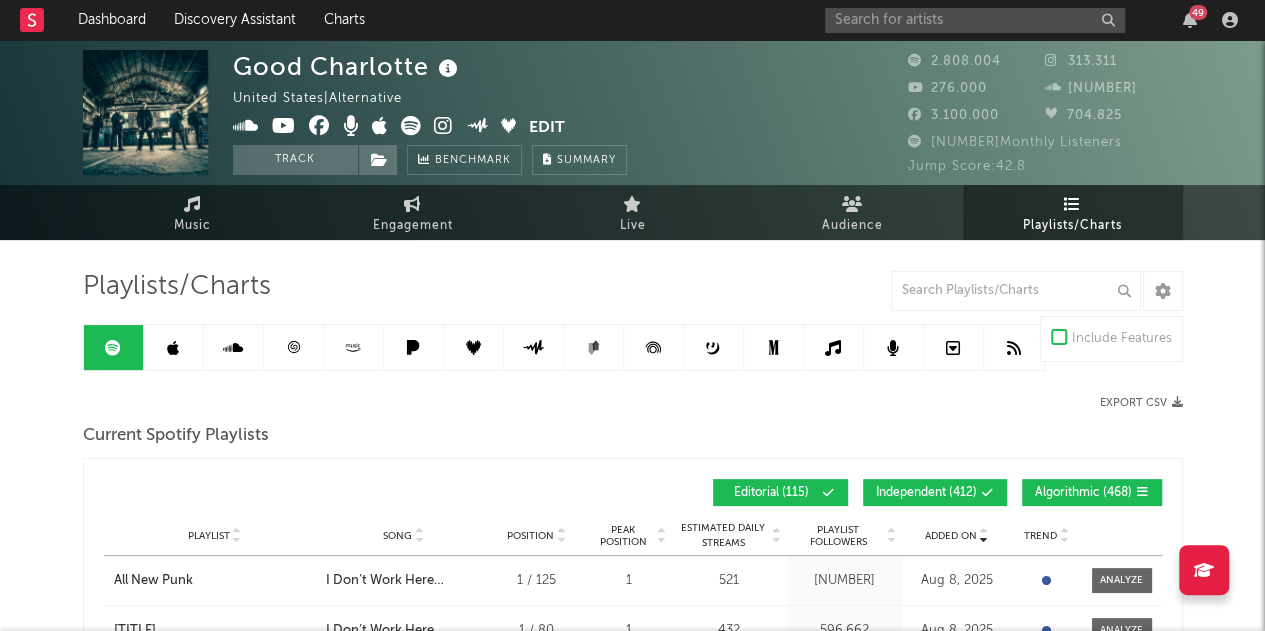 click on "[BRAND] ([NUMBER])" at bounding box center (935, 492) 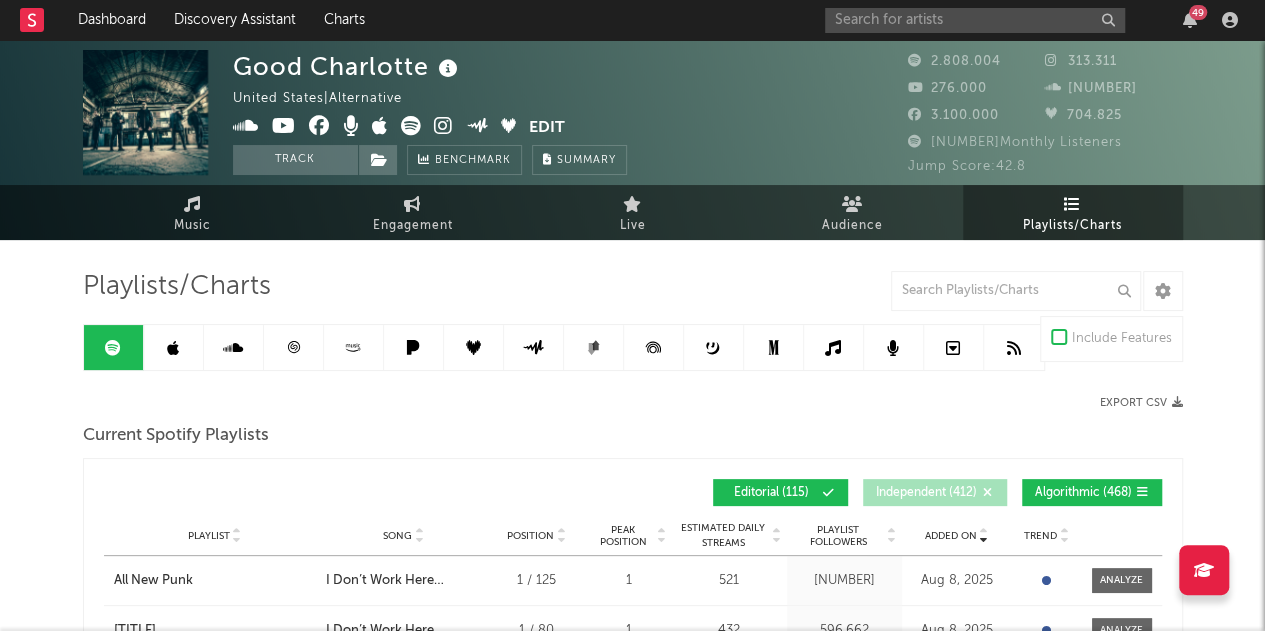 click on "Algorithmic   ( [NUMBER] )" at bounding box center [1083, 493] 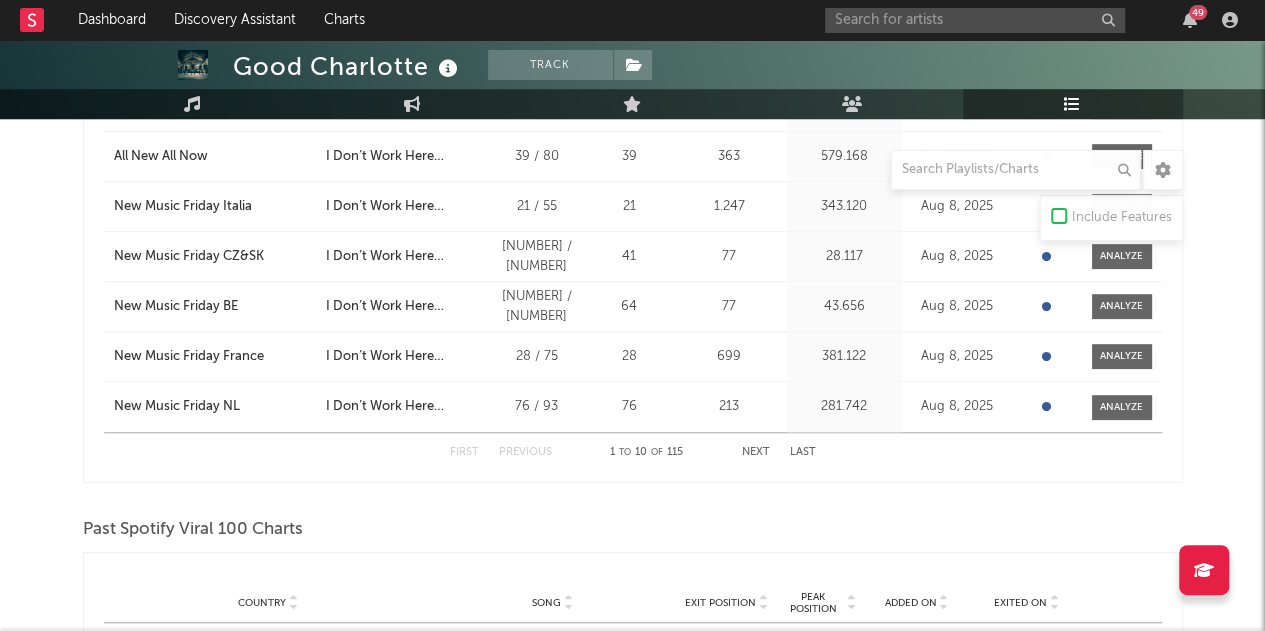 scroll, scrollTop: 670, scrollLeft: 0, axis: vertical 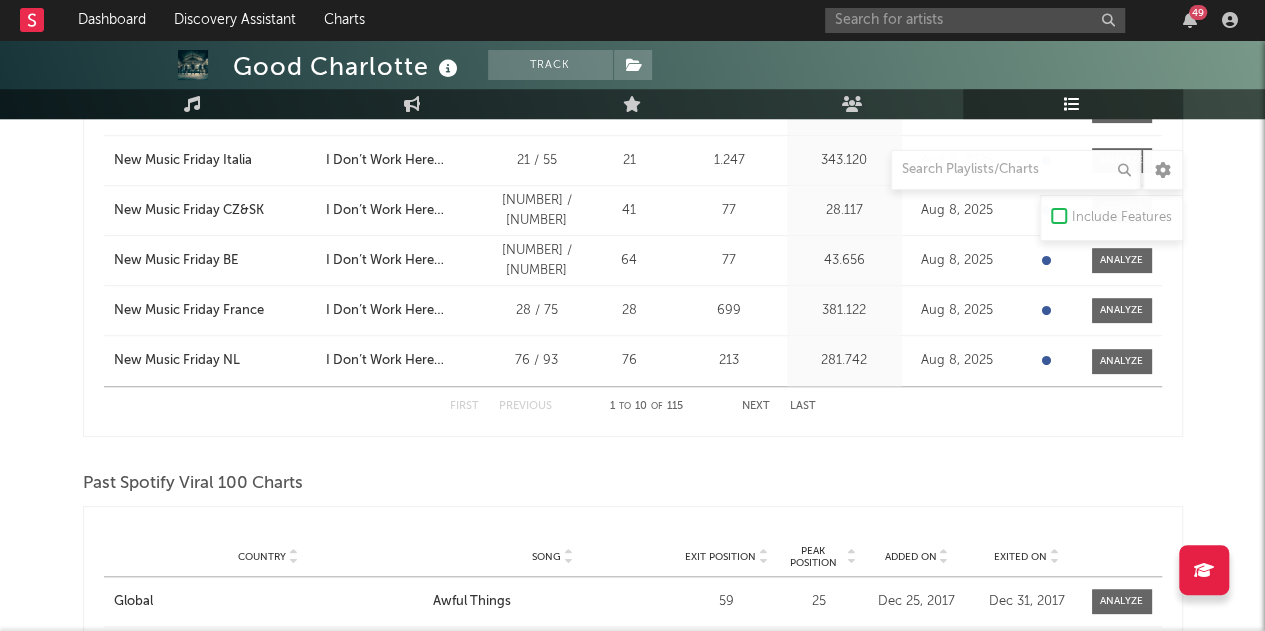 click on "Next" at bounding box center (756, 406) 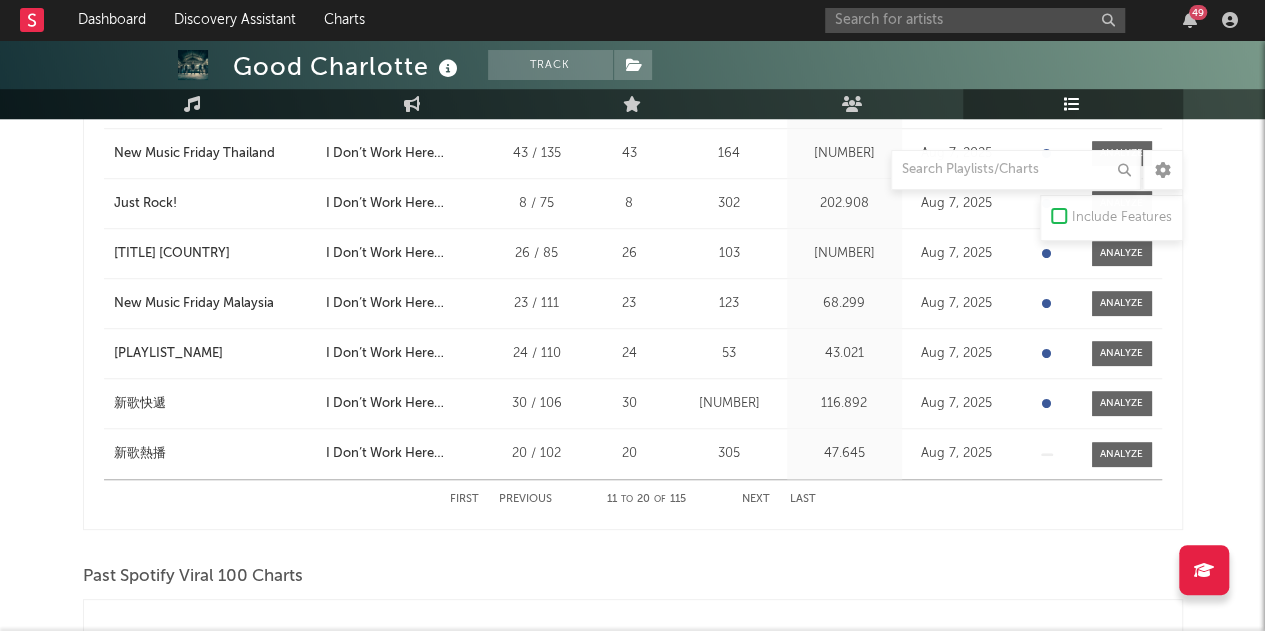 scroll, scrollTop: 594, scrollLeft: 0, axis: vertical 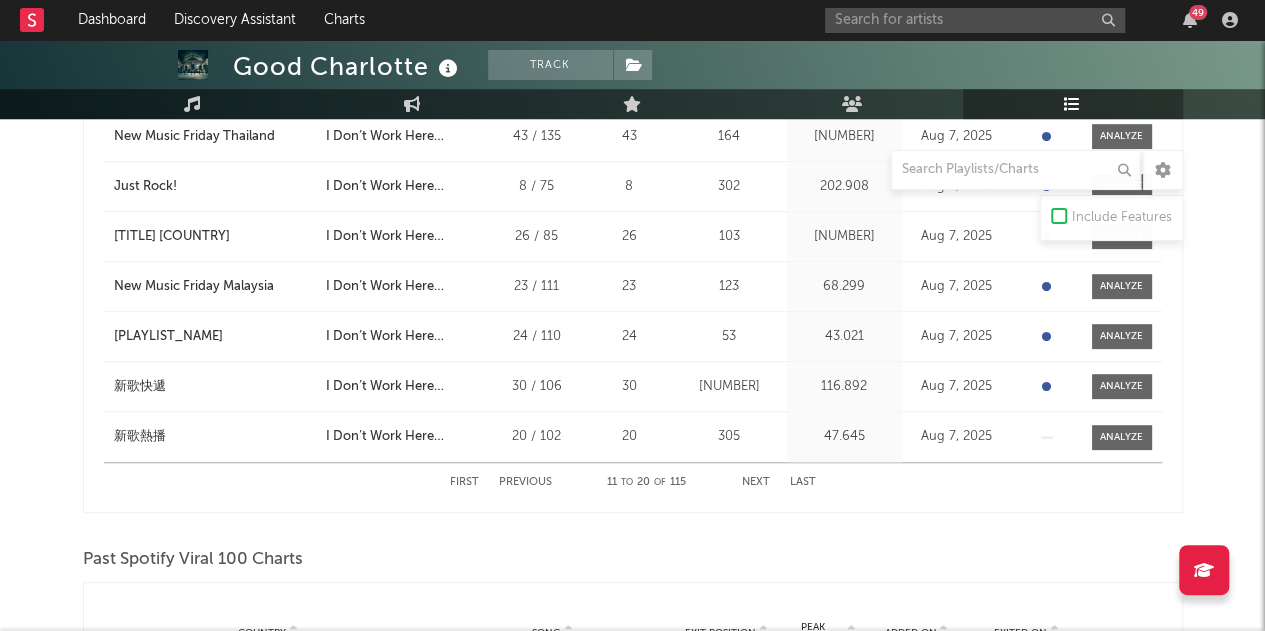click on "Next" at bounding box center [756, 482] 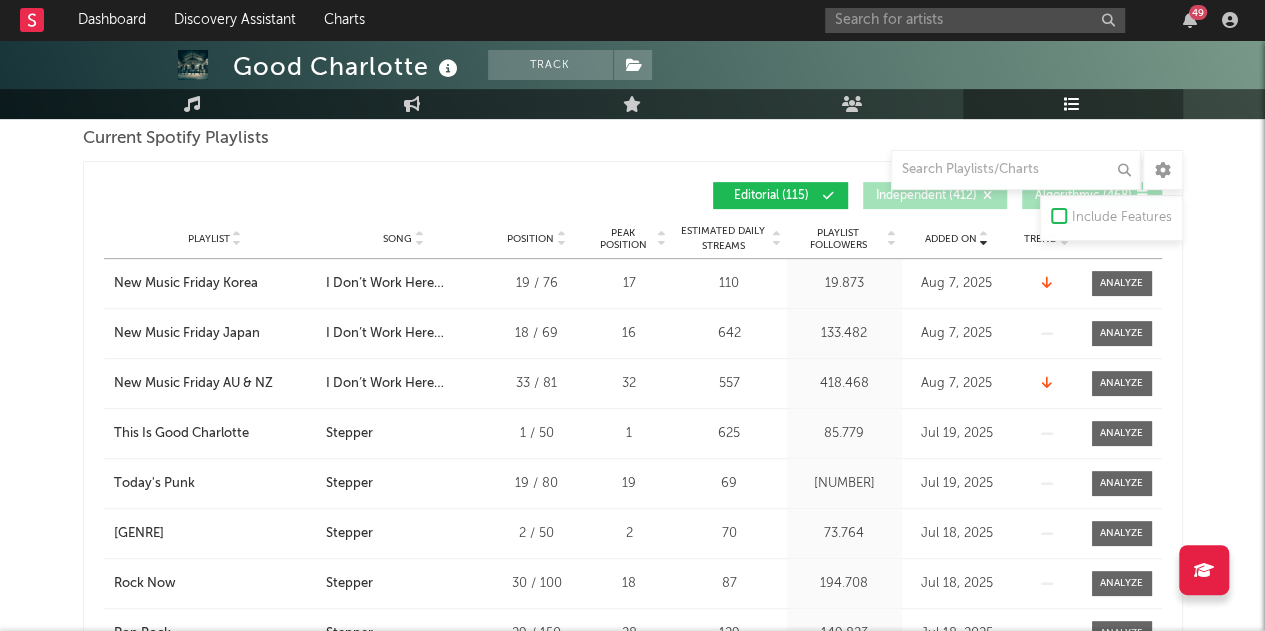 scroll, scrollTop: 297, scrollLeft: 0, axis: vertical 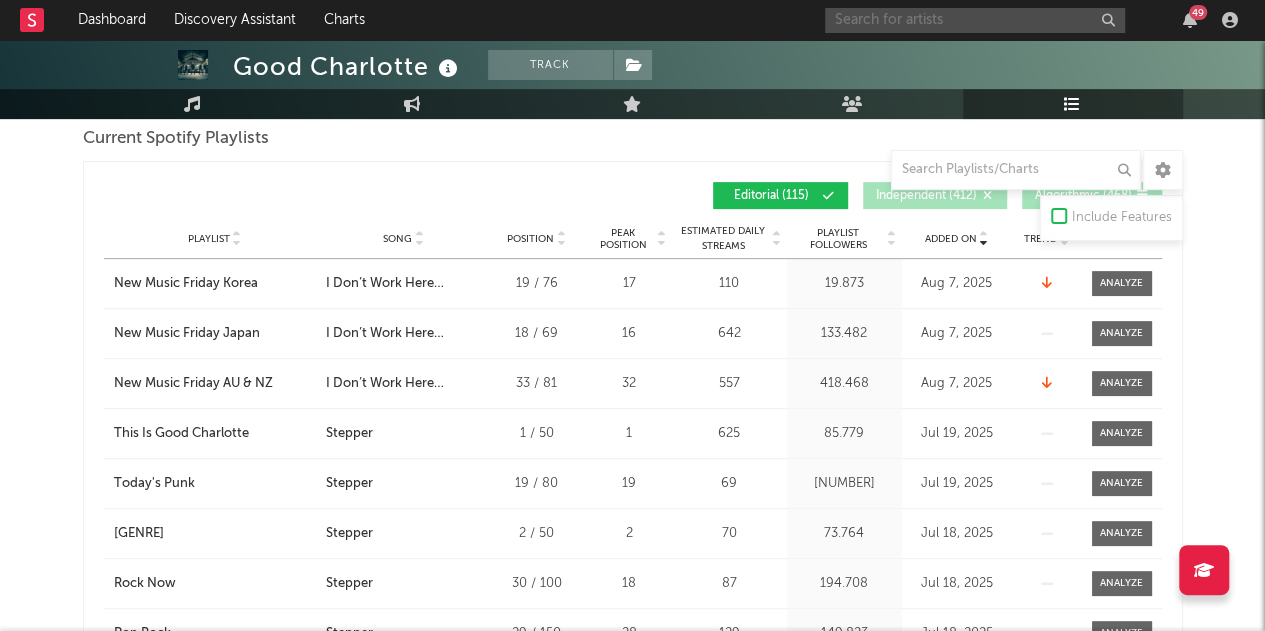 click at bounding box center [975, 20] 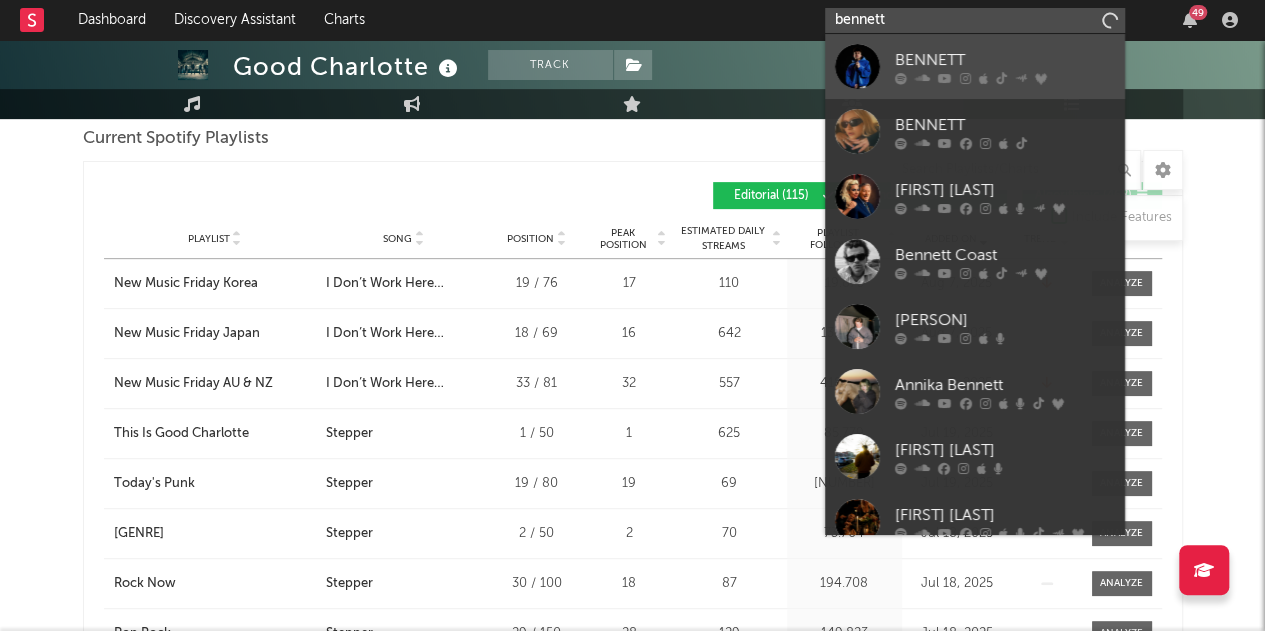 type on "bennett" 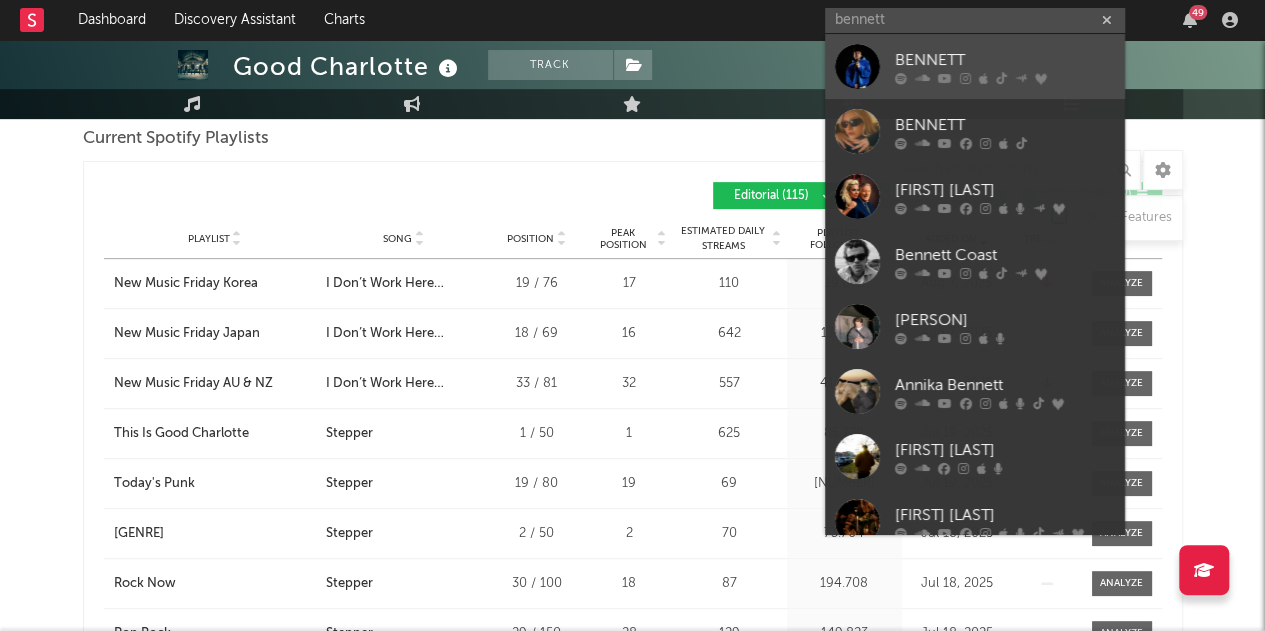 click on "BENNETT" at bounding box center (1005, 60) 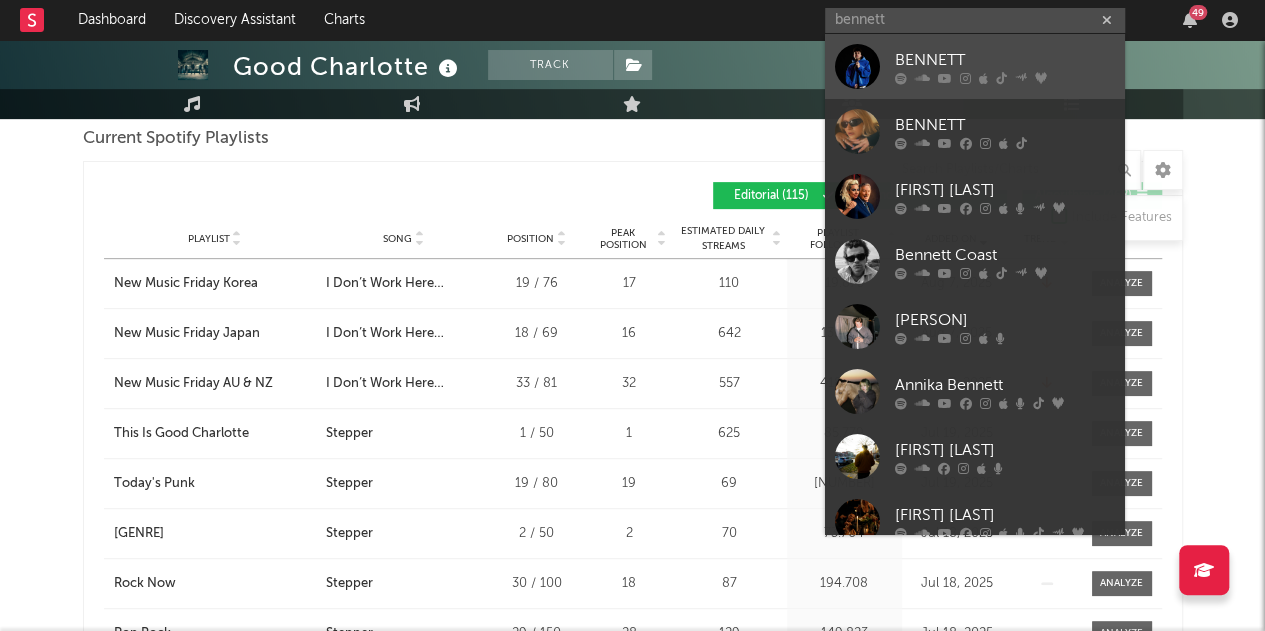 scroll, scrollTop: 64, scrollLeft: 0, axis: vertical 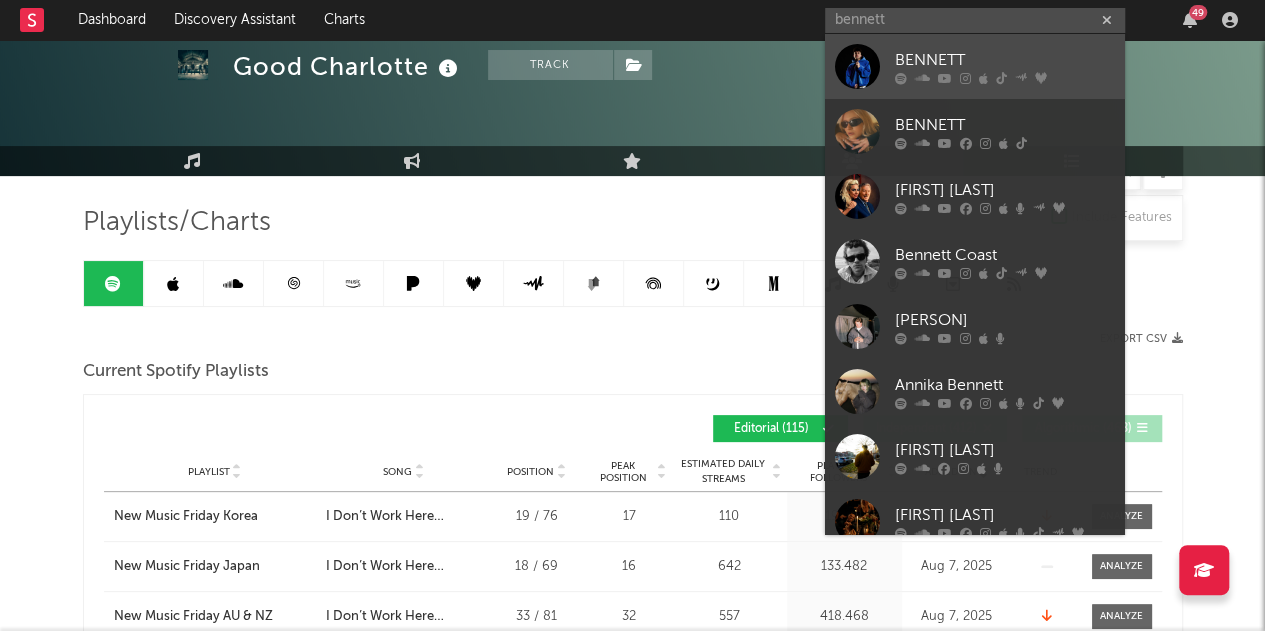 type 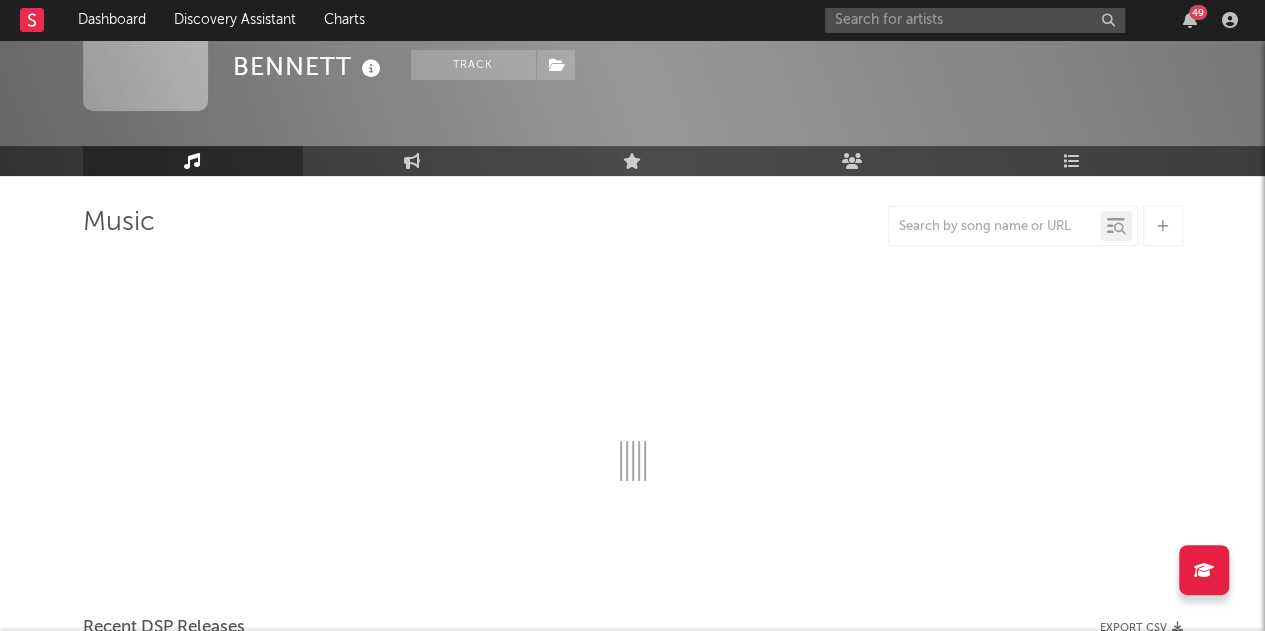 select on "6m" 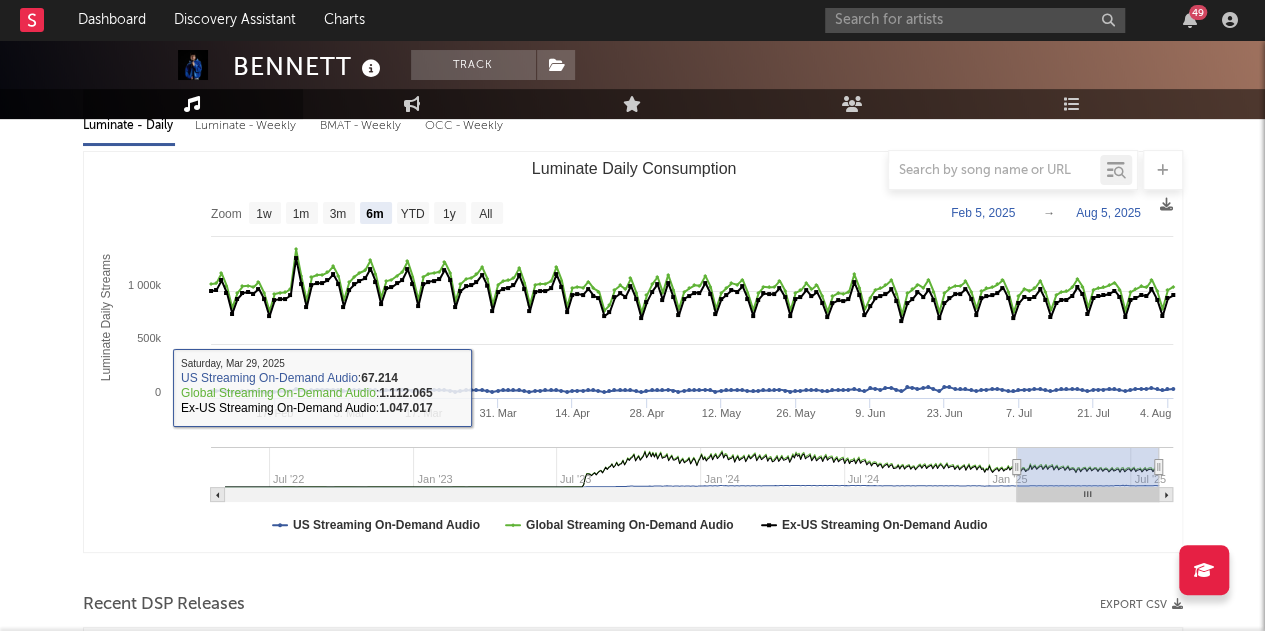 scroll, scrollTop: 0, scrollLeft: 0, axis: both 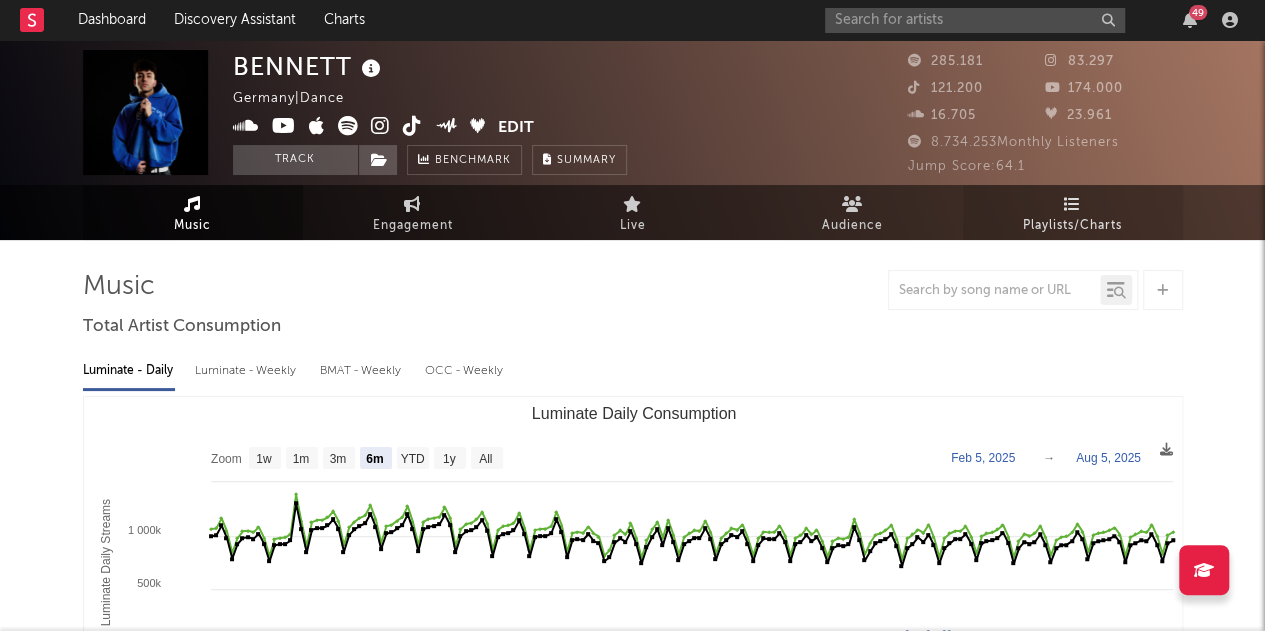 click on "Playlists/Charts" at bounding box center [1072, 226] 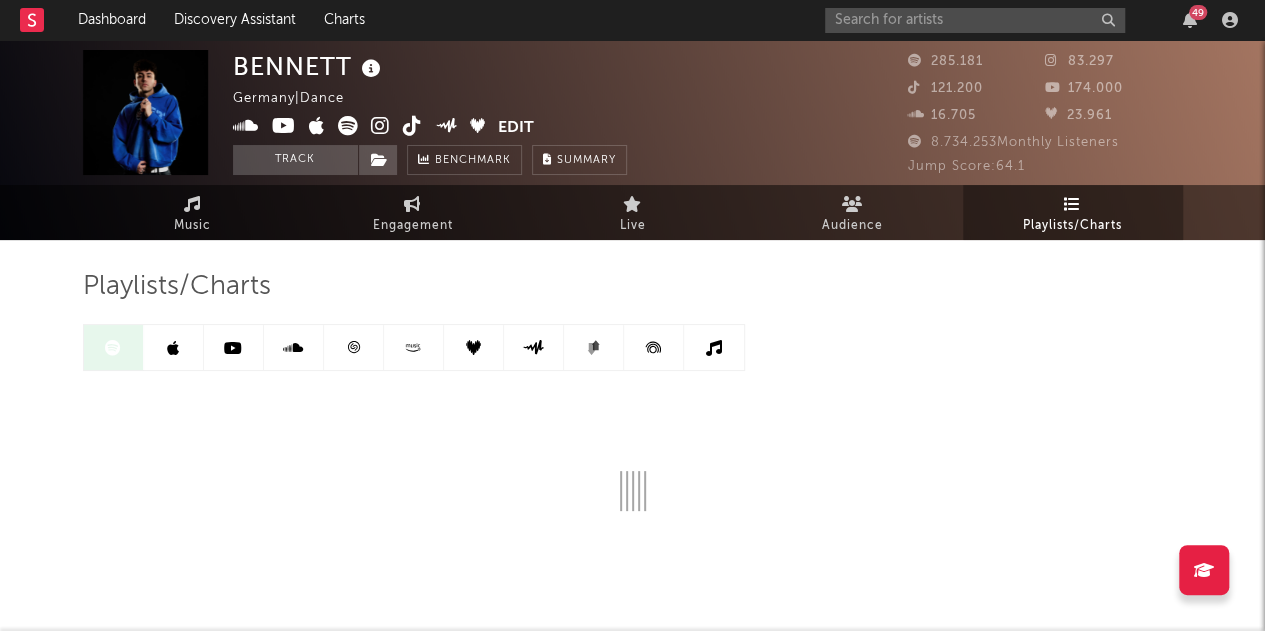 scroll, scrollTop: 69, scrollLeft: 0, axis: vertical 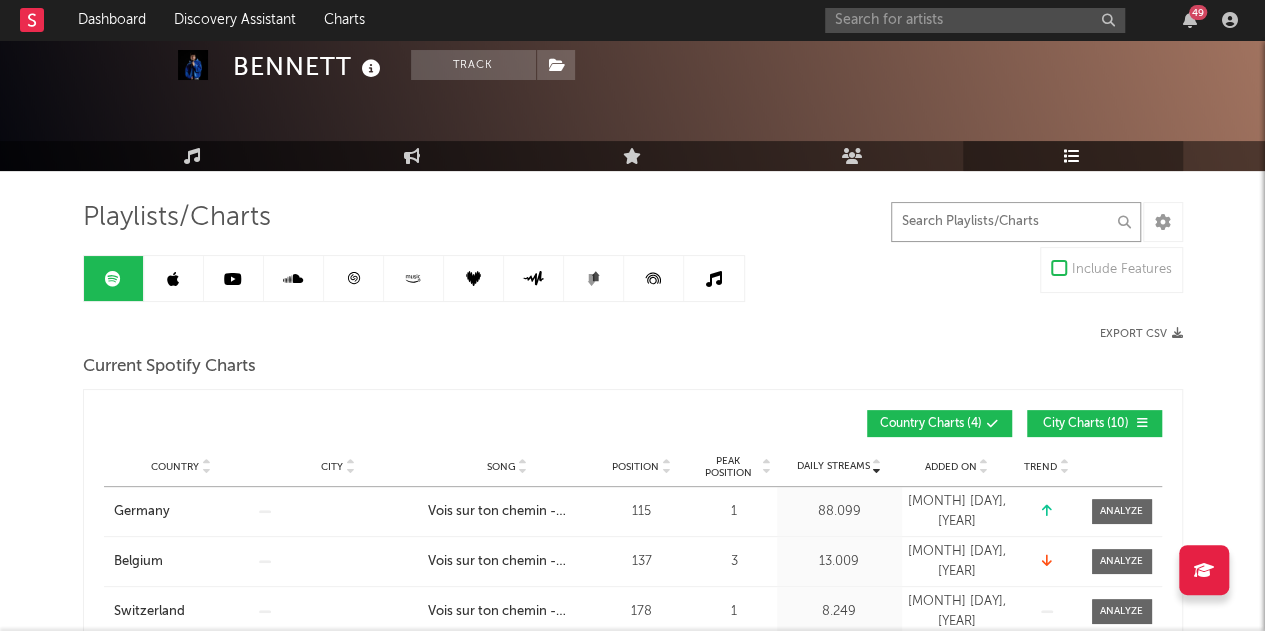 click at bounding box center (1016, 222) 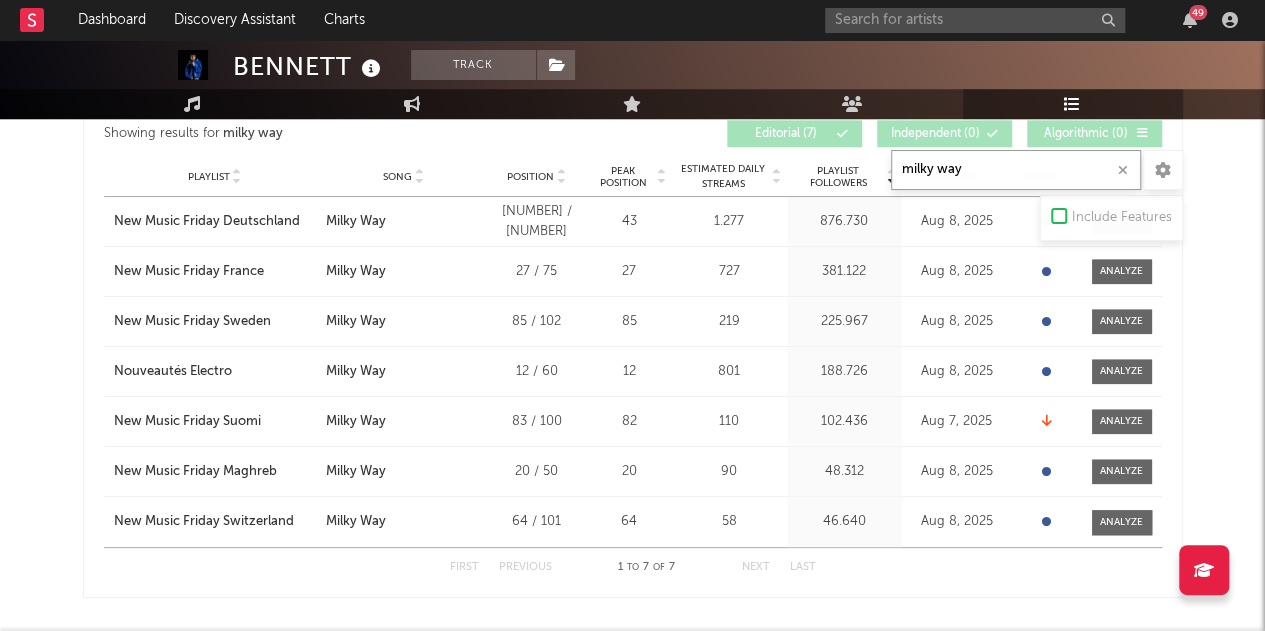 scroll, scrollTop: 673, scrollLeft: 0, axis: vertical 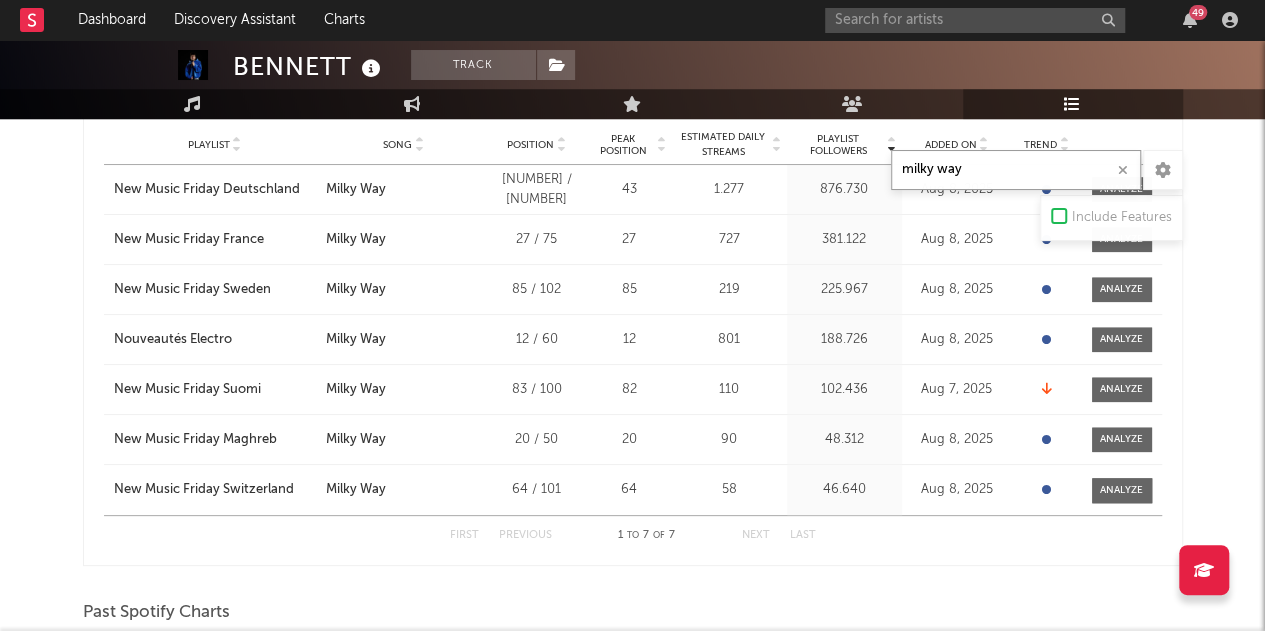 type on "milky way" 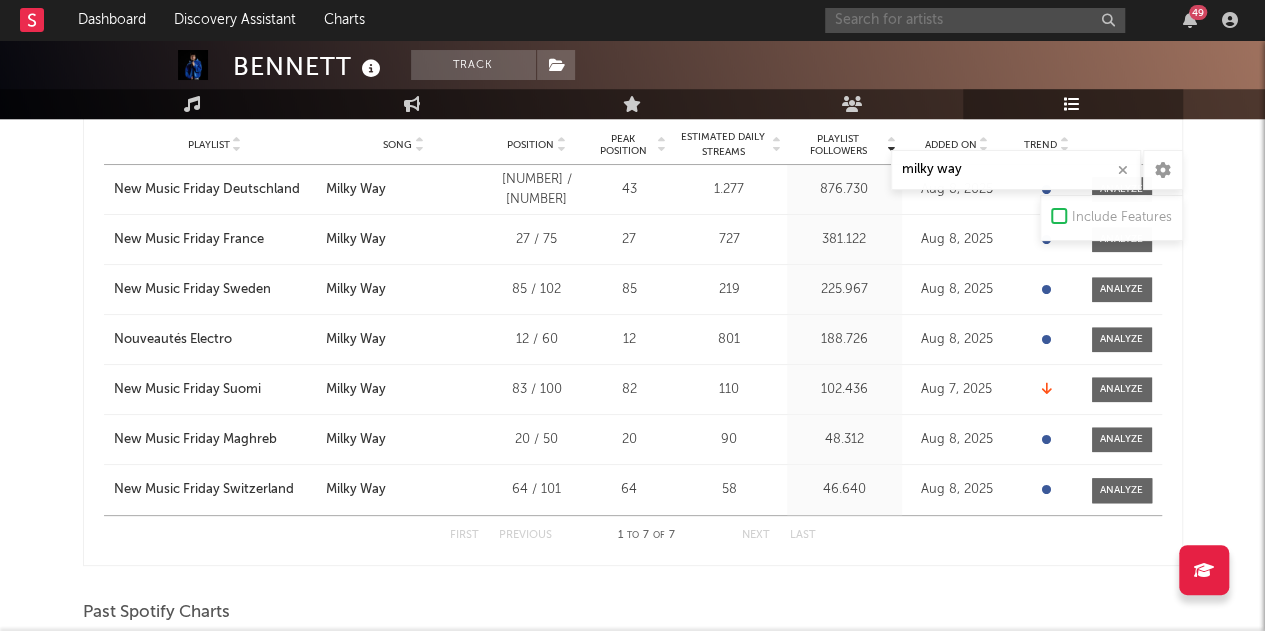 click at bounding box center [975, 20] 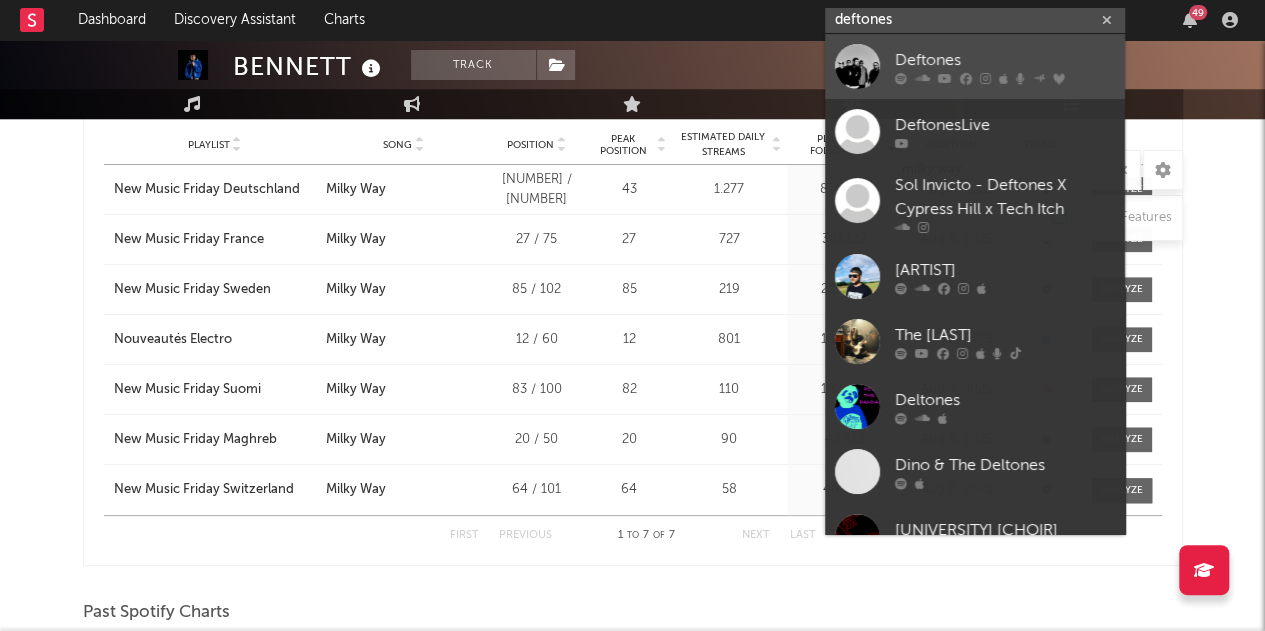 type on "deftones" 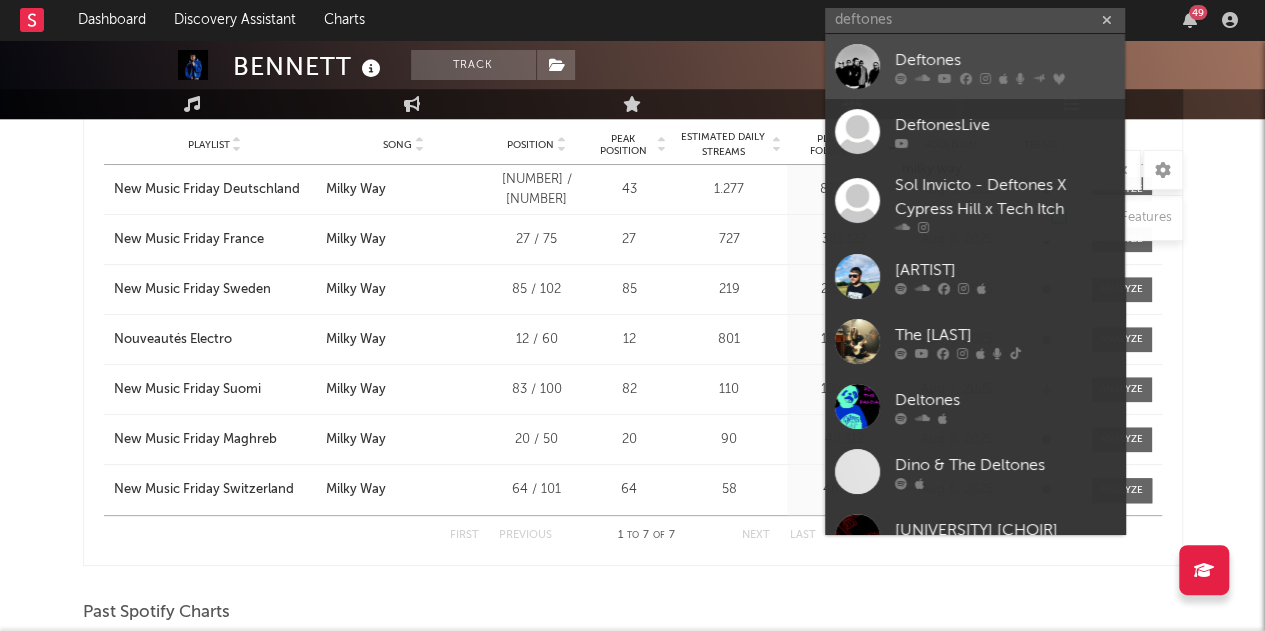 click on "Deftones" at bounding box center (1005, 60) 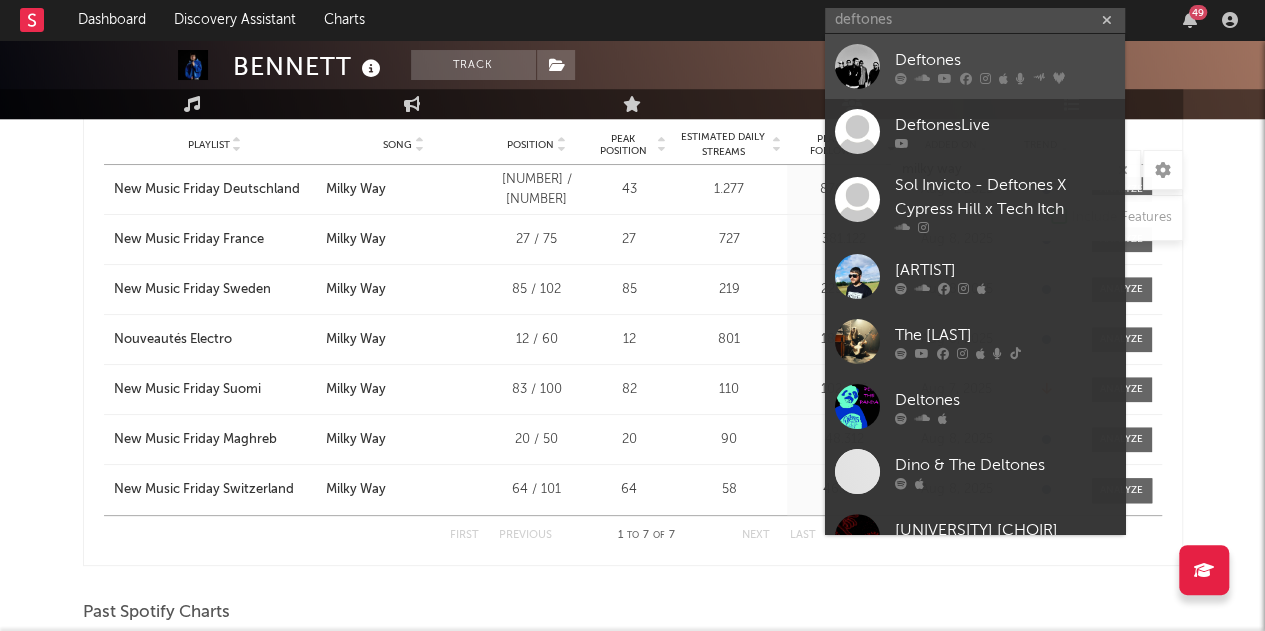 type 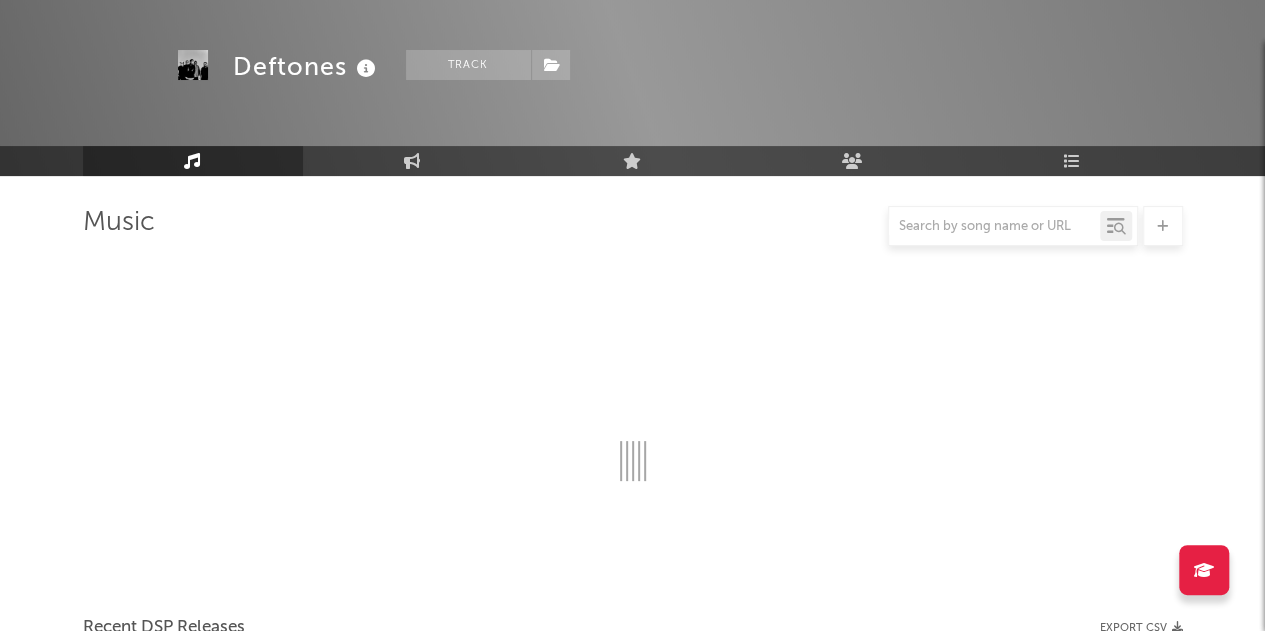 scroll, scrollTop: 673, scrollLeft: 0, axis: vertical 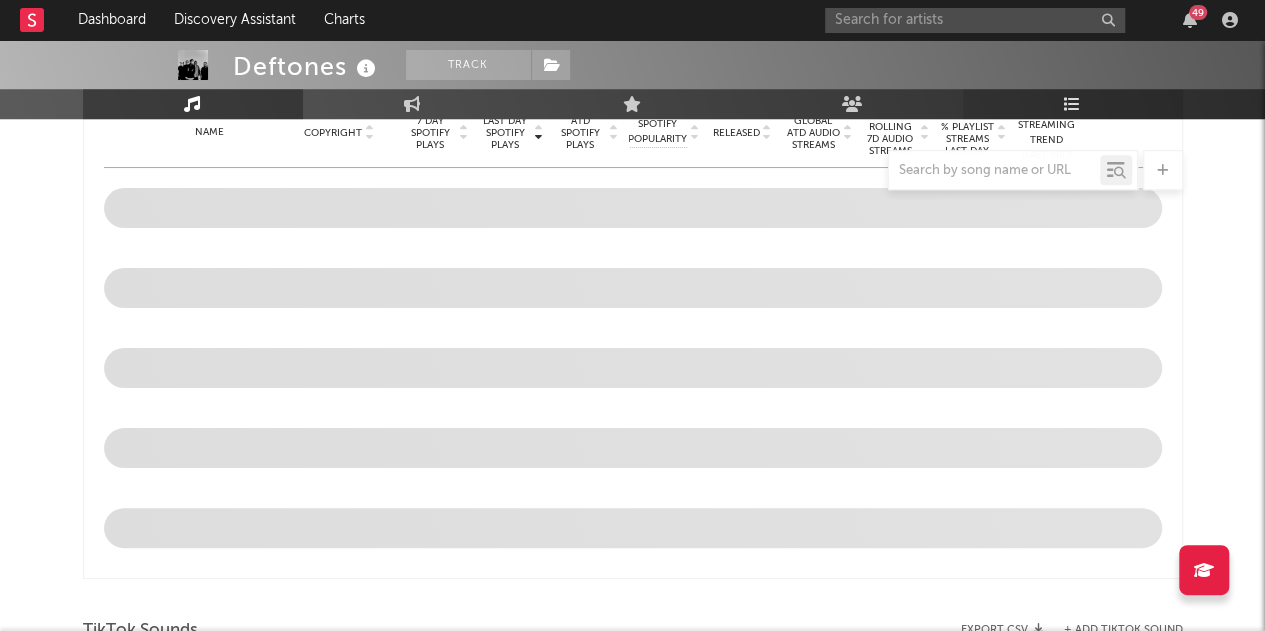 click on "Playlists/Charts" at bounding box center [1073, 104] 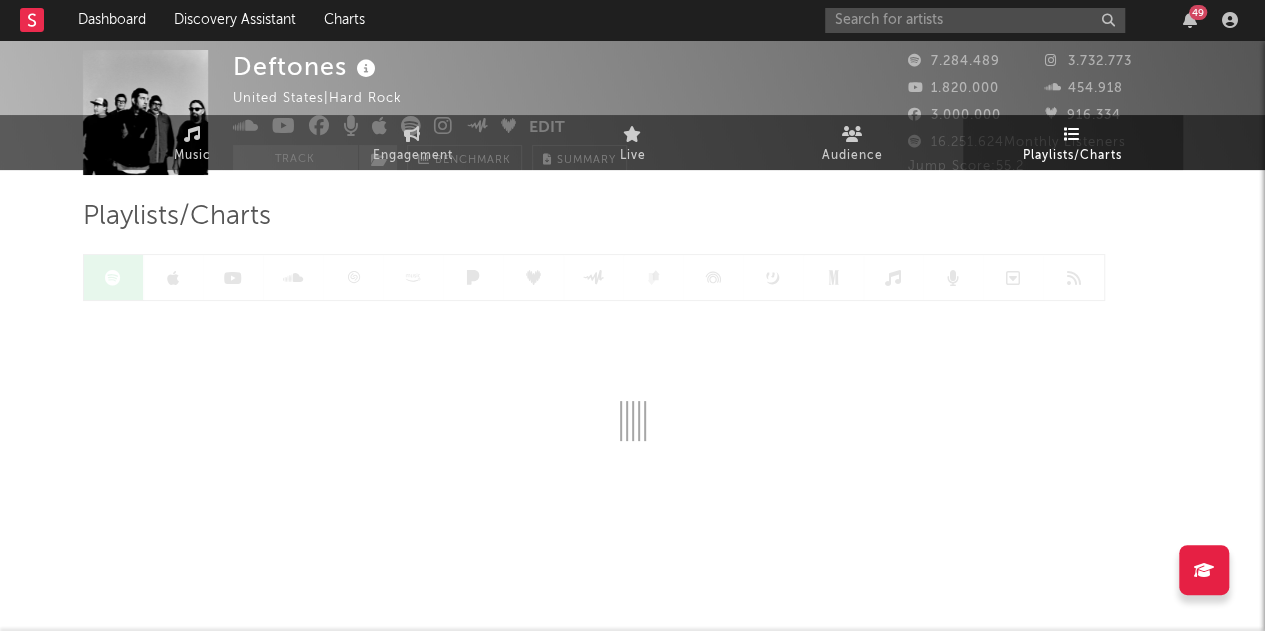 scroll, scrollTop: 0, scrollLeft: 0, axis: both 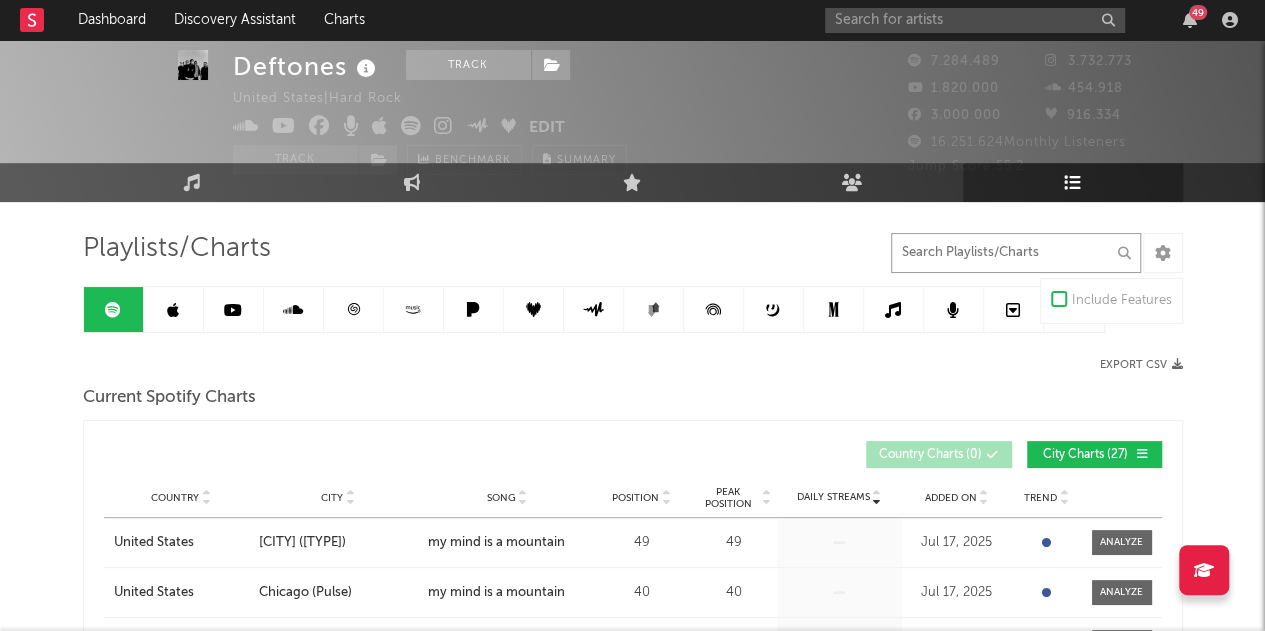 click at bounding box center (1016, 253) 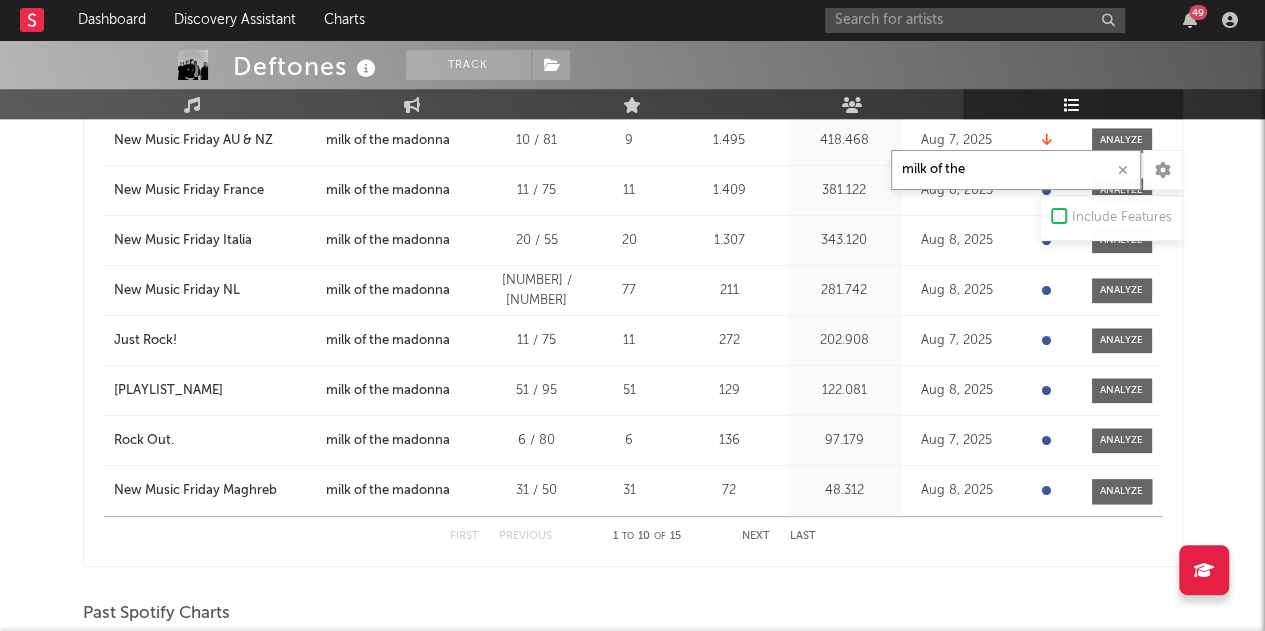 scroll, scrollTop: 824, scrollLeft: 0, axis: vertical 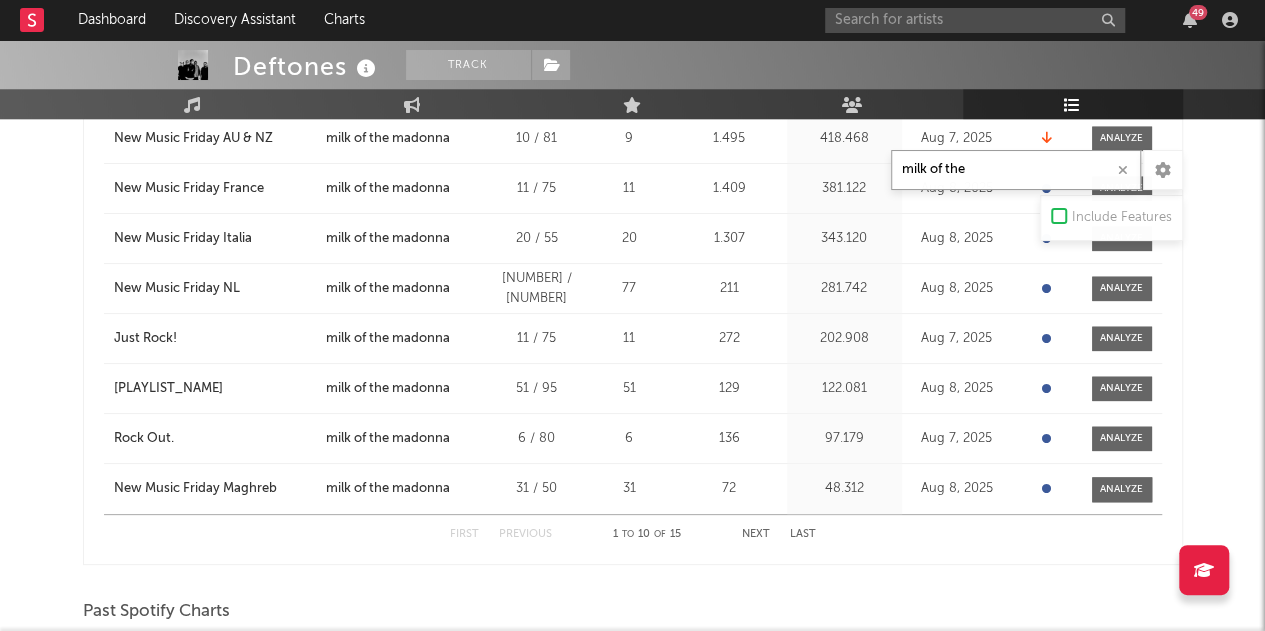 click on "Next" at bounding box center [756, 534] 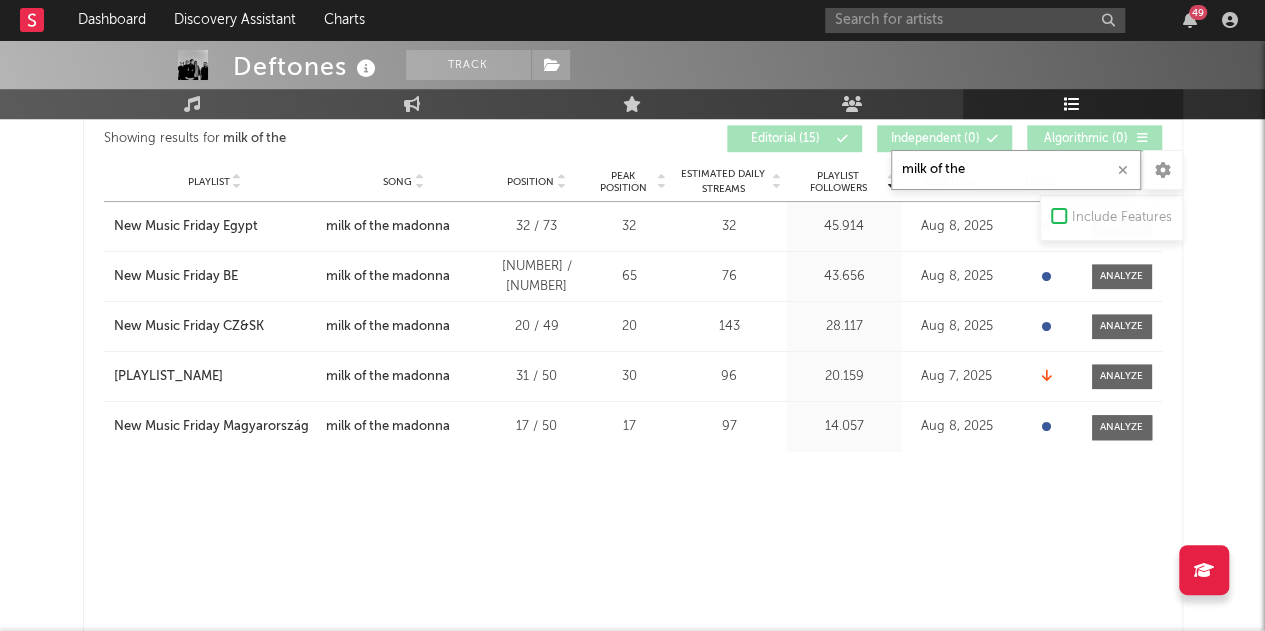 scroll, scrollTop: 628, scrollLeft: 0, axis: vertical 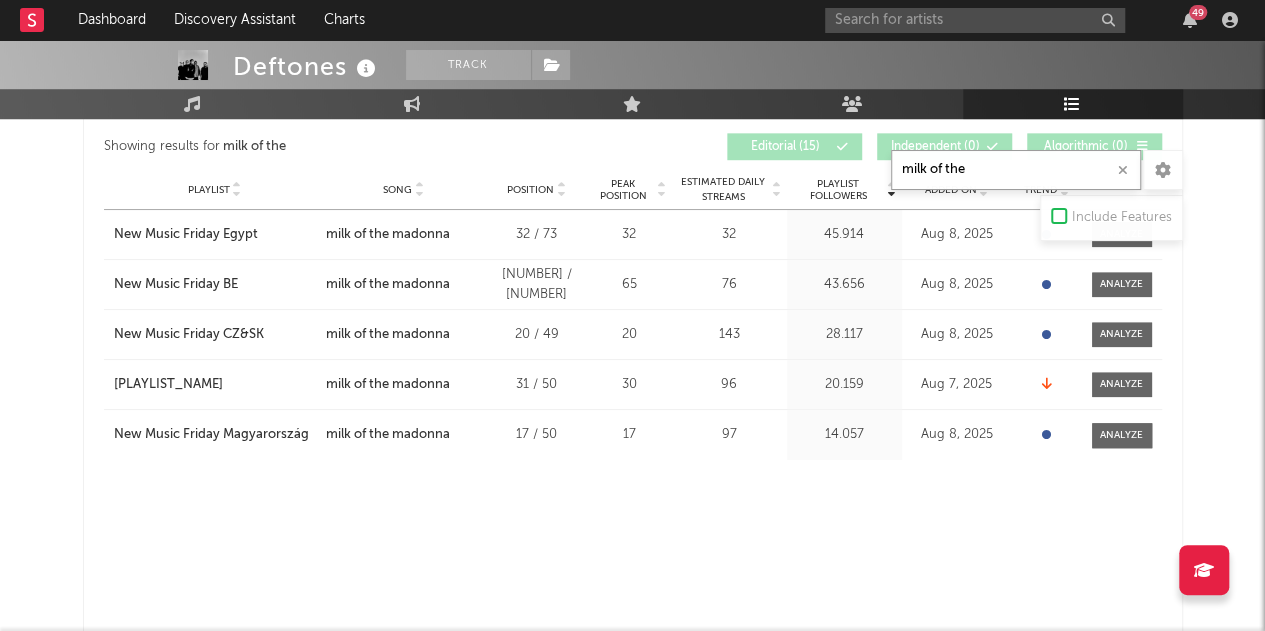 type on "milk of the" 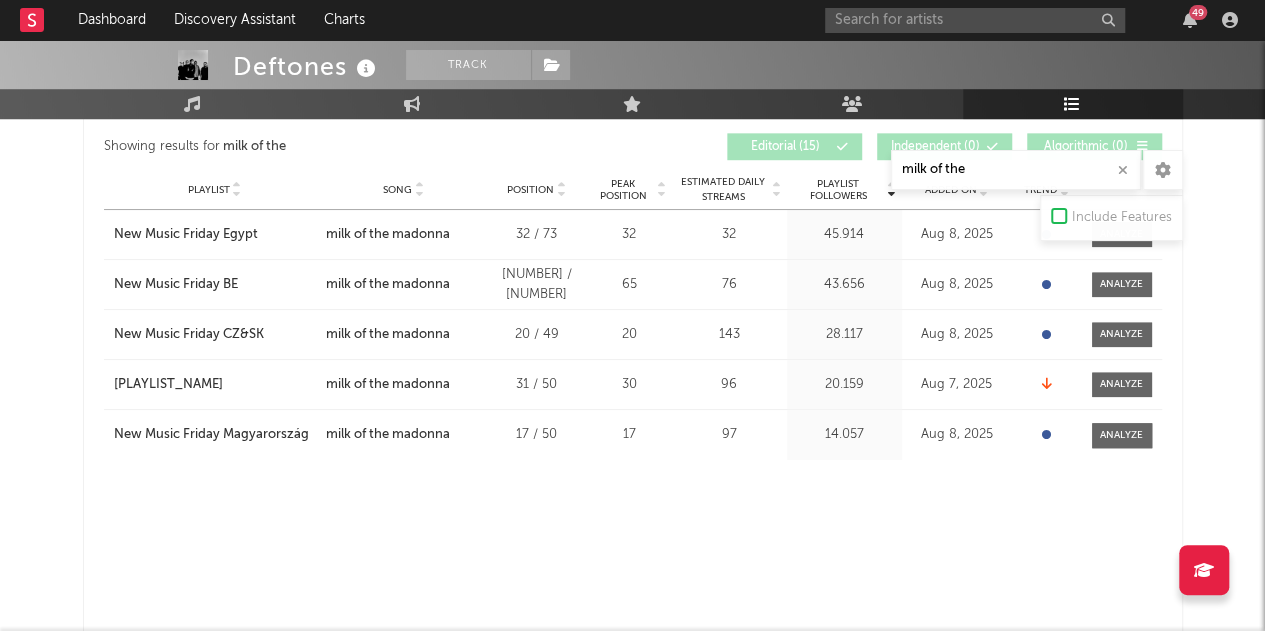 click on "49" at bounding box center (1035, 20) 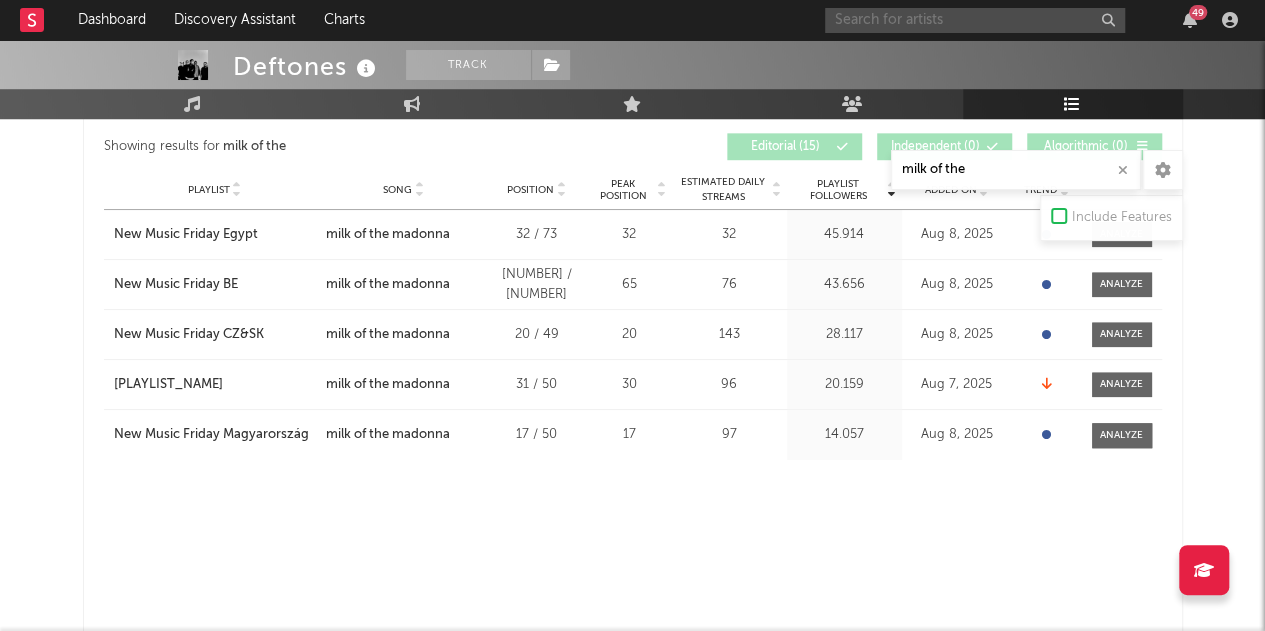 click at bounding box center (975, 20) 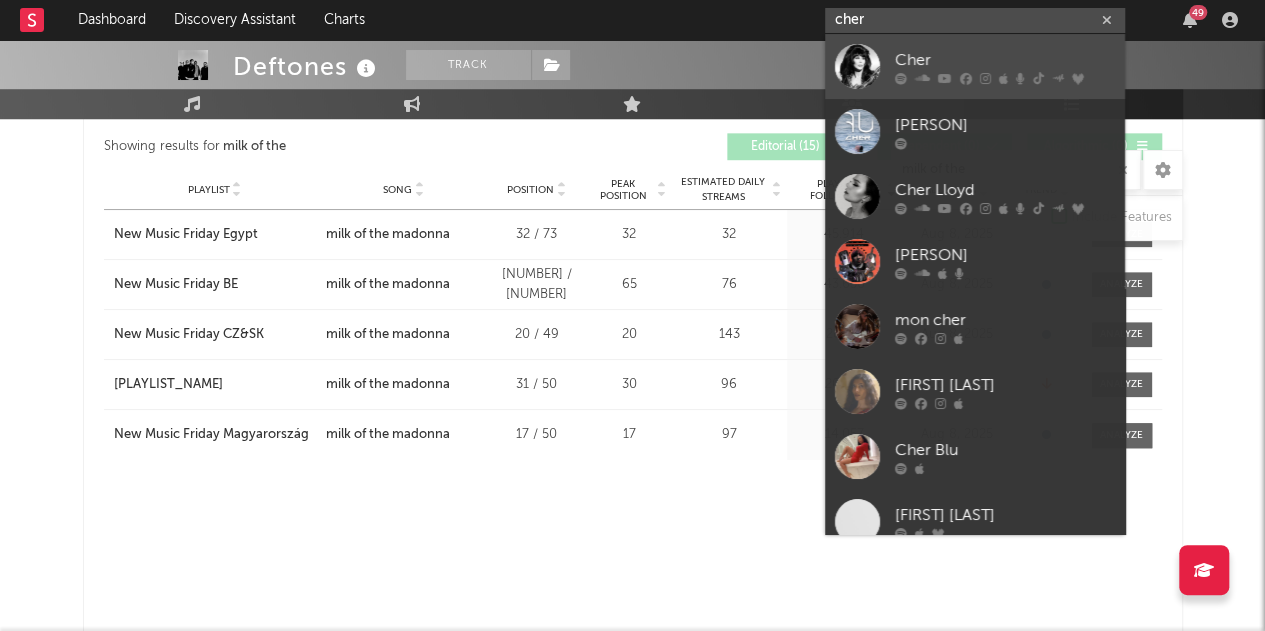 type on "cher" 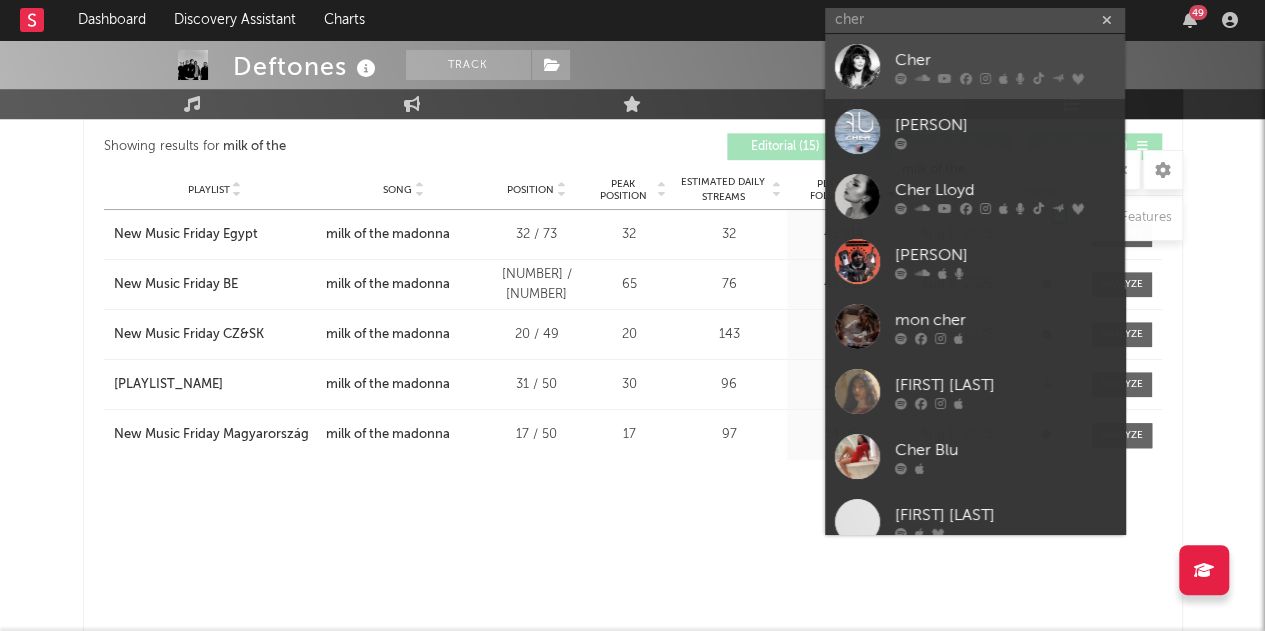 click on "Cher" at bounding box center (1005, 60) 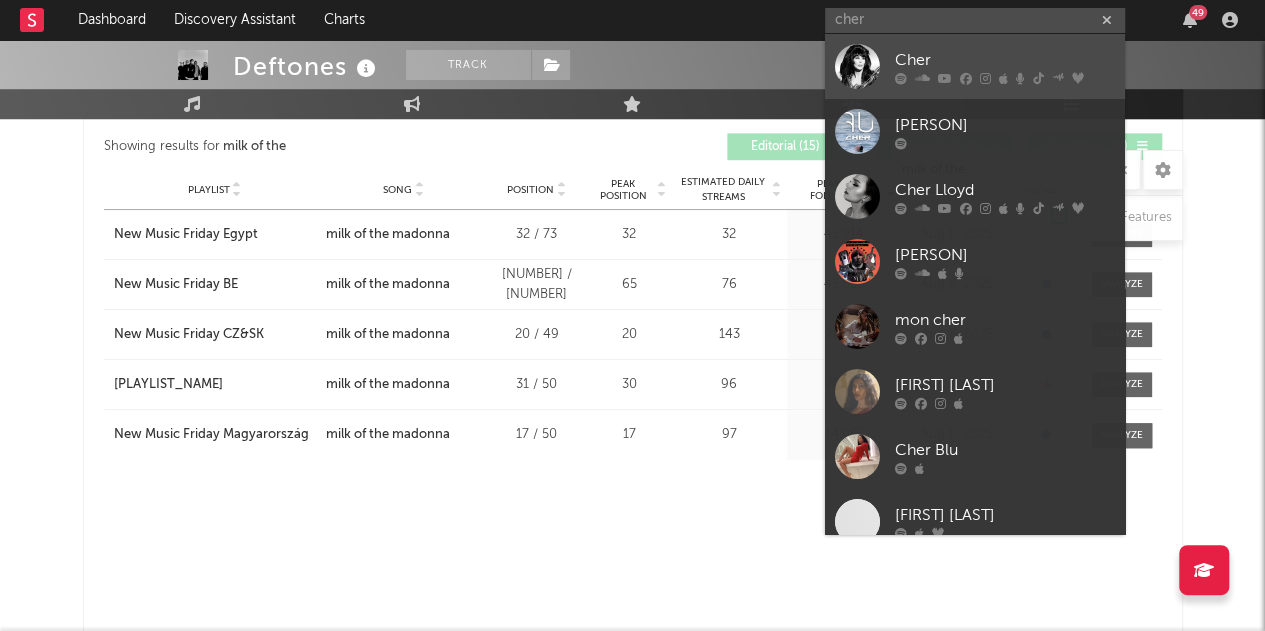 type 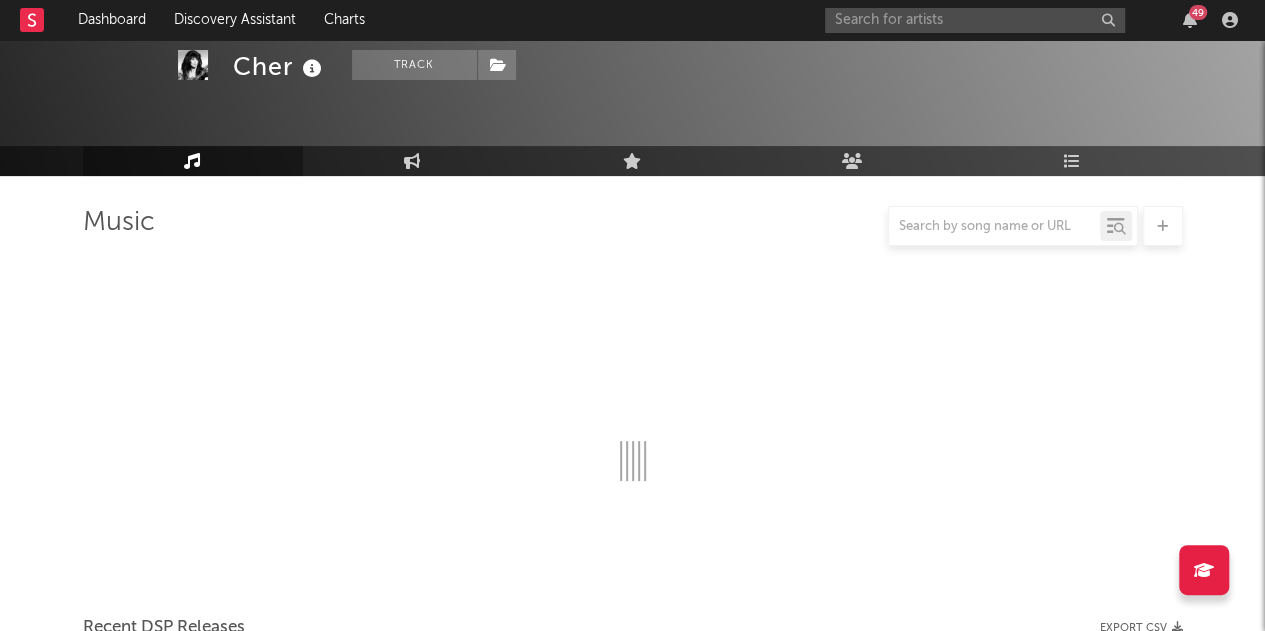 scroll, scrollTop: 628, scrollLeft: 0, axis: vertical 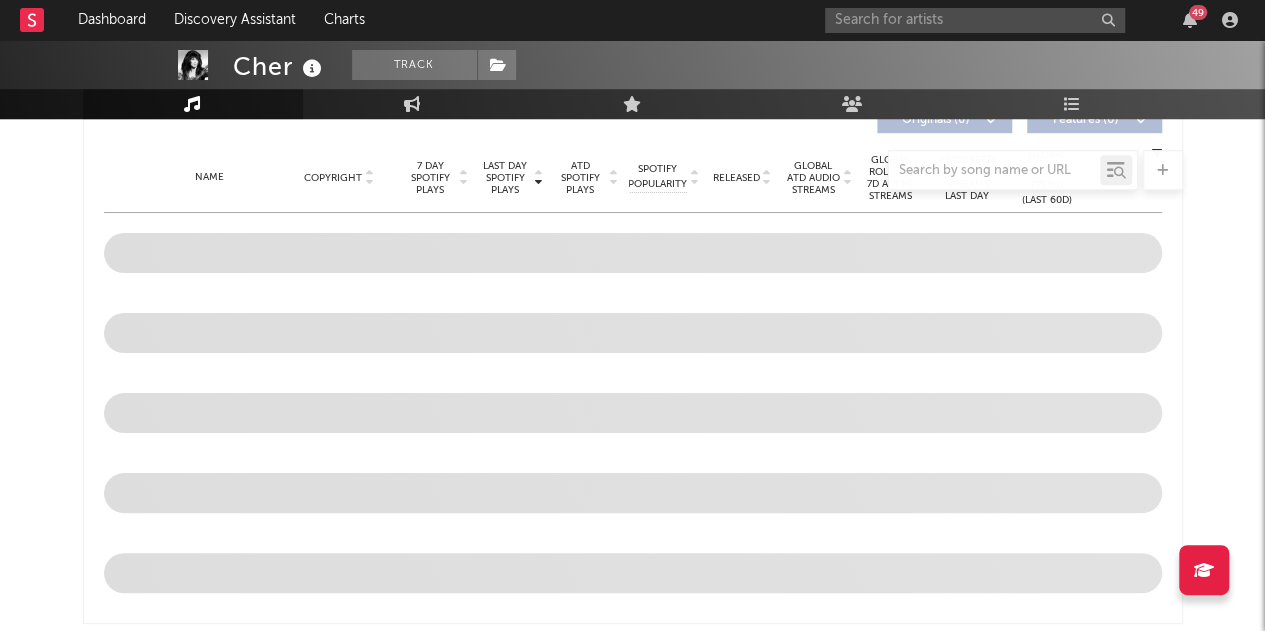 select on "6m" 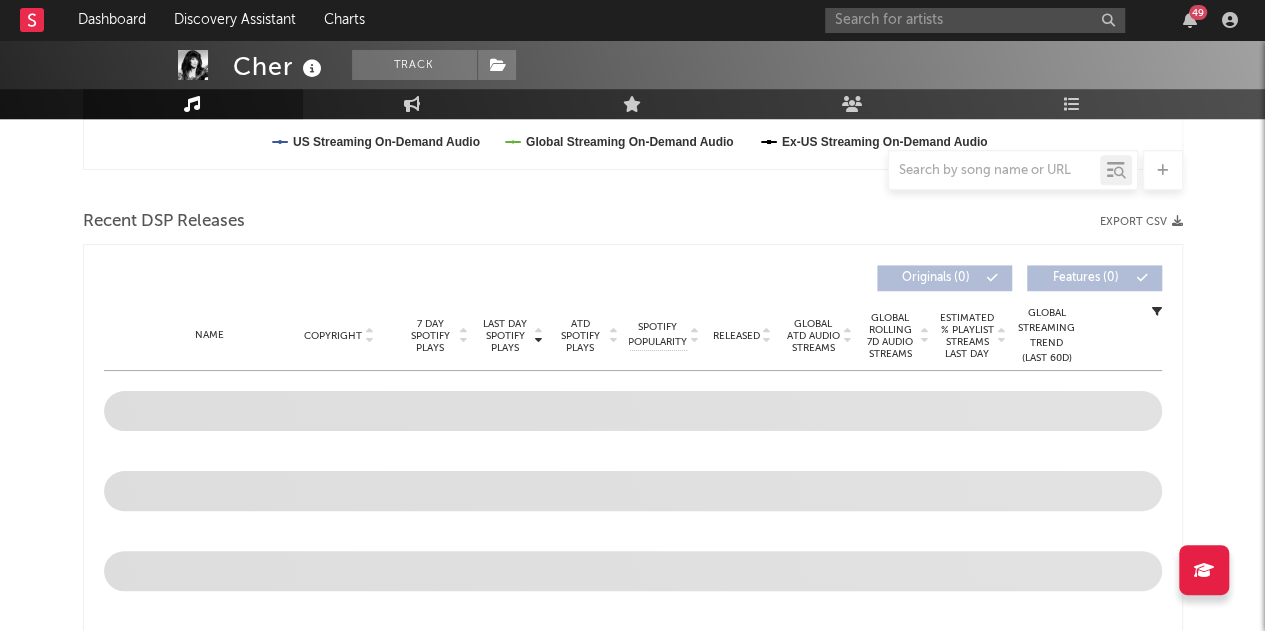 select on "6m" 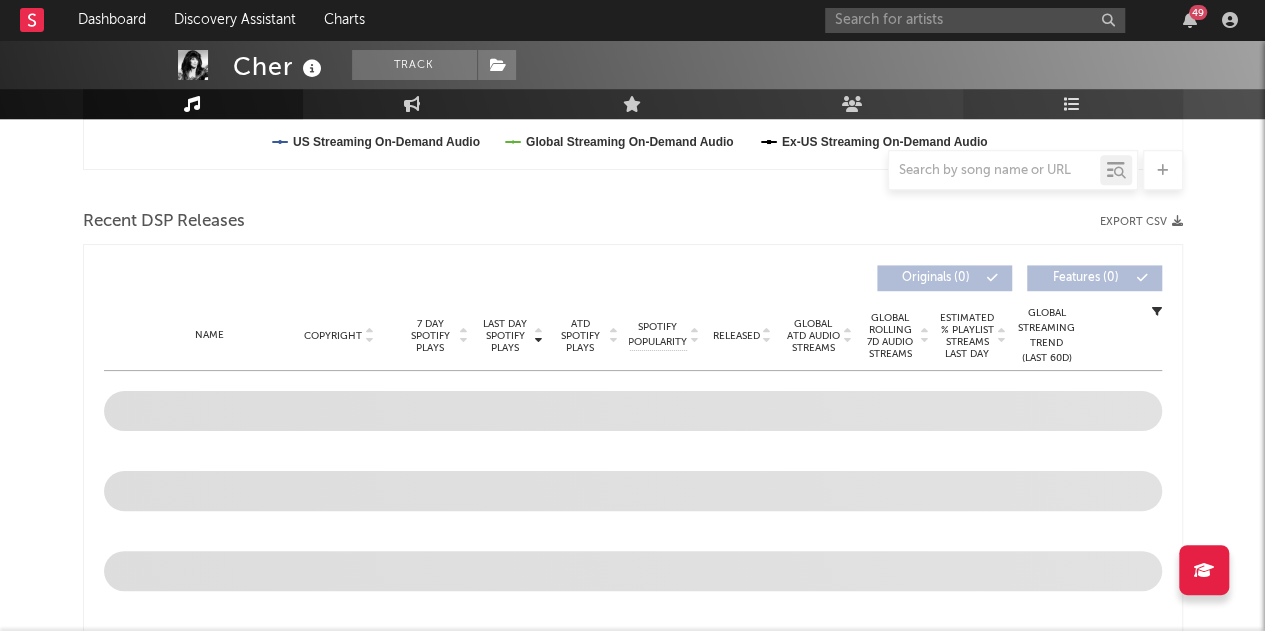 click at bounding box center (1072, 104) 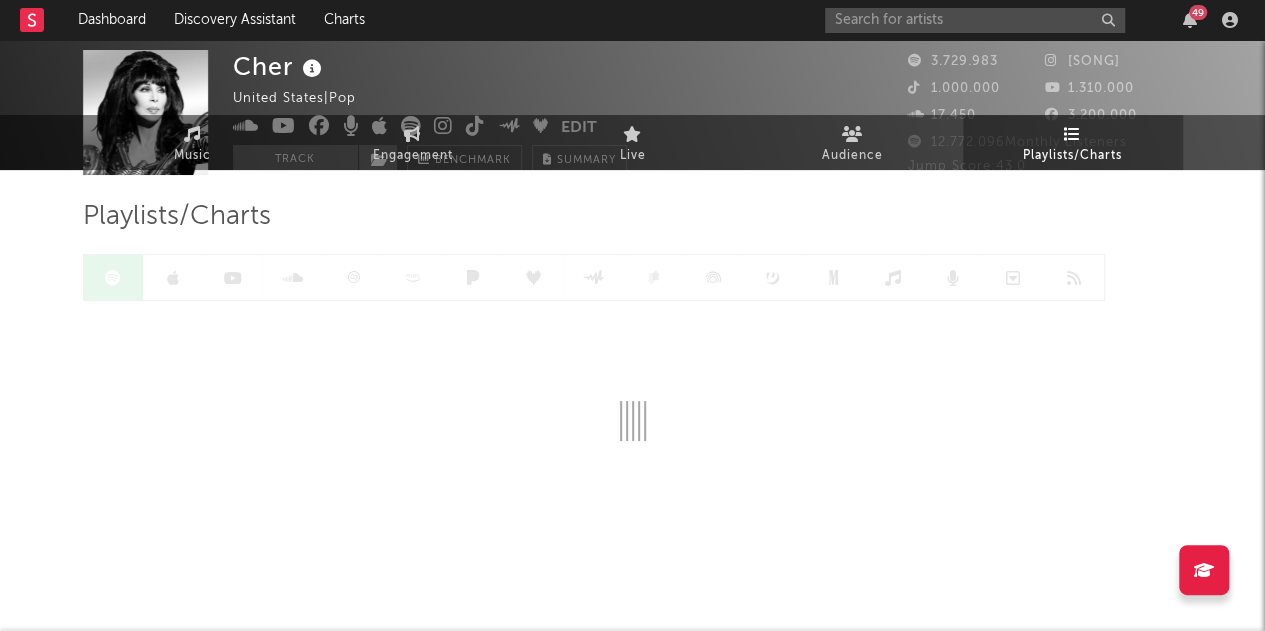 scroll, scrollTop: 0, scrollLeft: 0, axis: both 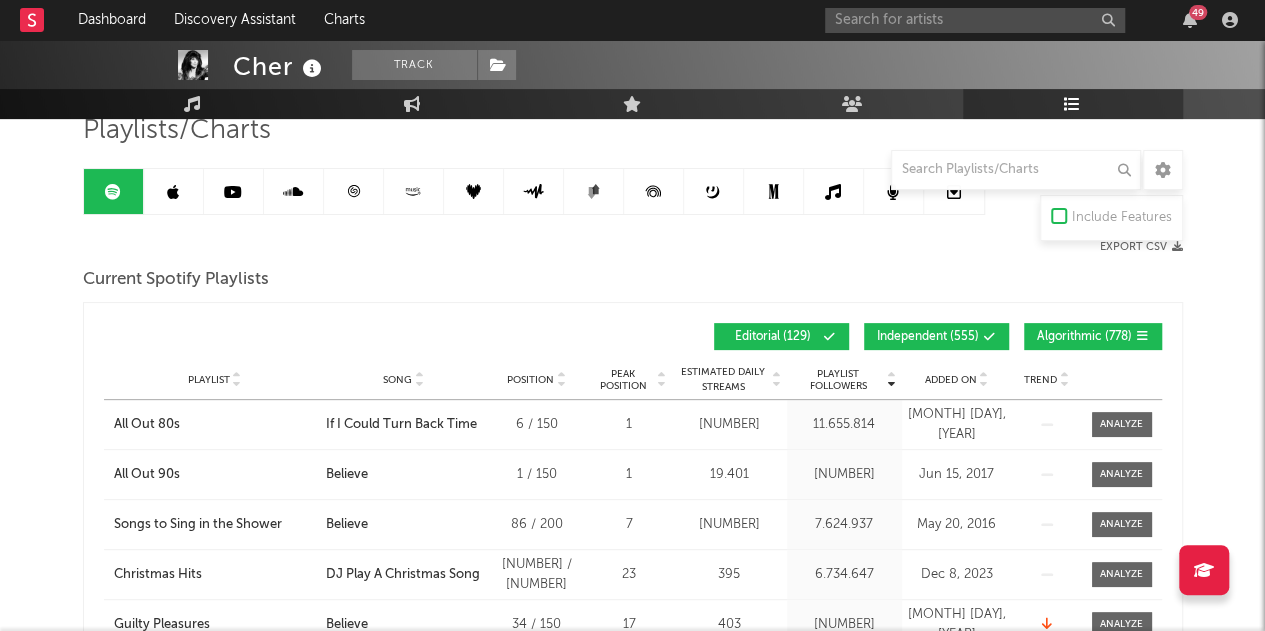 click on "Added On" at bounding box center (951, 380) 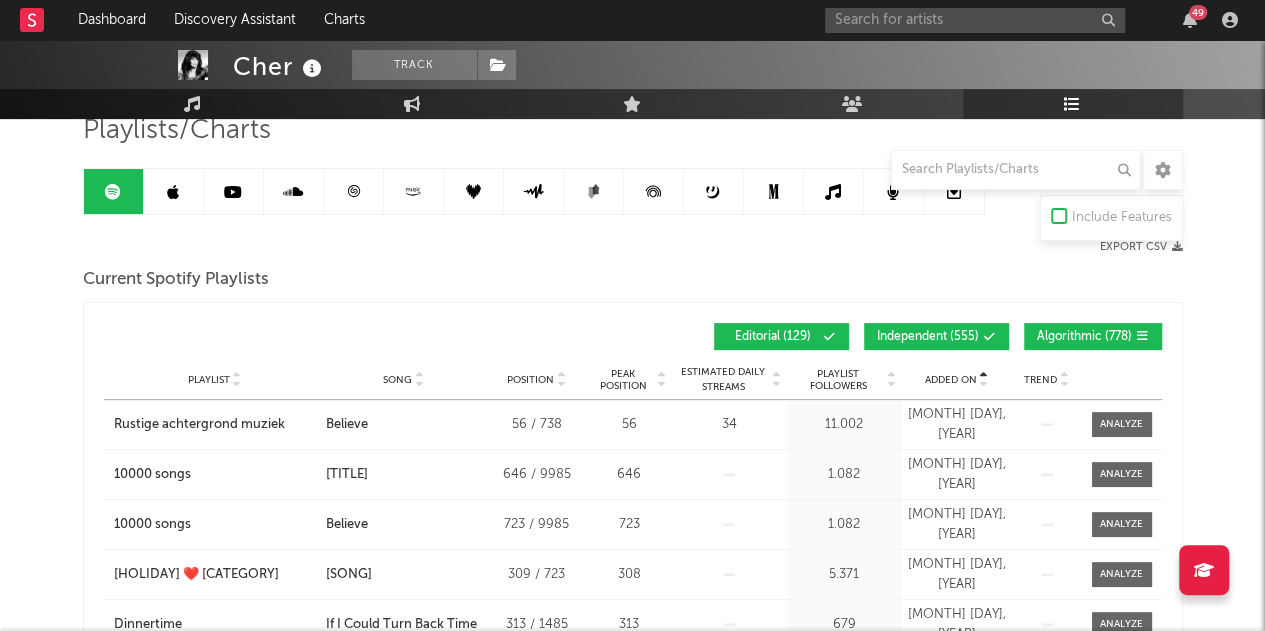 click on "Added On" at bounding box center [951, 380] 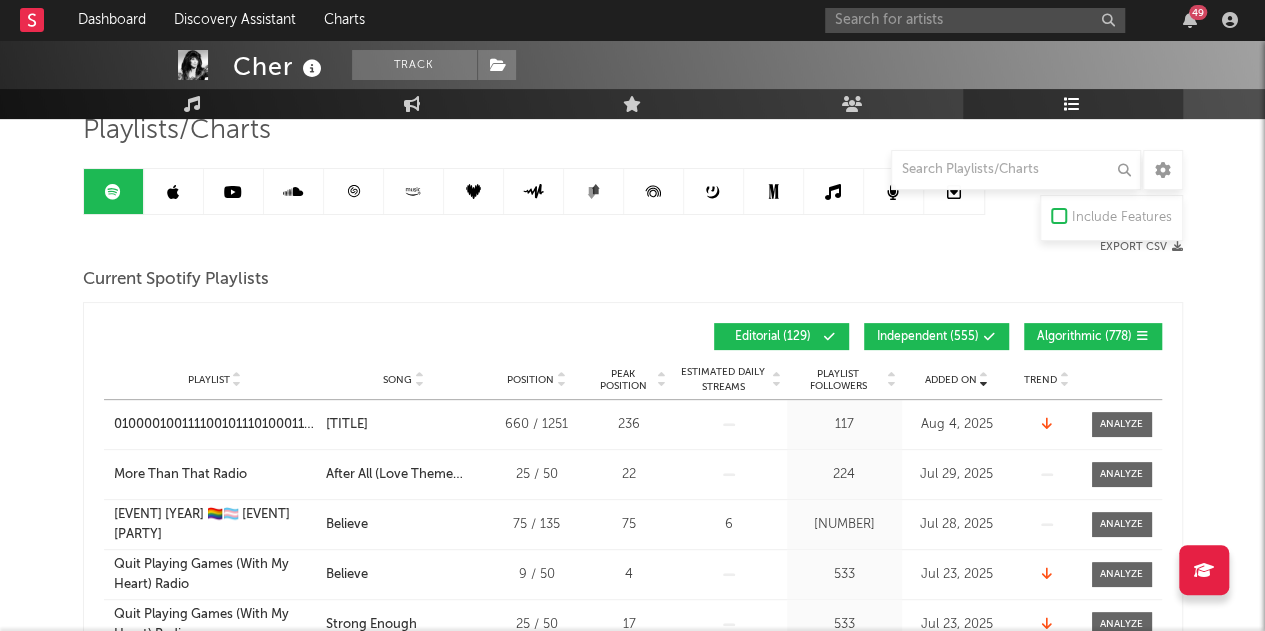 click on "Independent  ( [PHONE] )" at bounding box center (936, 336) 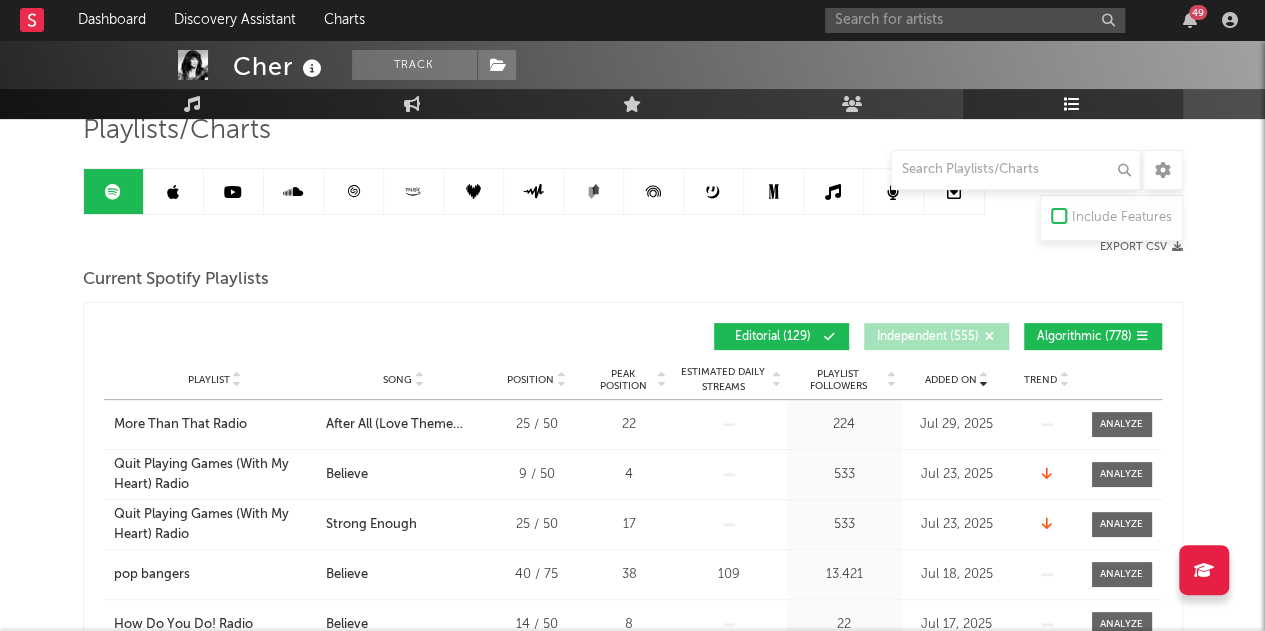 click on "Algorithmic   ( [NUMBER] )" at bounding box center (1093, 336) 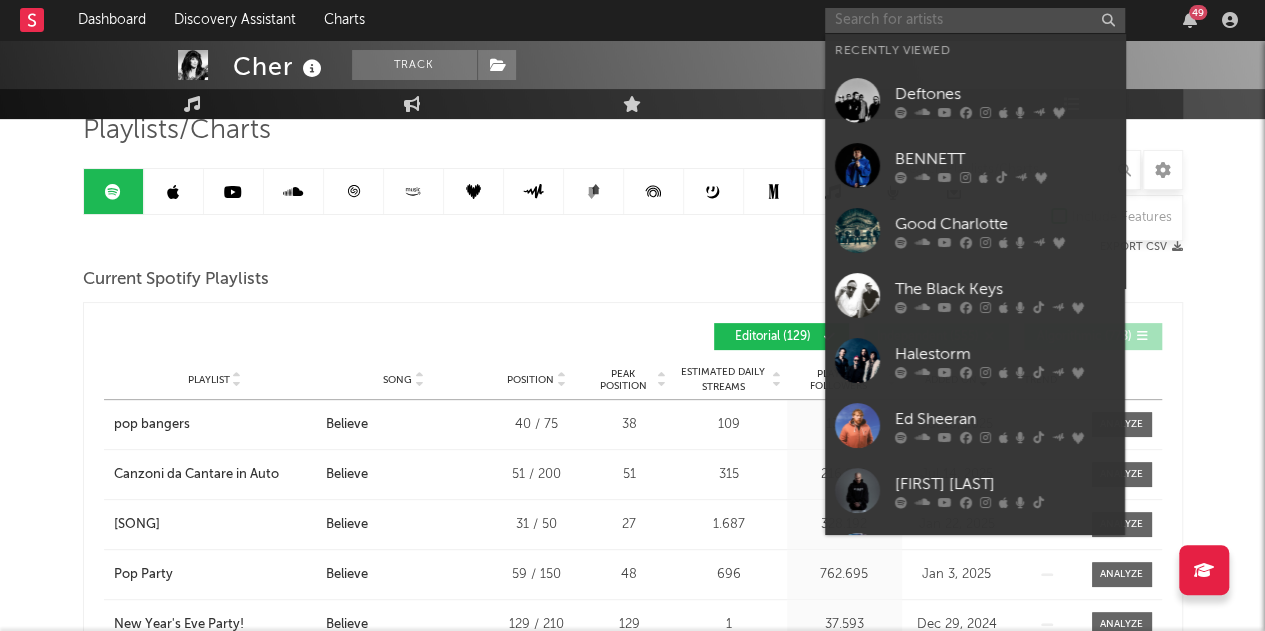click at bounding box center [975, 20] 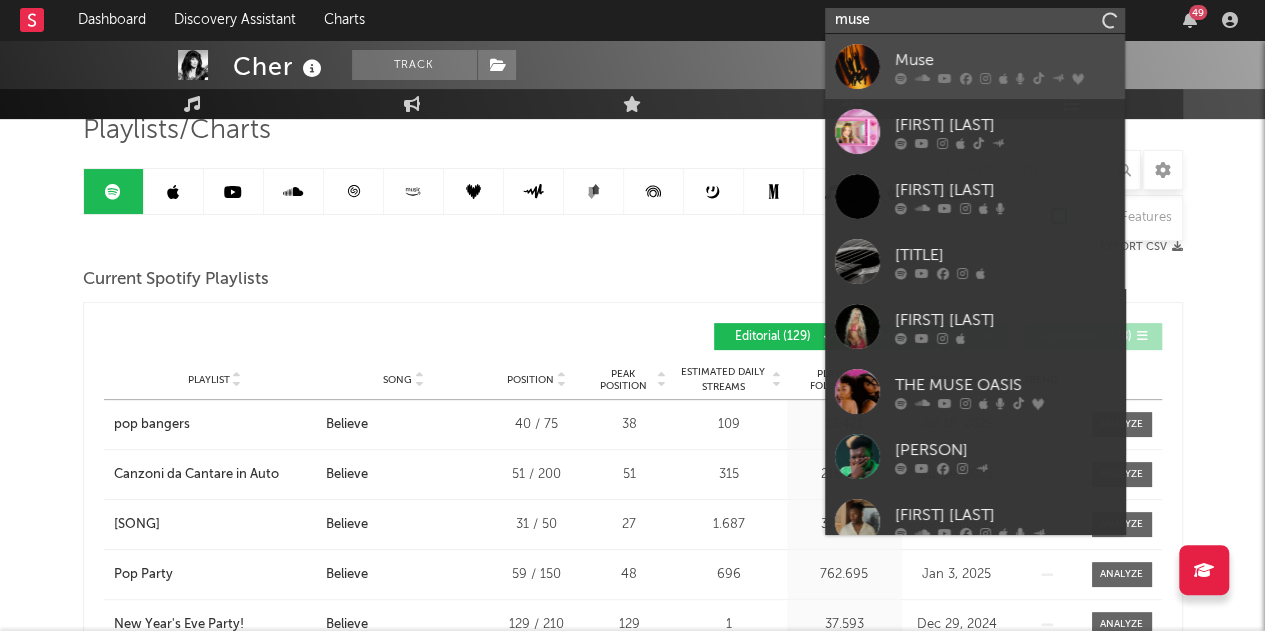 type on "muse" 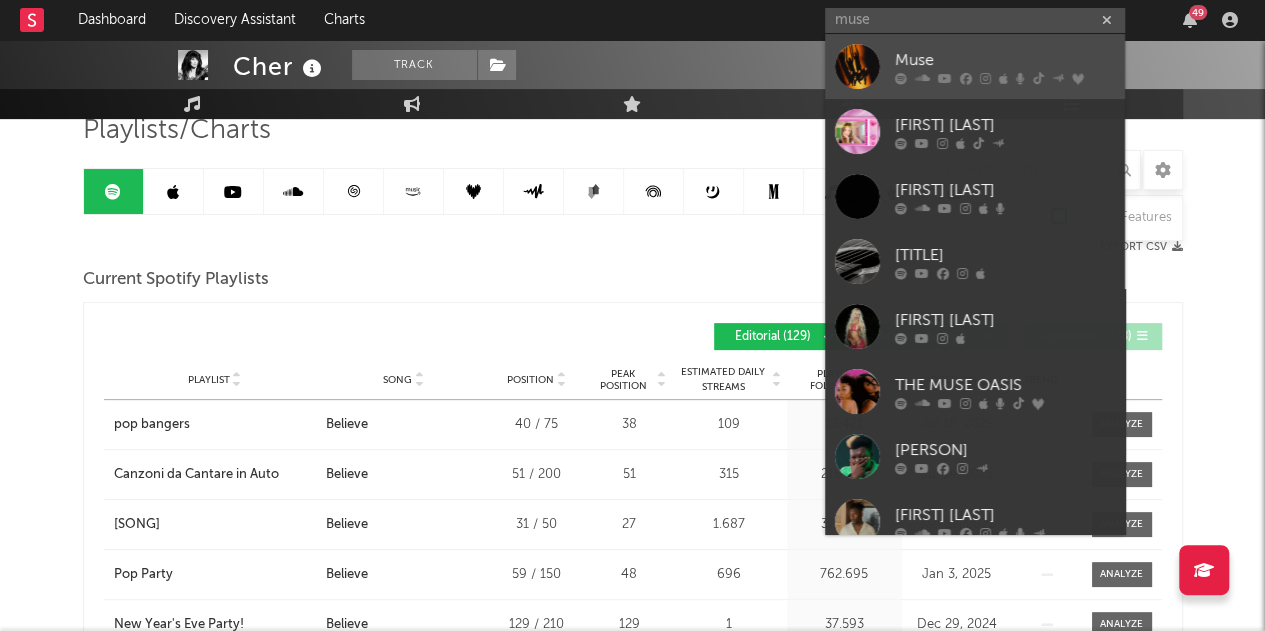 click on "Muse" at bounding box center [1005, 60] 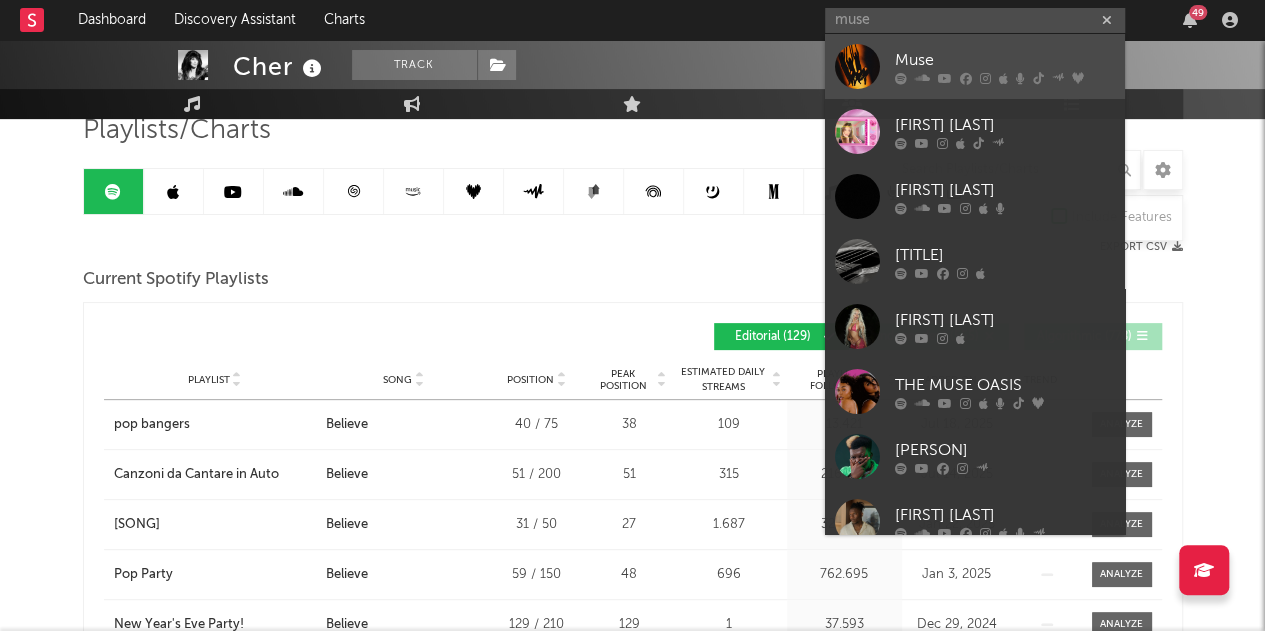 type 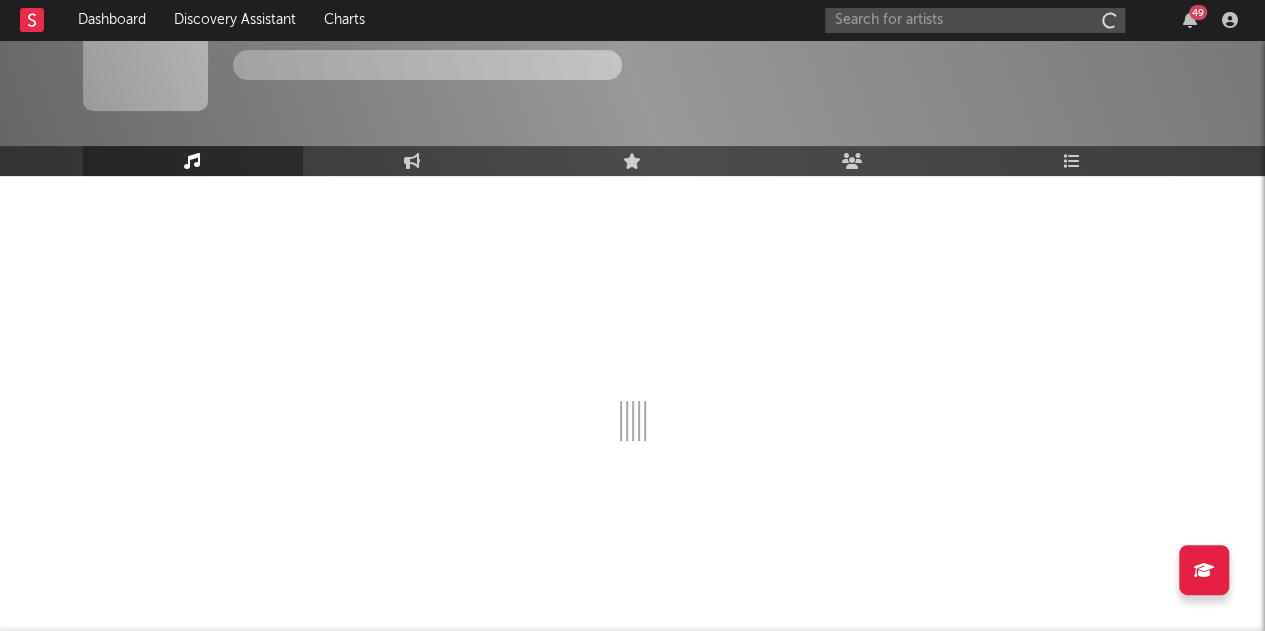 scroll, scrollTop: 64, scrollLeft: 0, axis: vertical 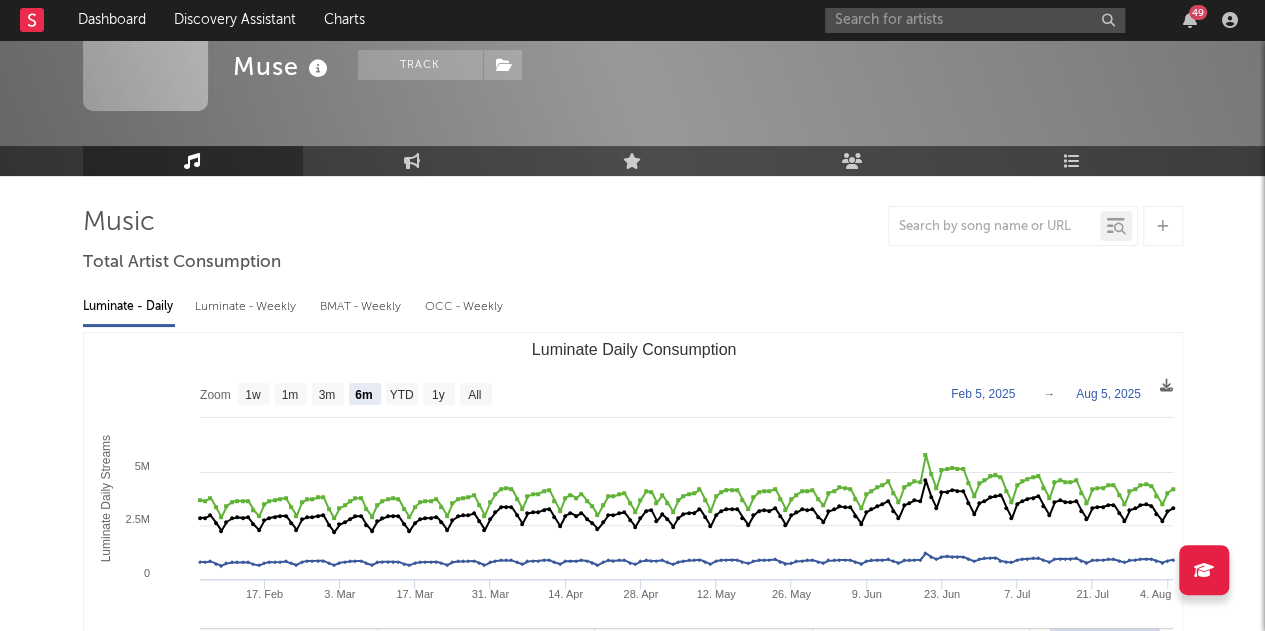 select on "6m" 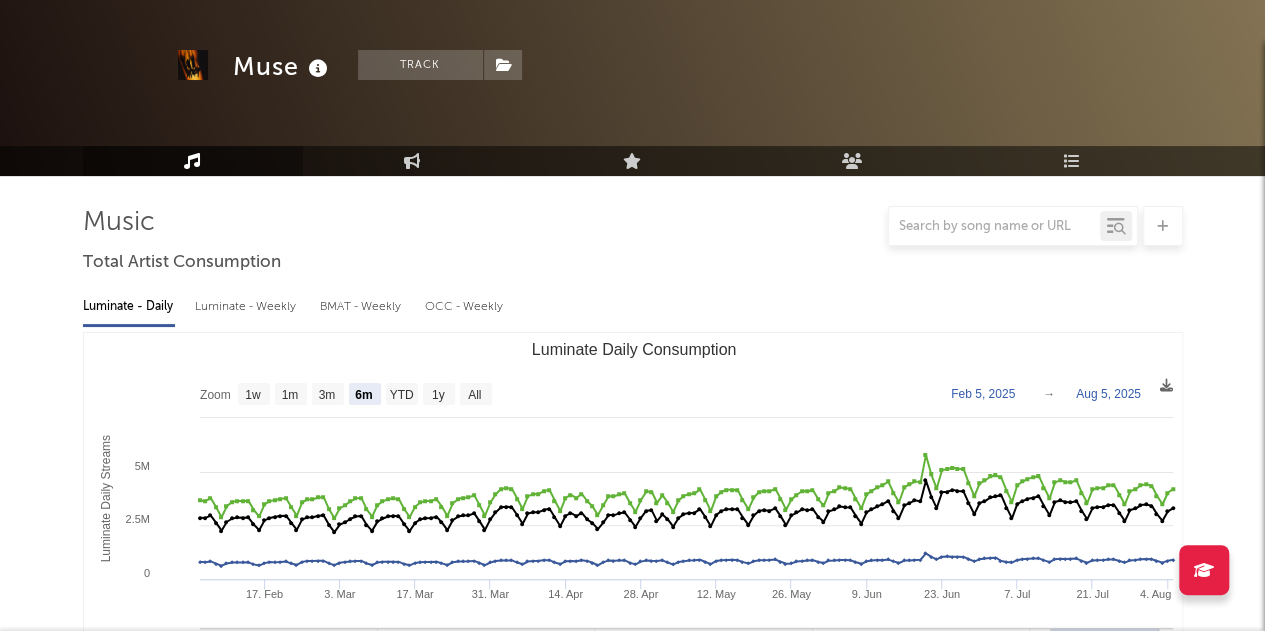 scroll, scrollTop: 156, scrollLeft: 0, axis: vertical 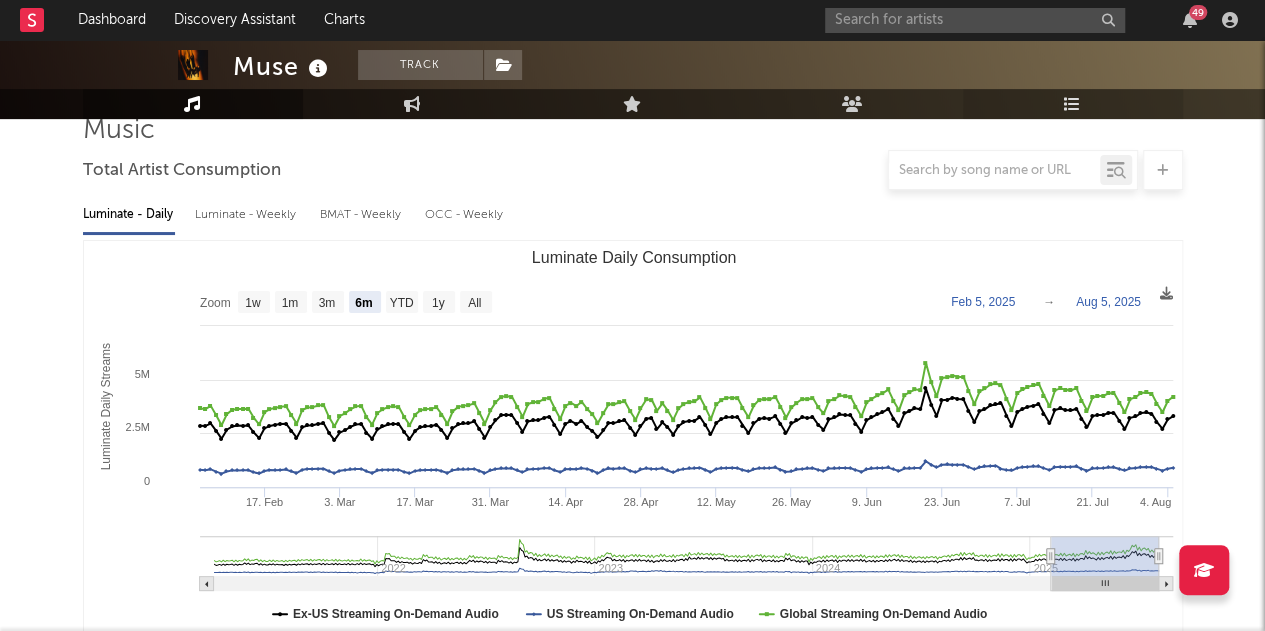 click on "Playlists/Charts" at bounding box center [1073, 104] 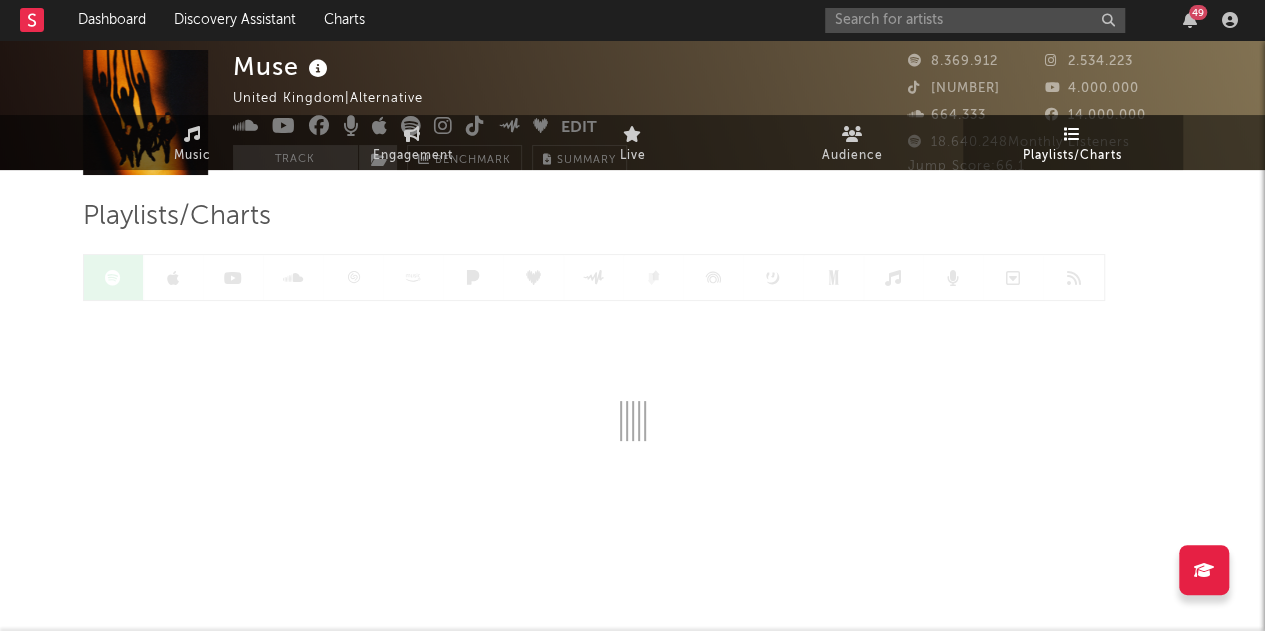 scroll, scrollTop: 0, scrollLeft: 0, axis: both 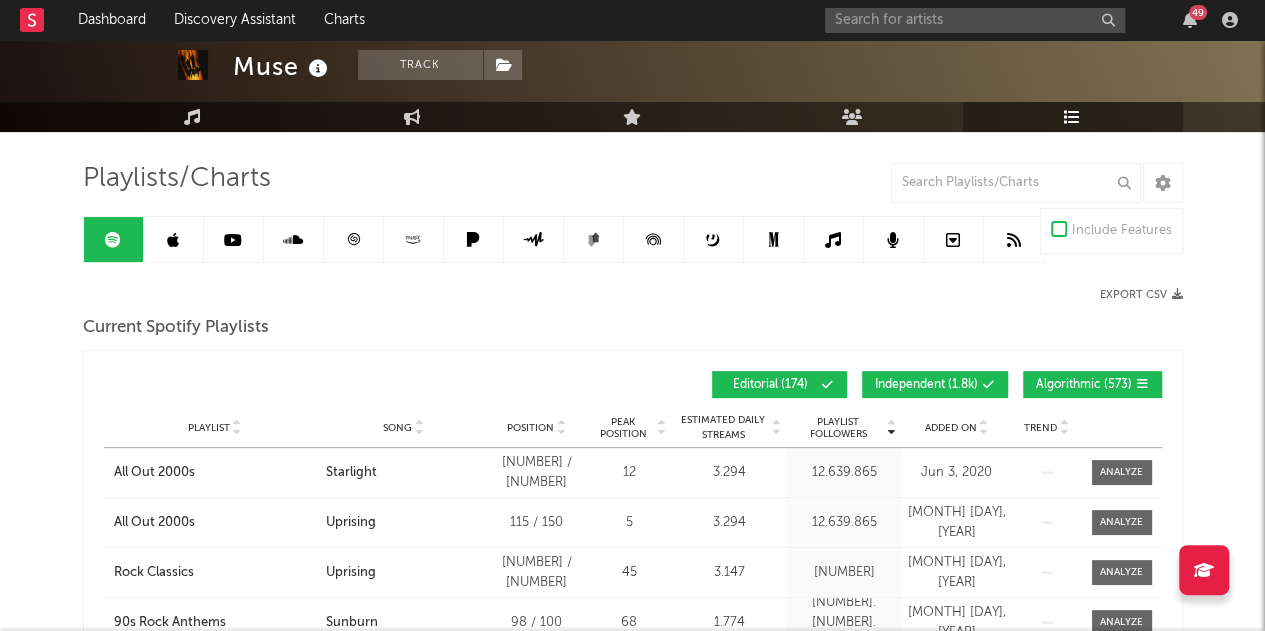 click on "Independent   ( [NUMBER] )" at bounding box center [926, 385] 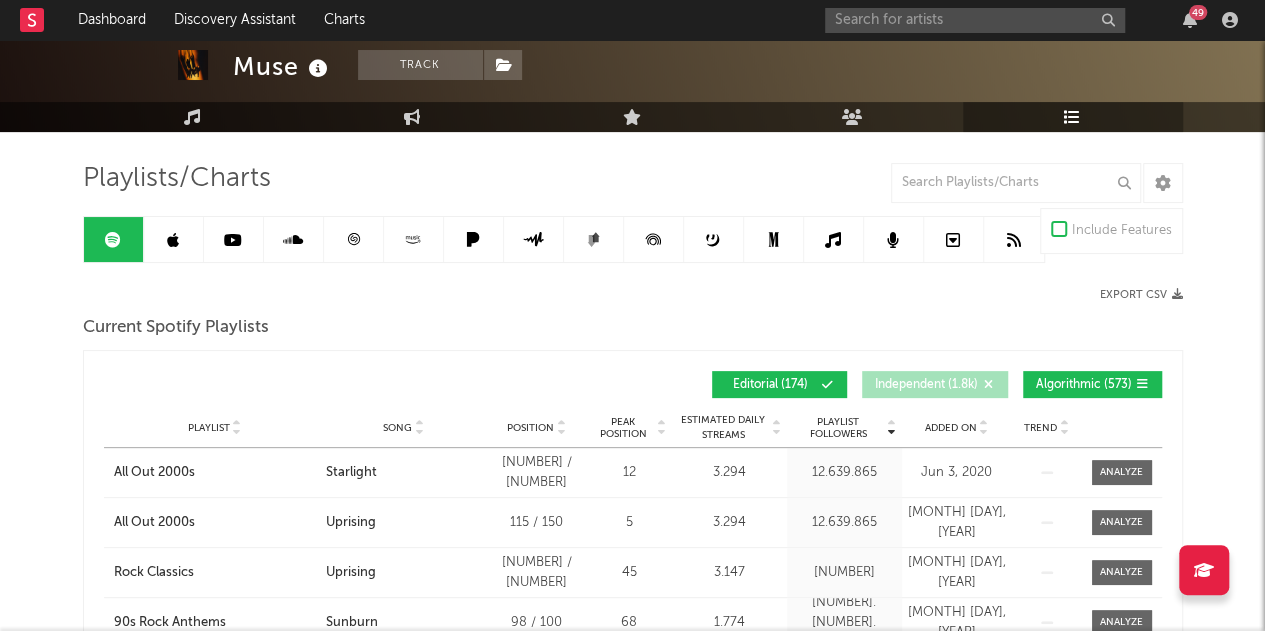 click on "Algorithmic   ( [NUMBER] )" at bounding box center (1084, 385) 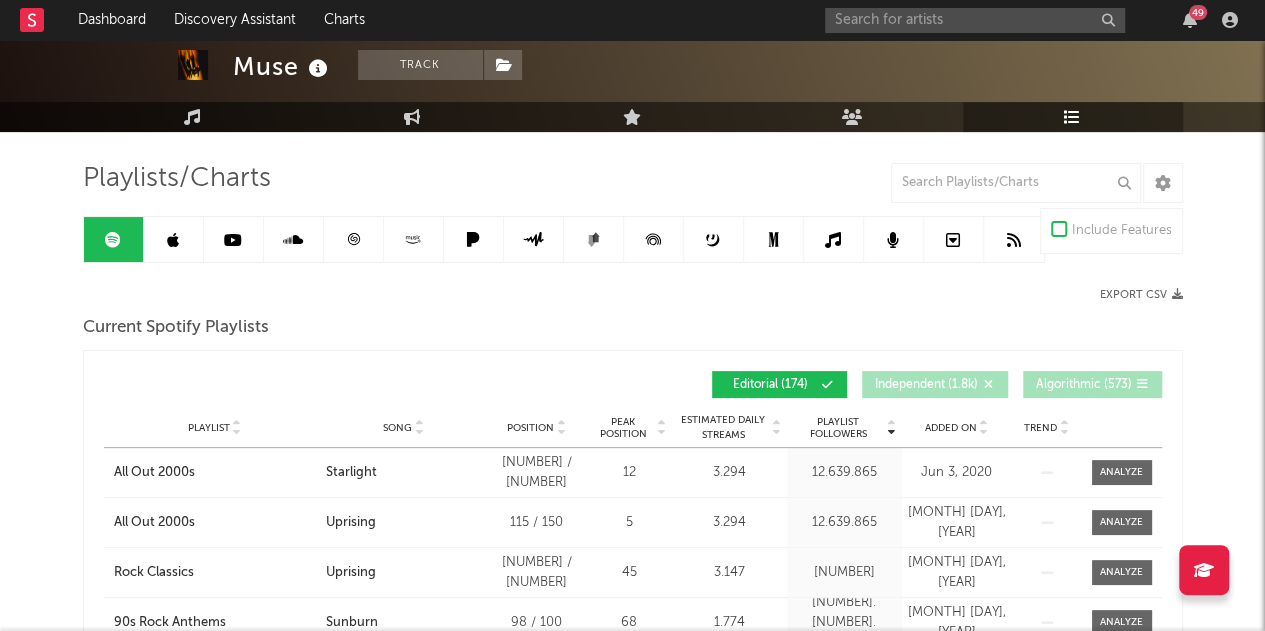 click on "Added On" at bounding box center [951, 428] 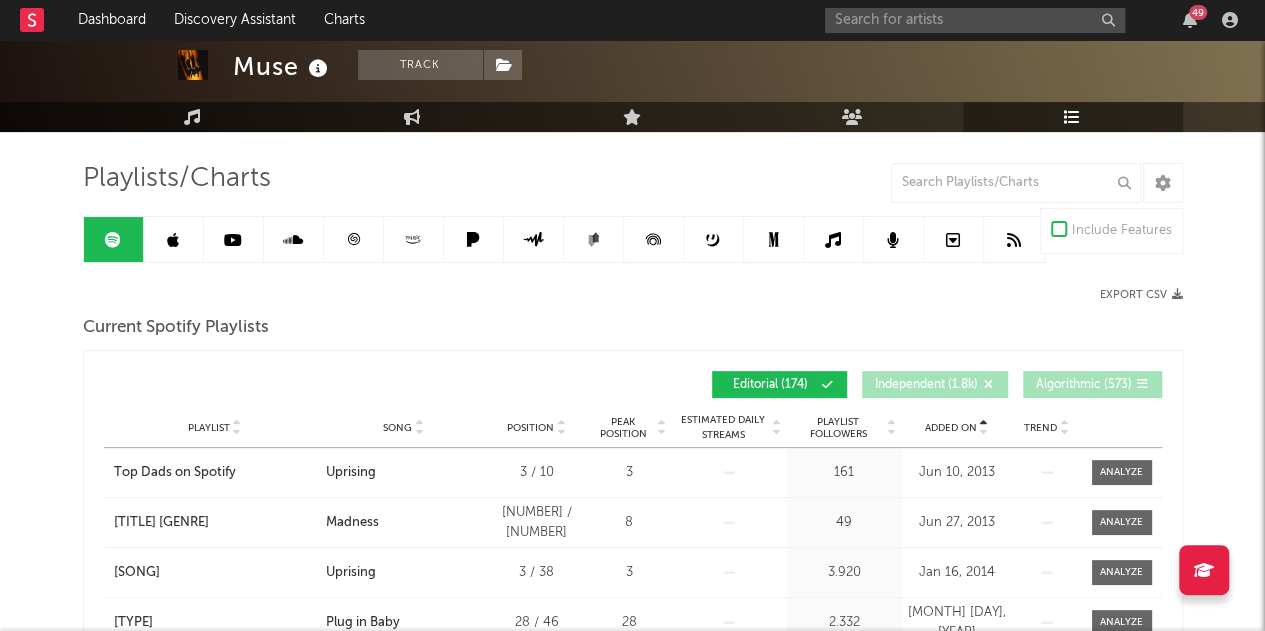 click on "Added On" at bounding box center [951, 428] 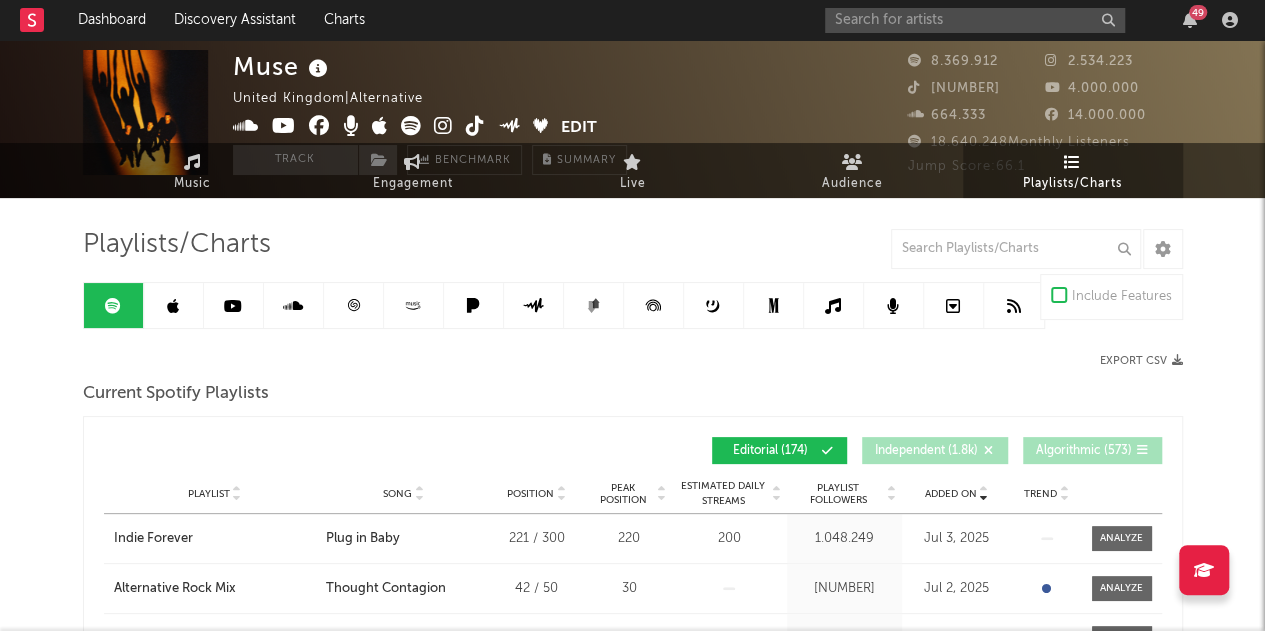 scroll, scrollTop: 0, scrollLeft: 0, axis: both 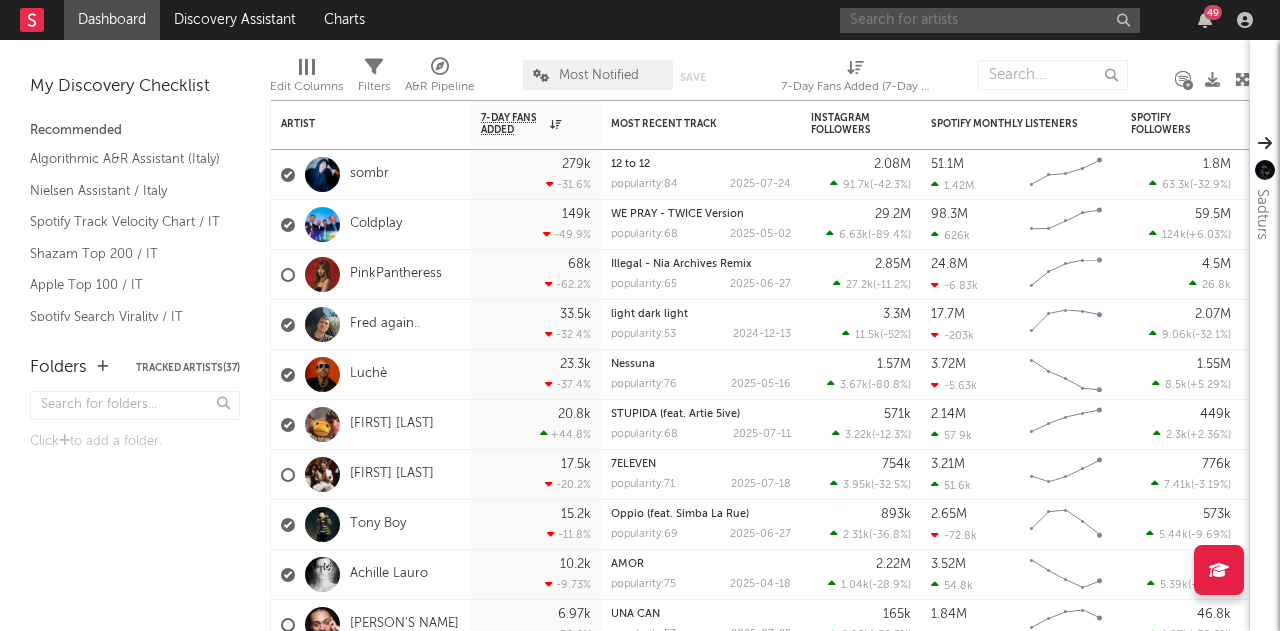 click at bounding box center (990, 20) 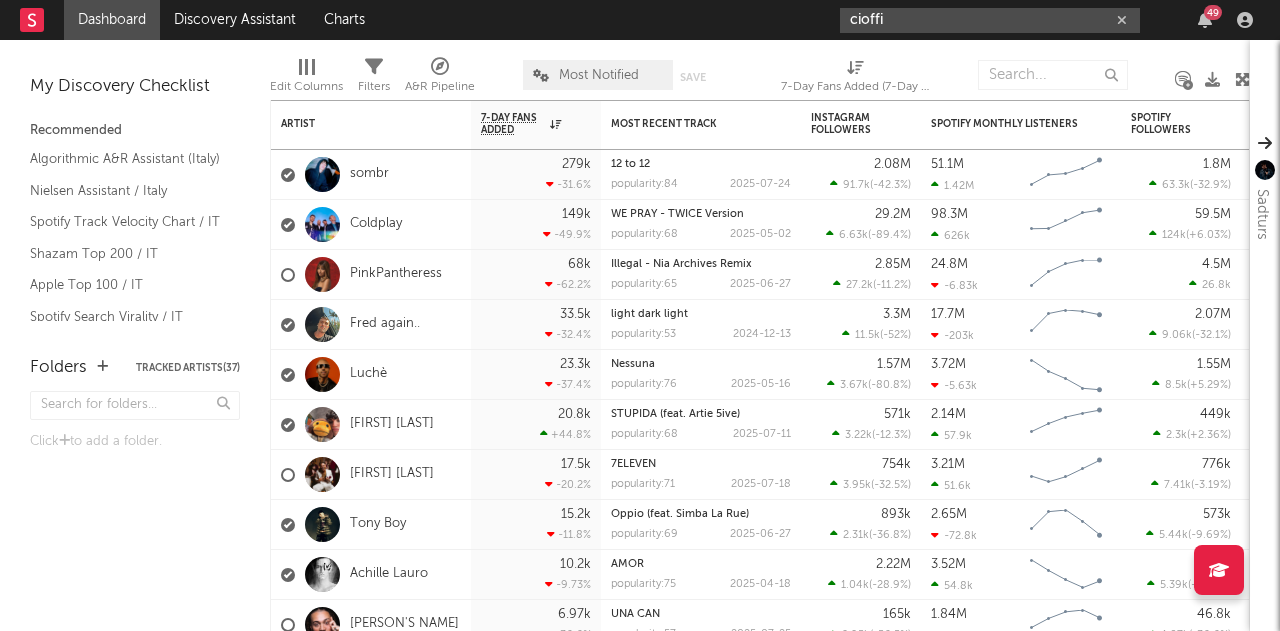 type on "cioffi" 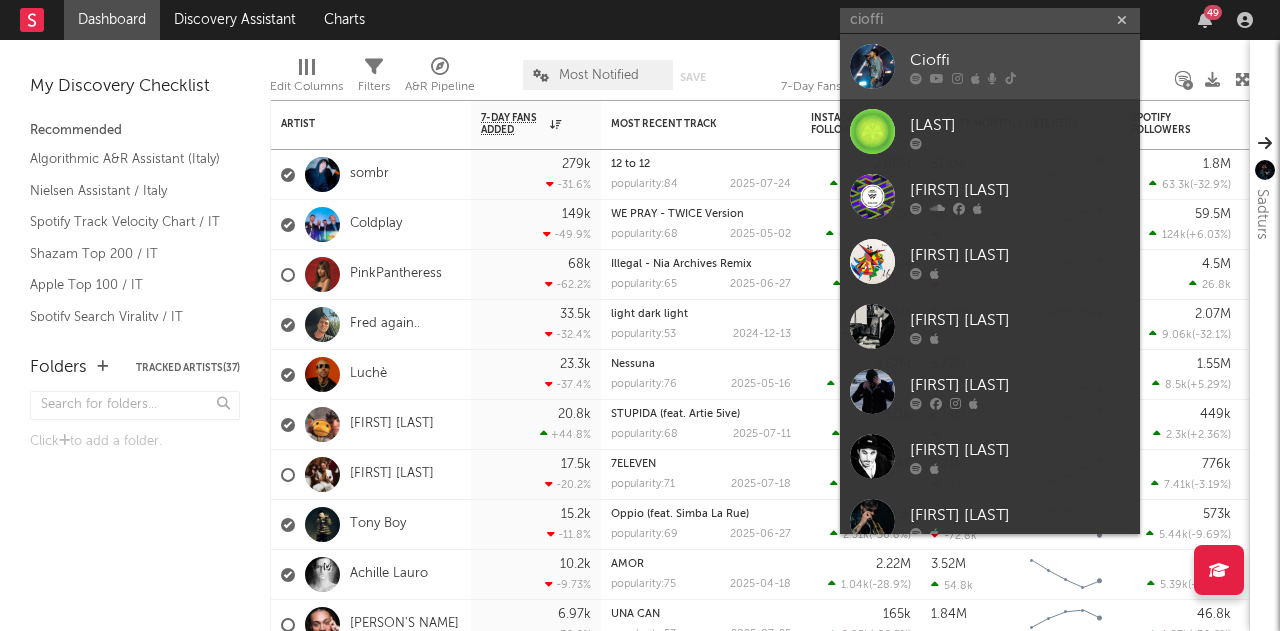 click on "Cioffi" at bounding box center (1020, 60) 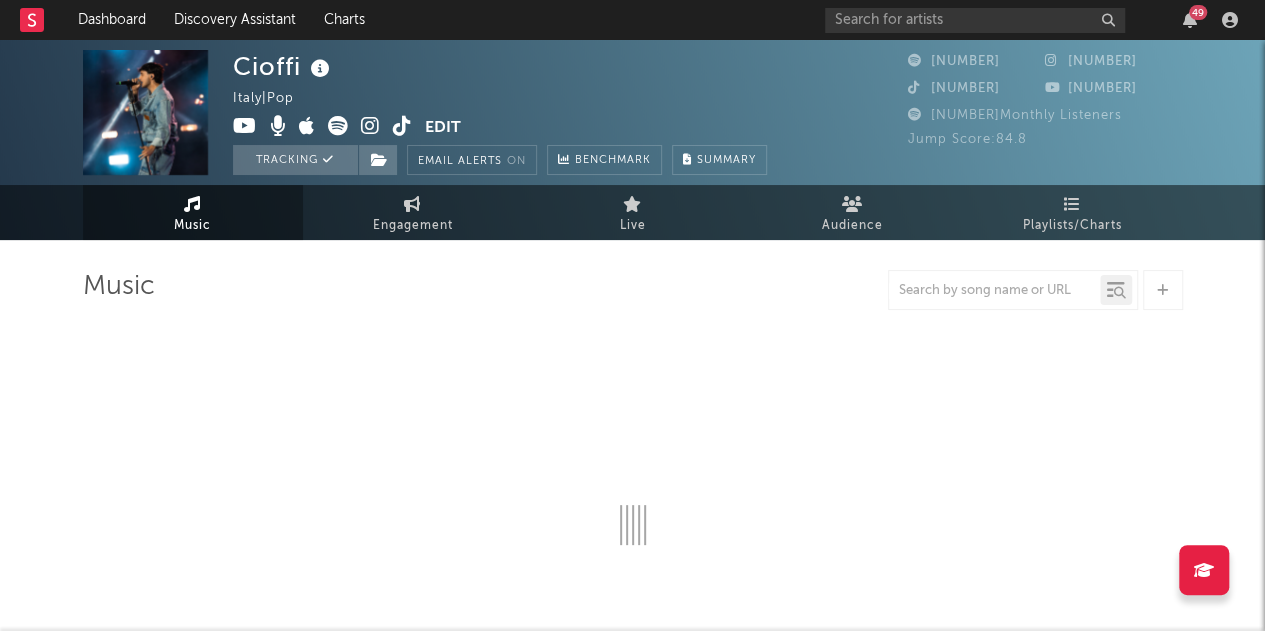 select on "6m" 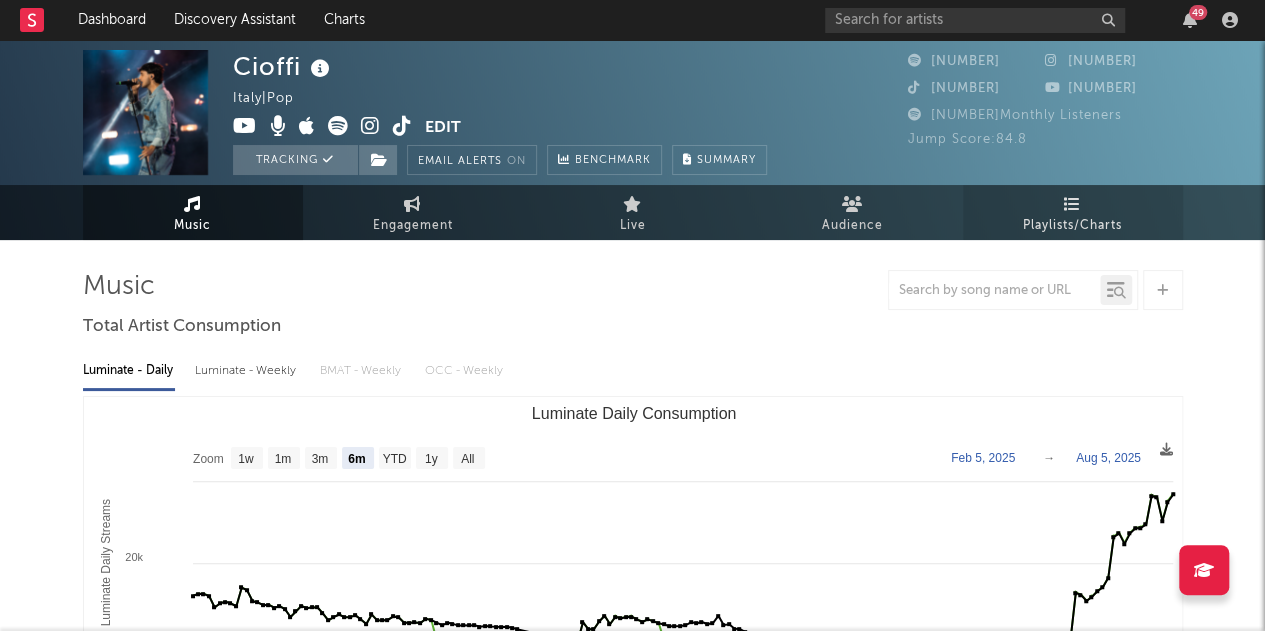 click on "Playlists/Charts" at bounding box center (1073, 212) 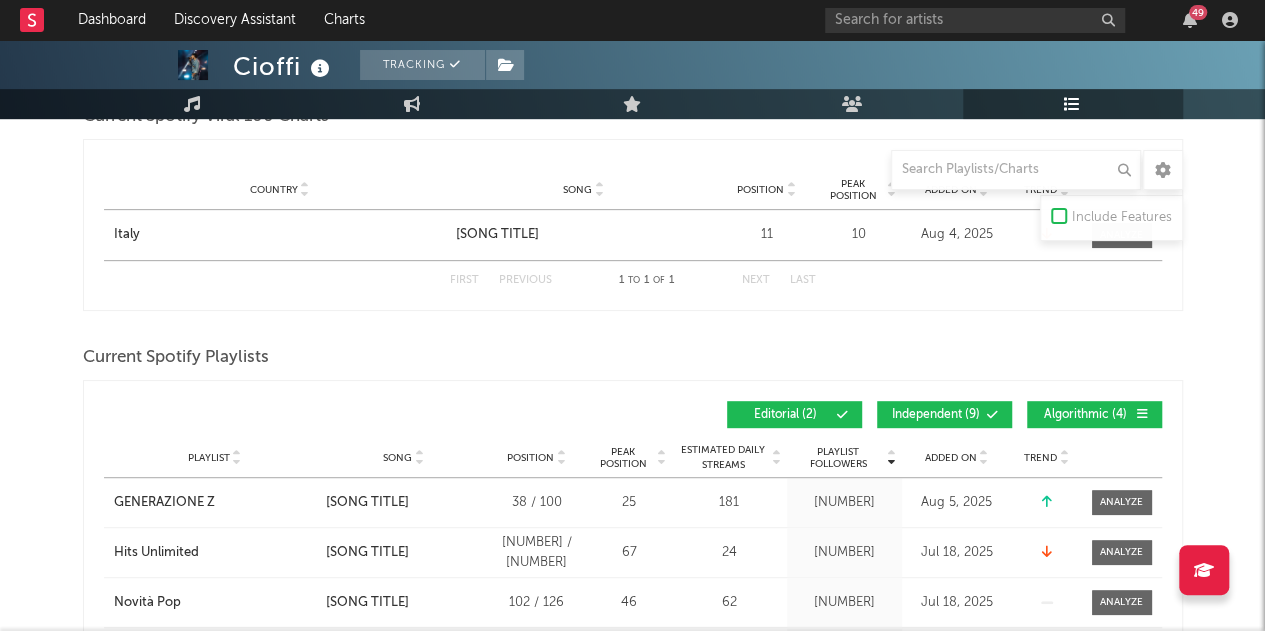 scroll, scrollTop: 342, scrollLeft: 0, axis: vertical 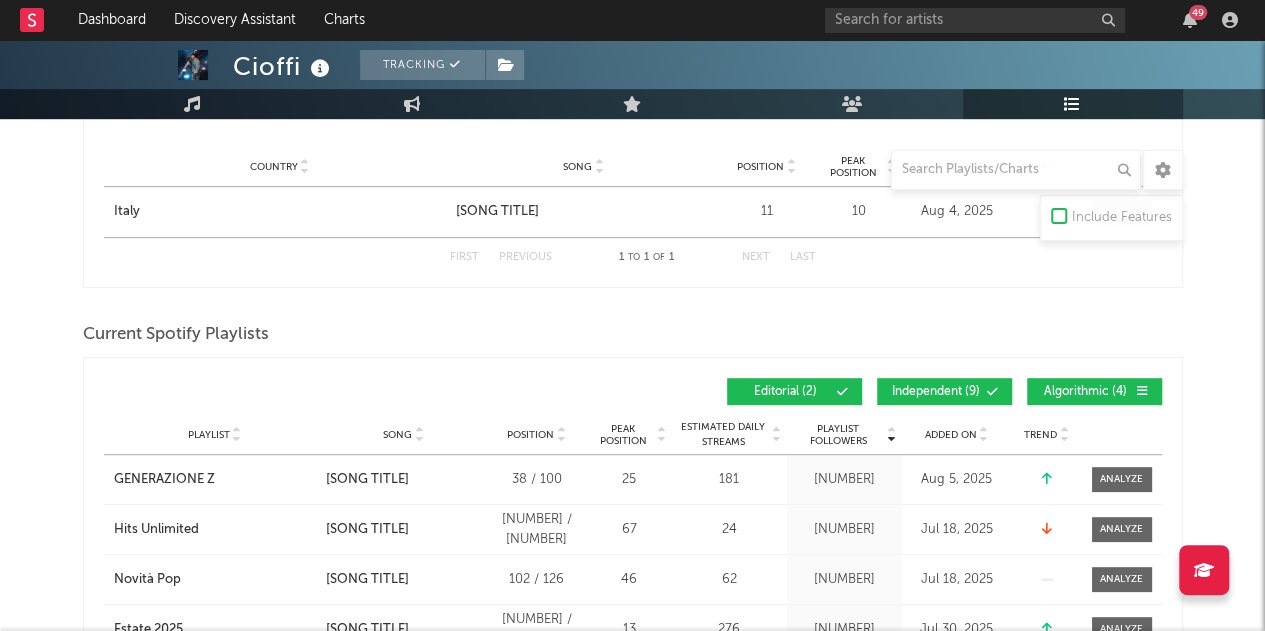 click on "Added On" at bounding box center [951, 435] 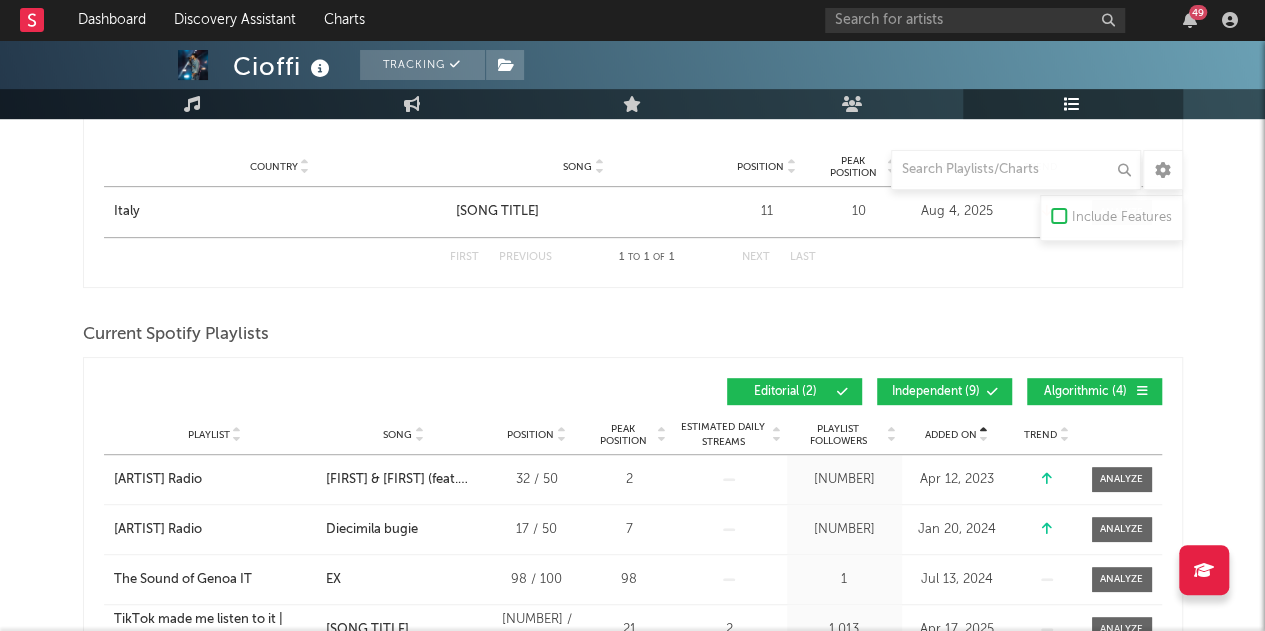 click on "Added On" at bounding box center (951, 435) 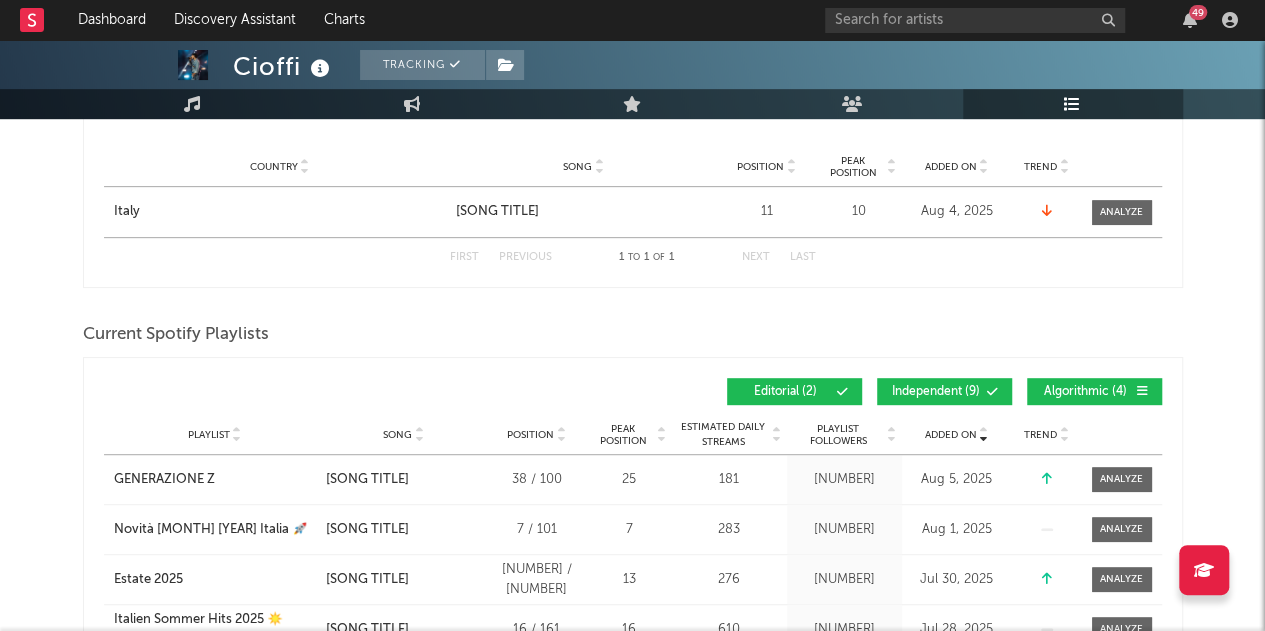 scroll, scrollTop: 0, scrollLeft: 0, axis: both 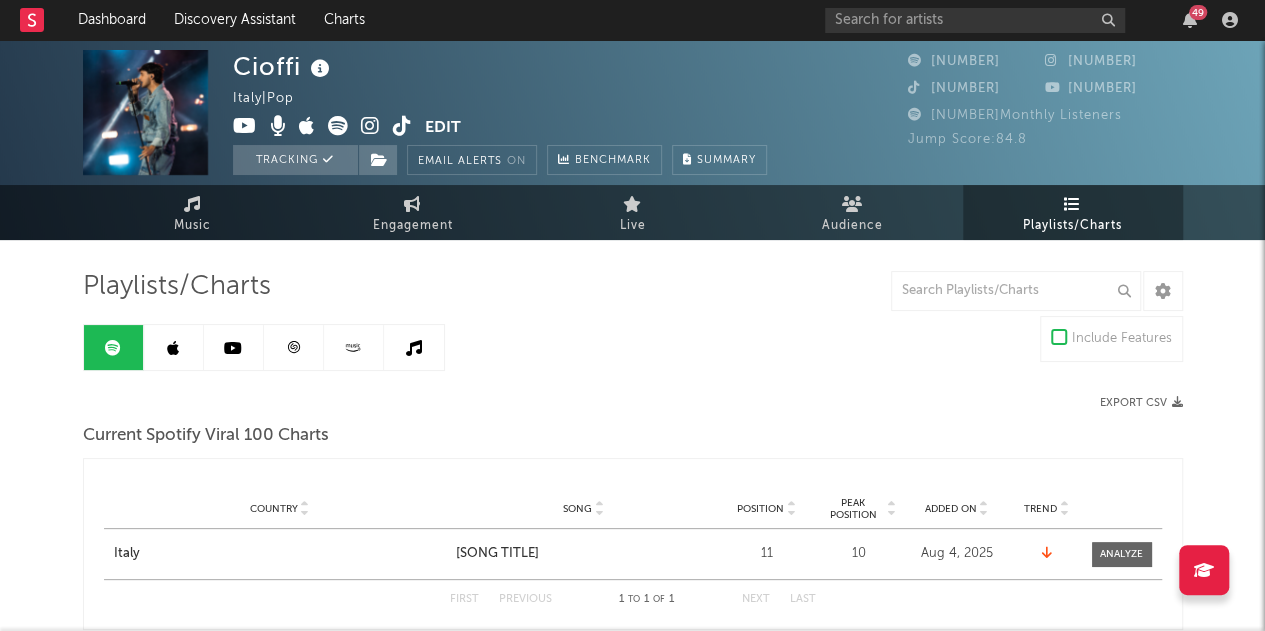 click at bounding box center [174, 347] 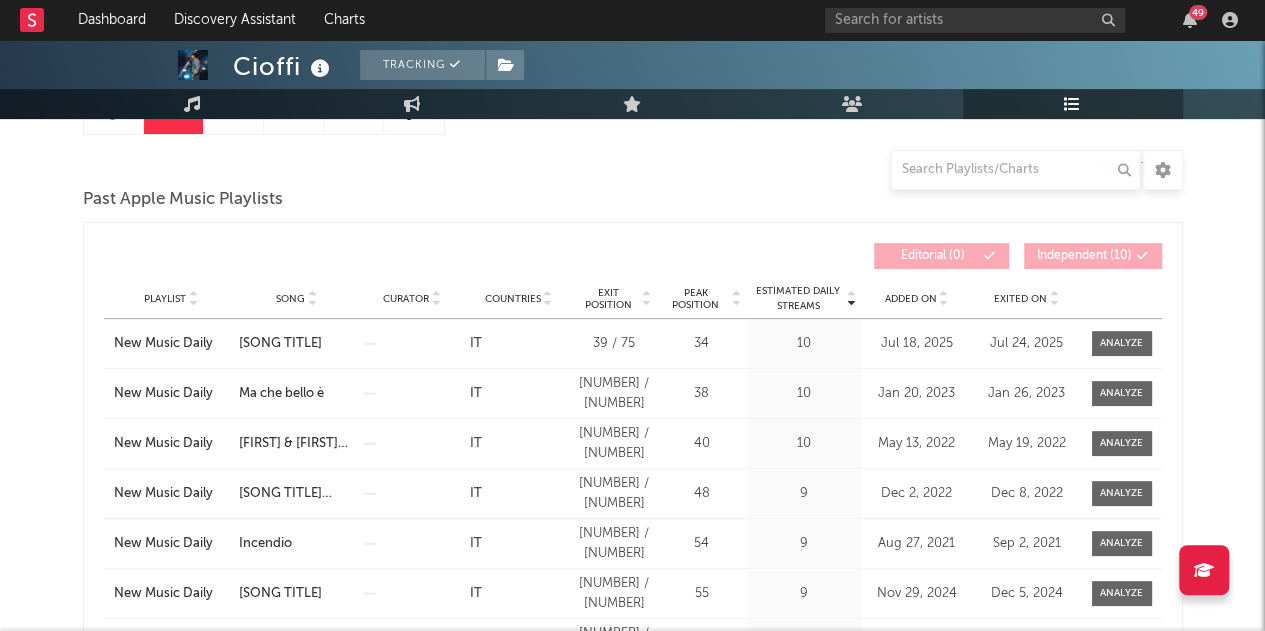 scroll, scrollTop: 227, scrollLeft: 0, axis: vertical 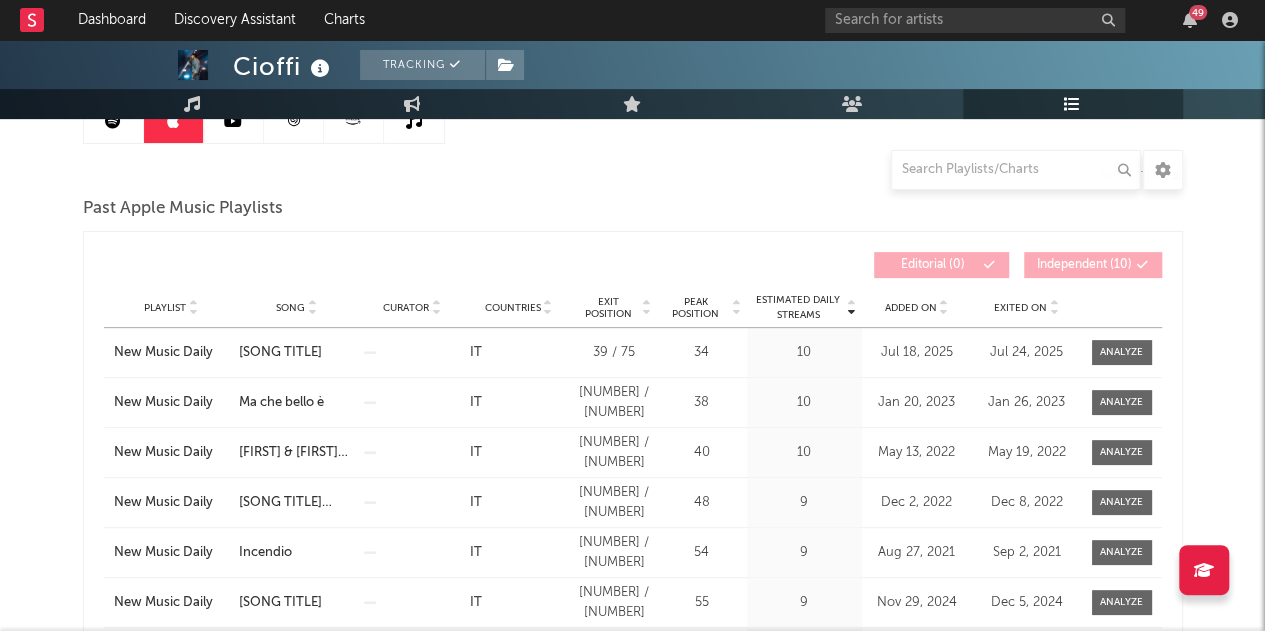 click on "Playlist Song Curator Genre Countries Country Chart Type Exit Position Peak Position Estimated Daily Streams Added On Exited On" at bounding box center (633, 308) 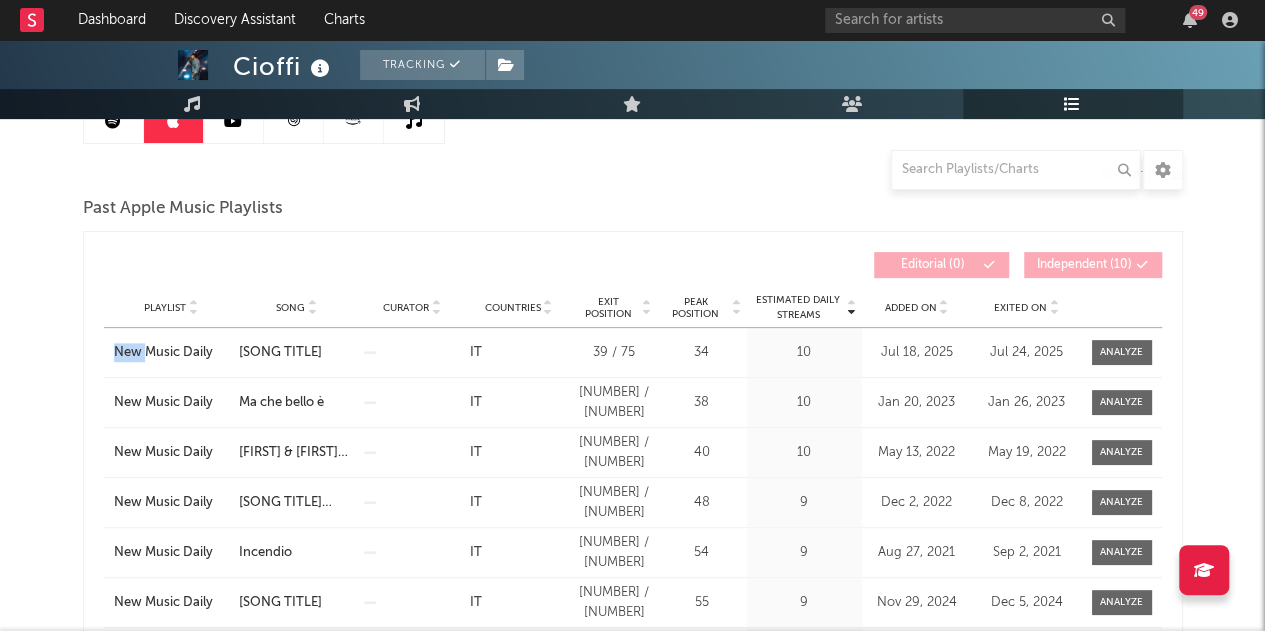 click on "Playlist Song Curator Genre Countries Country Chart Type Exit Position Peak Position Estimated Daily Streams Added On Exited On" at bounding box center [633, 308] 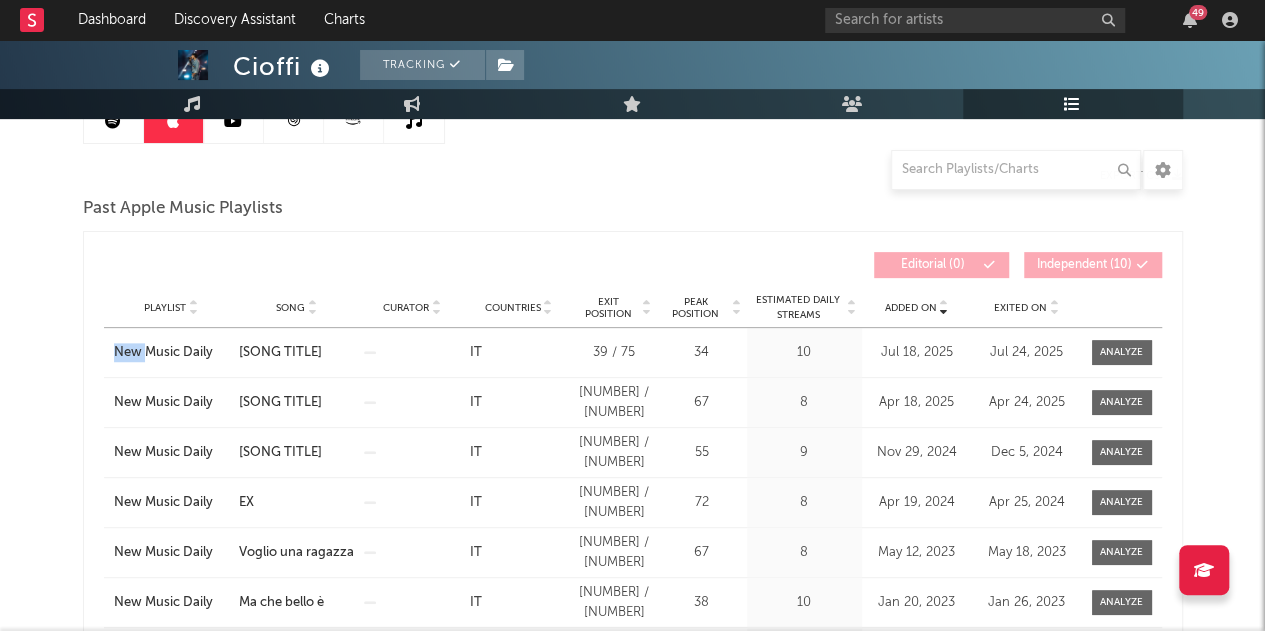 click on "Added On" at bounding box center [911, 308] 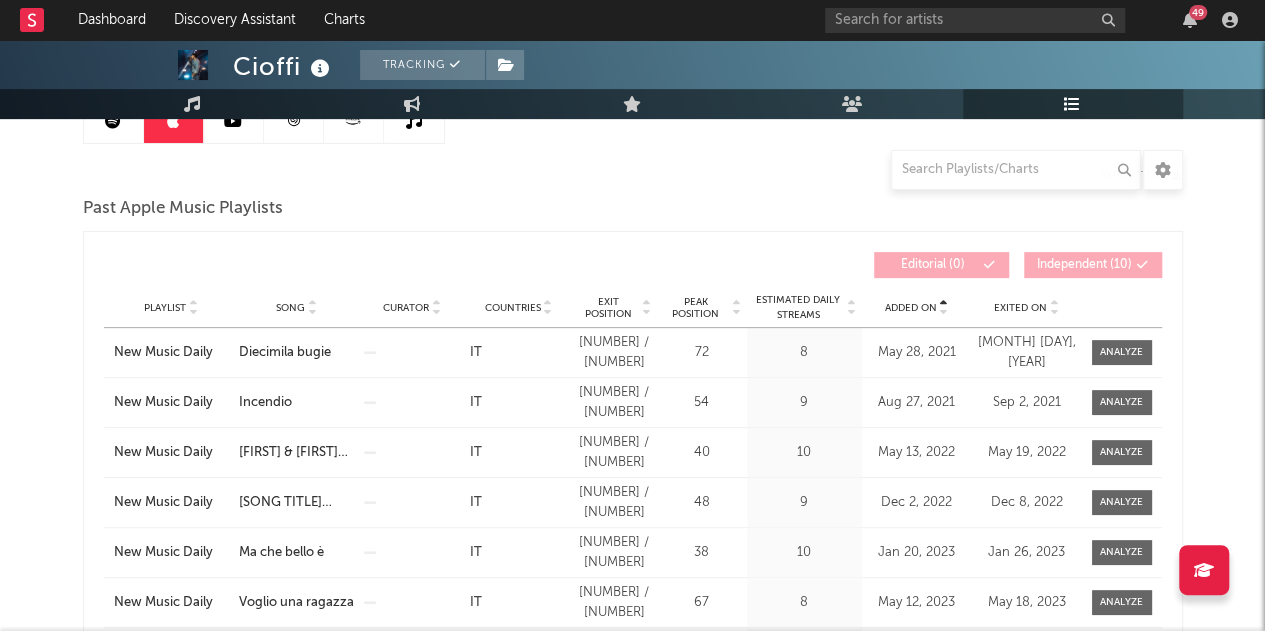 click on "Playlist Song Curator Genre Countries Country Chart Type Exit Position Peak Position Estimated Daily Streams Added On Exited On" at bounding box center (633, 308) 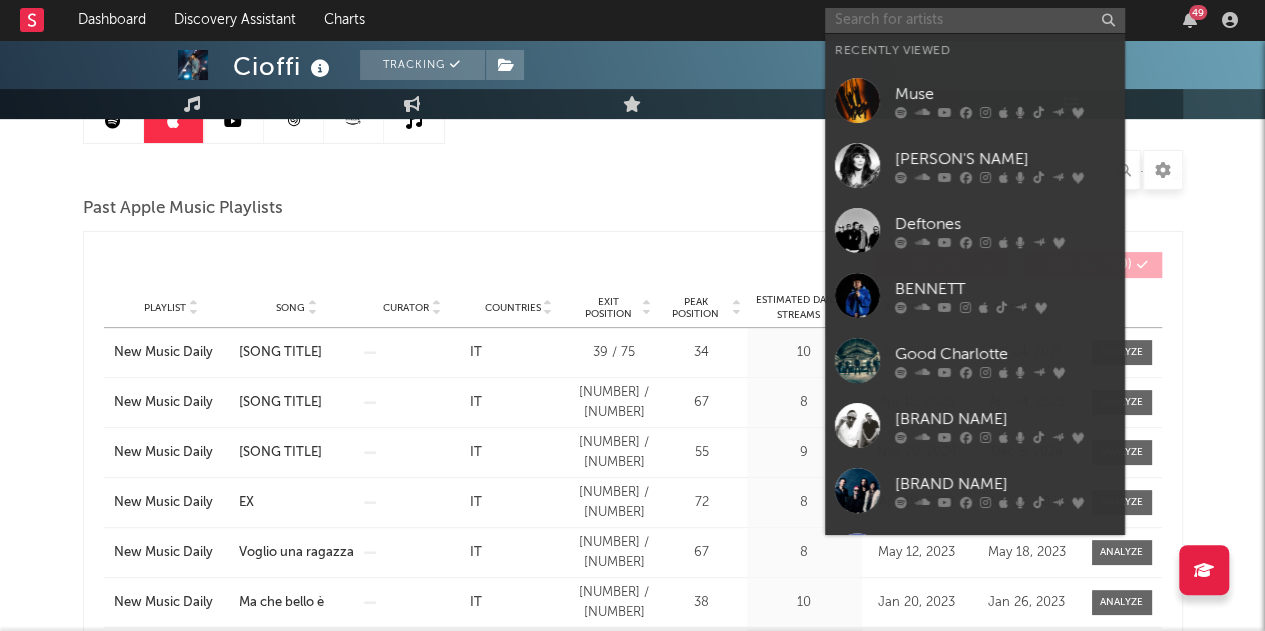 click at bounding box center [975, 20] 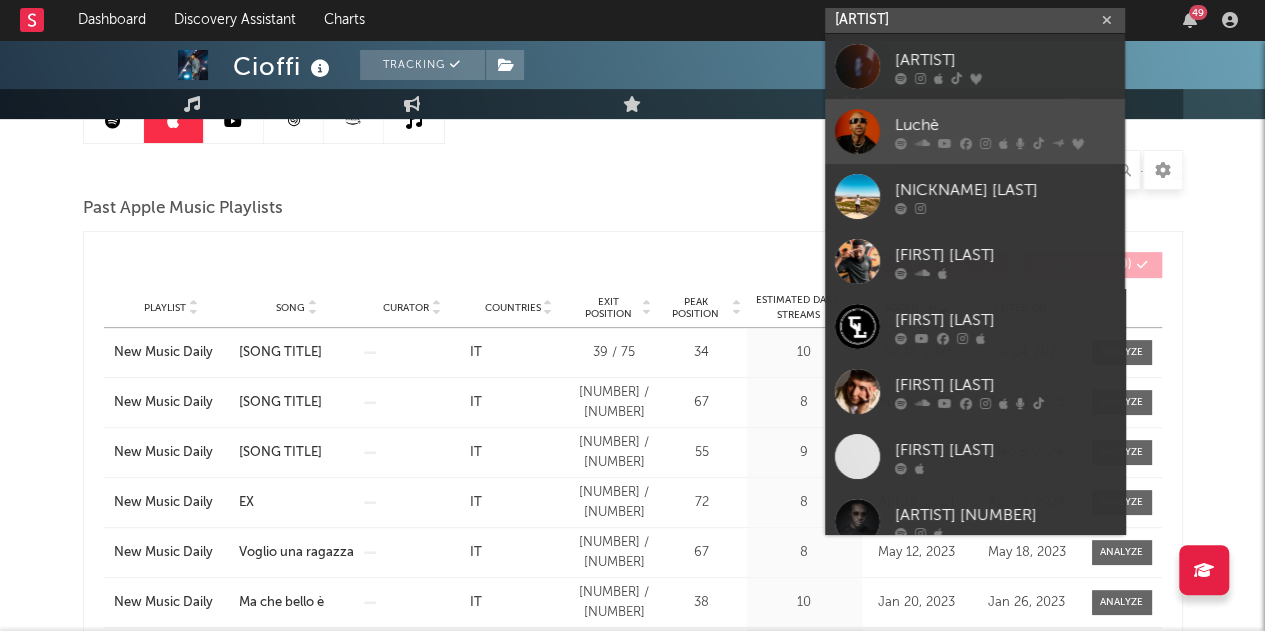type on "luchè" 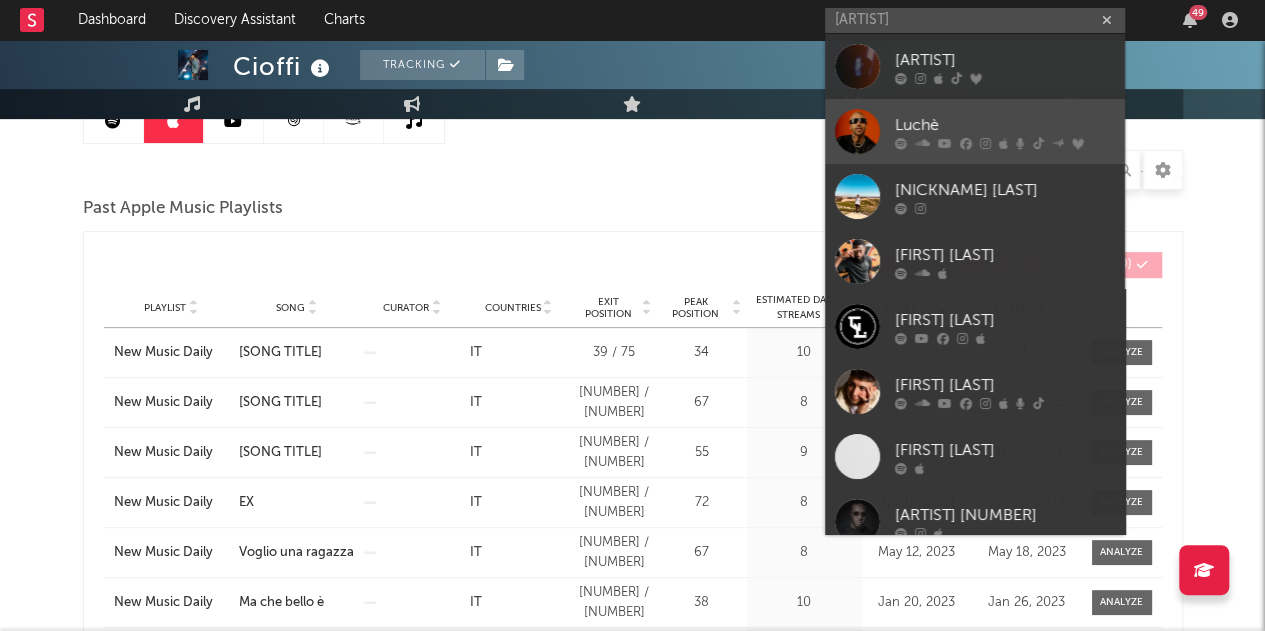 click on "Luchè" at bounding box center (1005, 125) 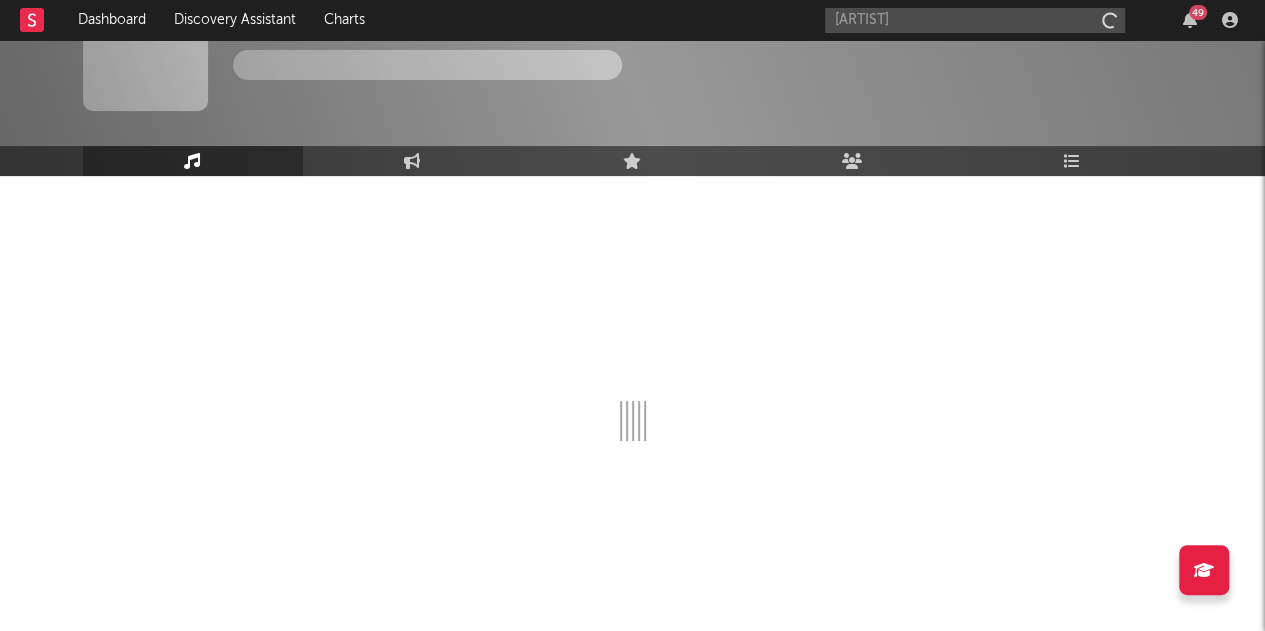 type 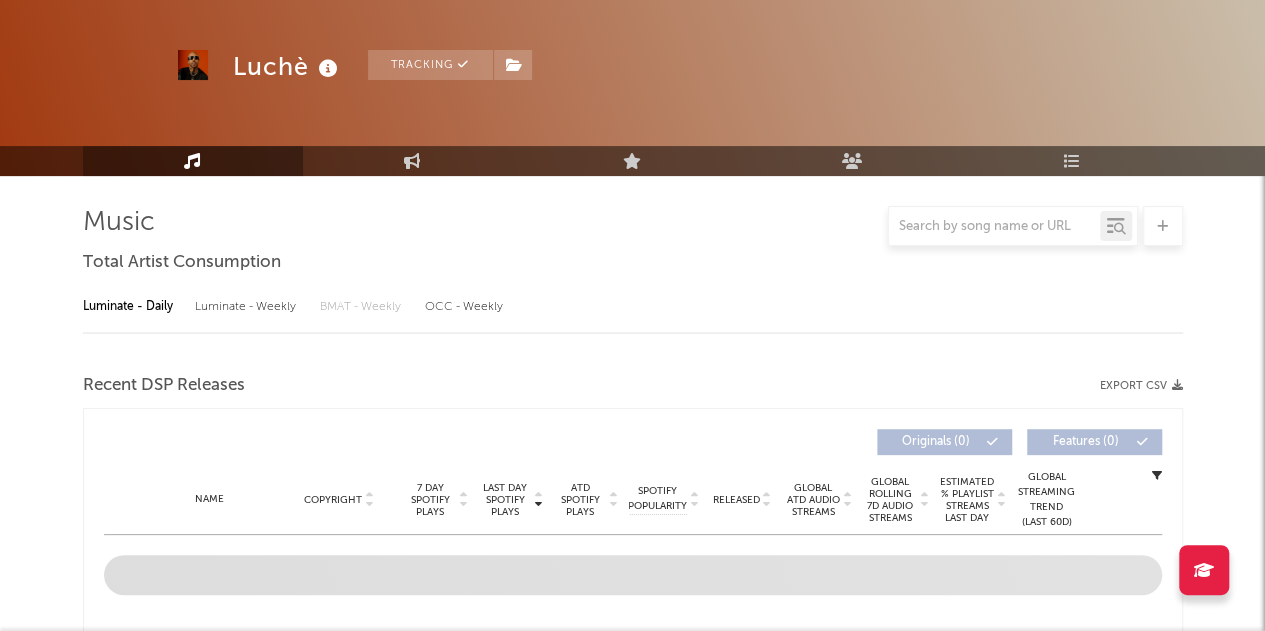 scroll, scrollTop: 227, scrollLeft: 0, axis: vertical 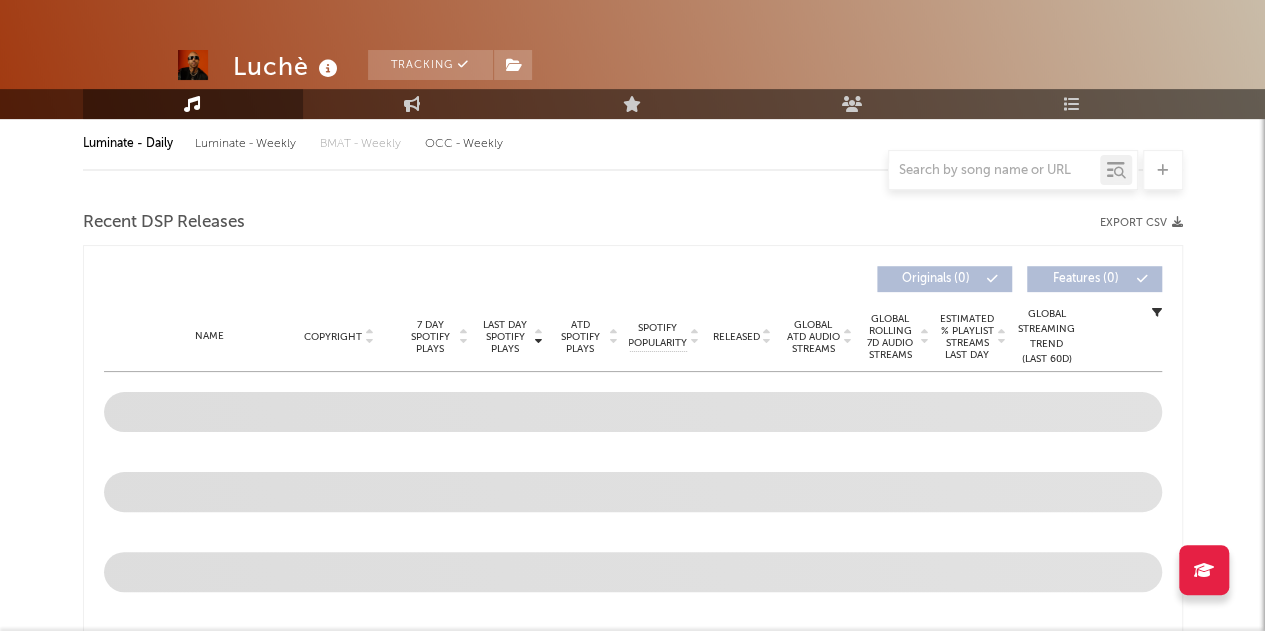 select on "6m" 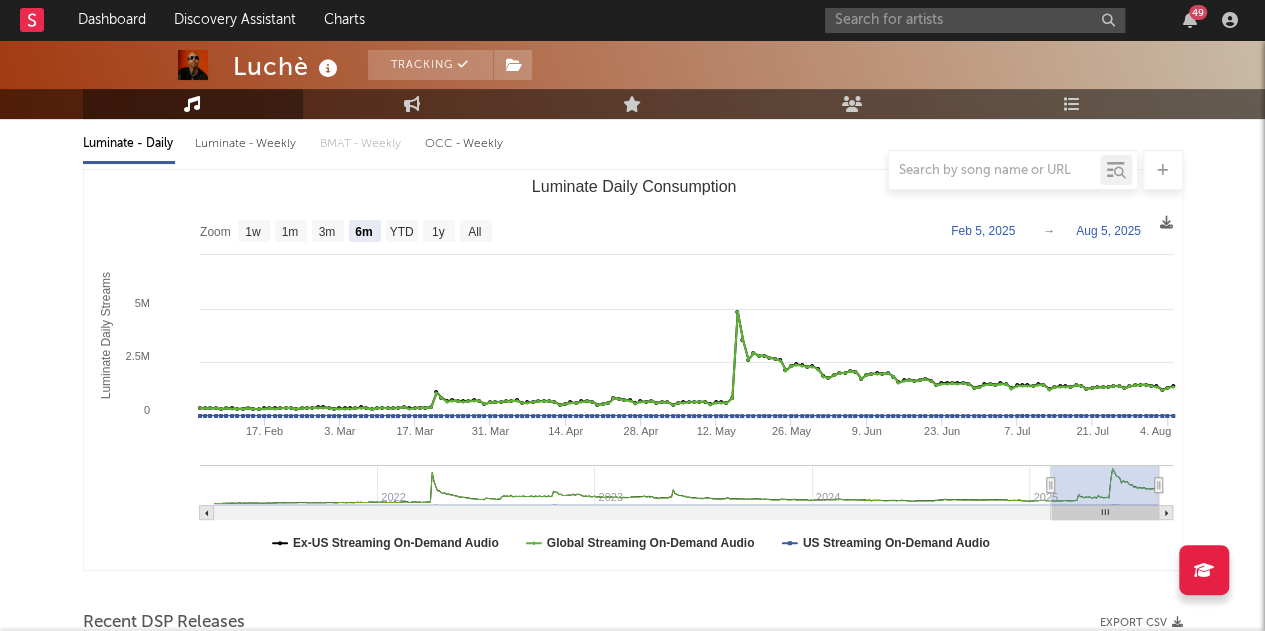 select on "6m" 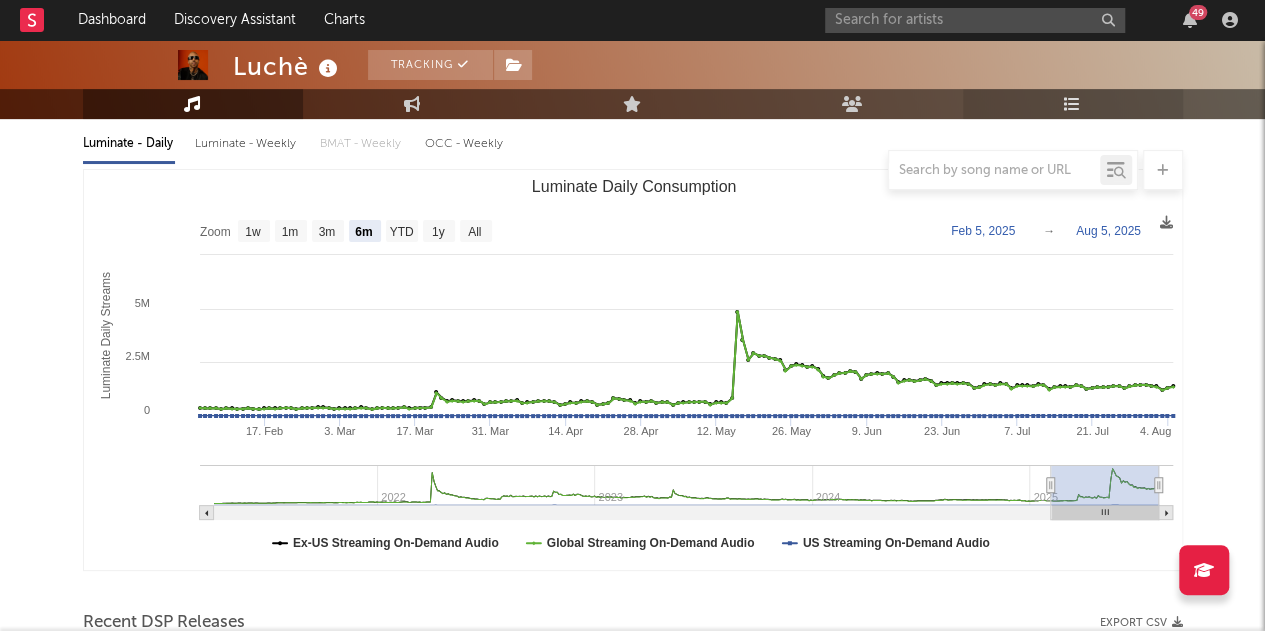 click at bounding box center (1072, 104) 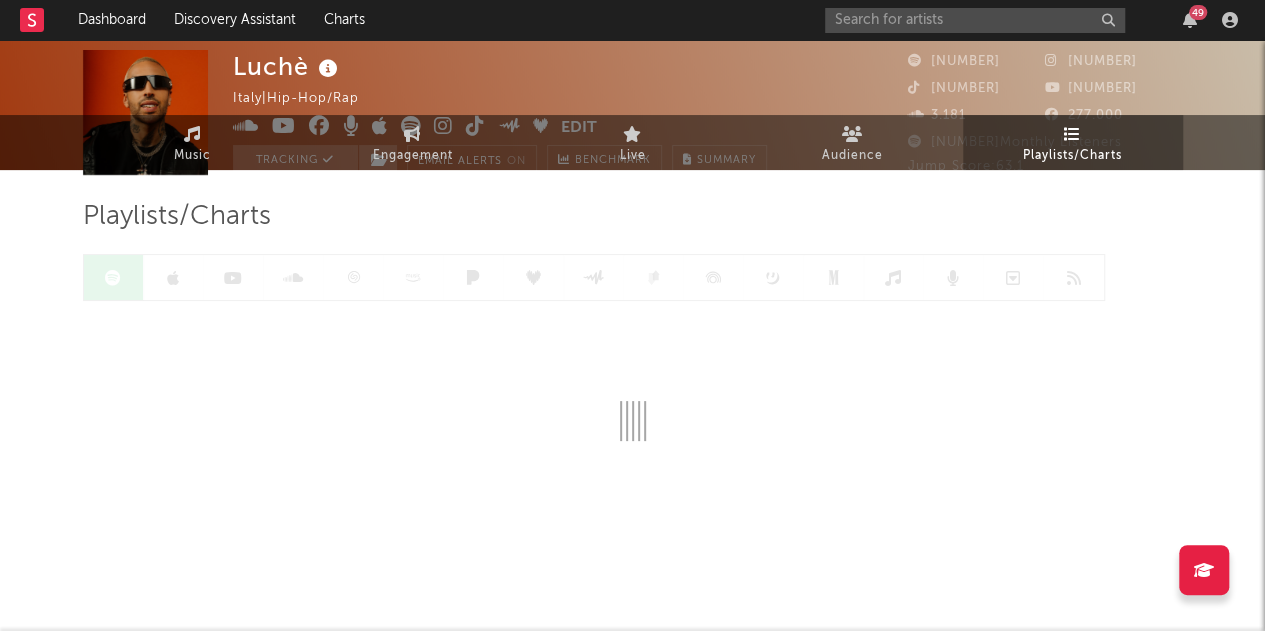 scroll, scrollTop: 0, scrollLeft: 0, axis: both 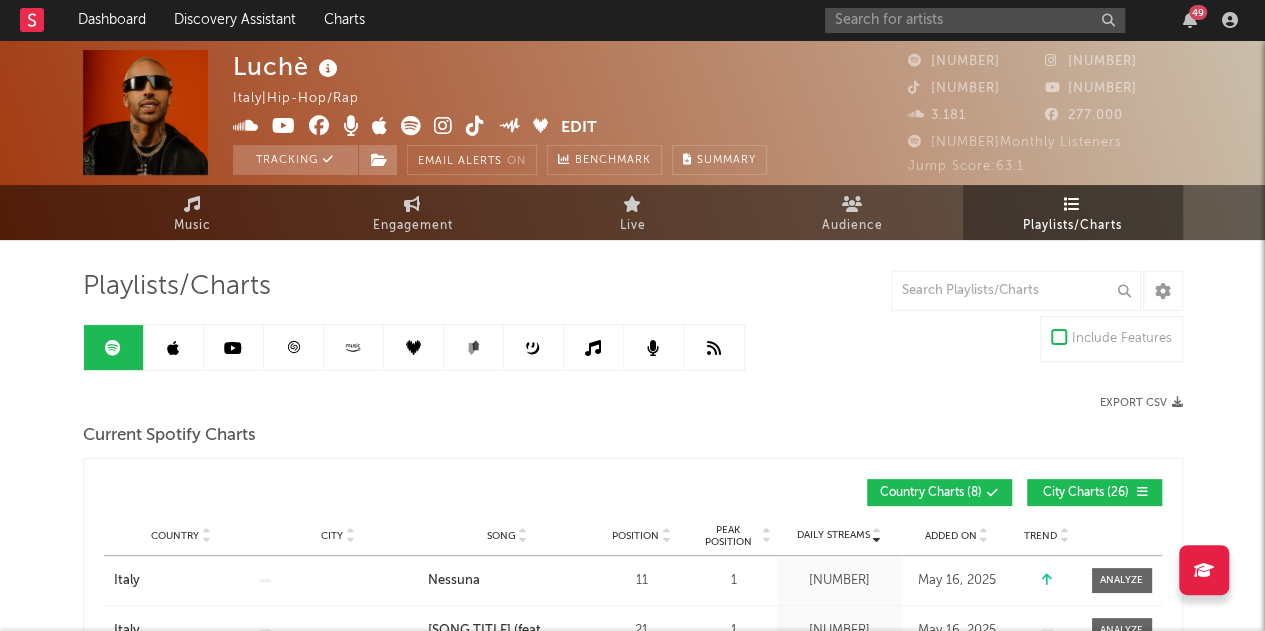 click on "Added On" at bounding box center [951, 536] 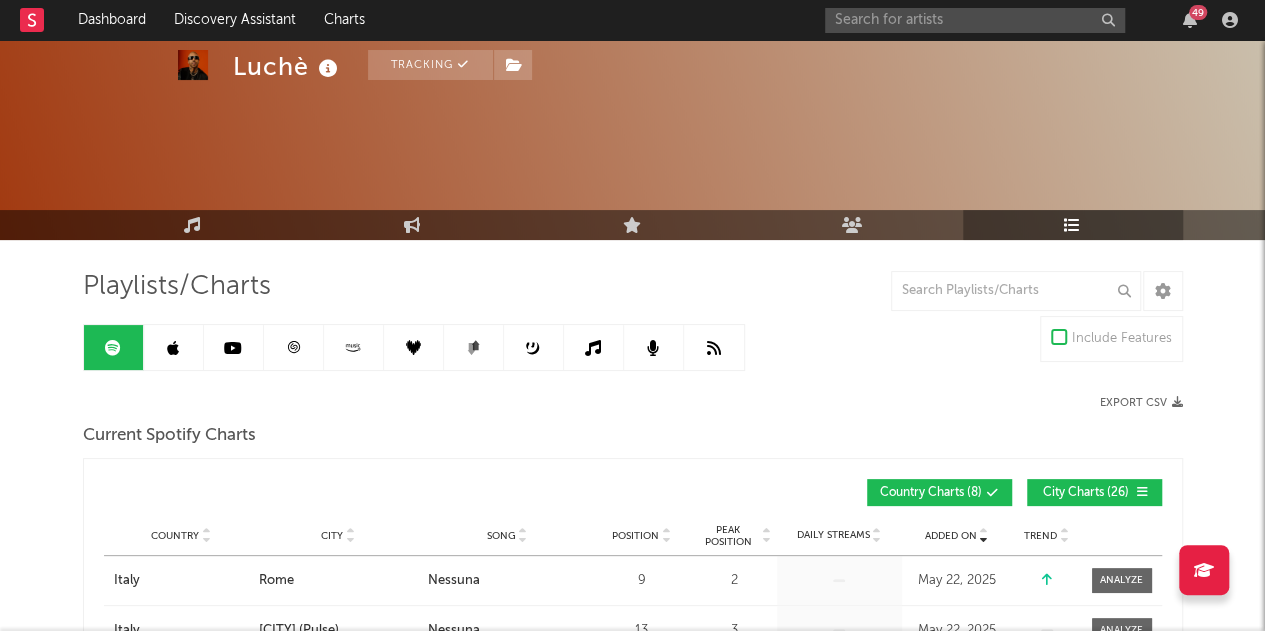 scroll, scrollTop: 80, scrollLeft: 0, axis: vertical 